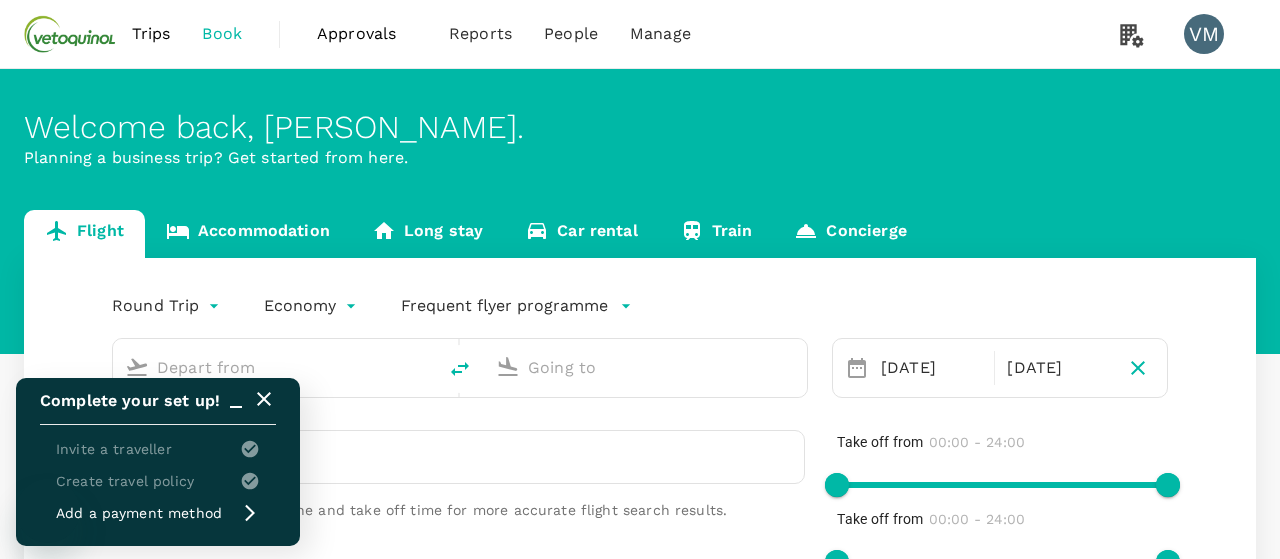 scroll, scrollTop: 0, scrollLeft: 0, axis: both 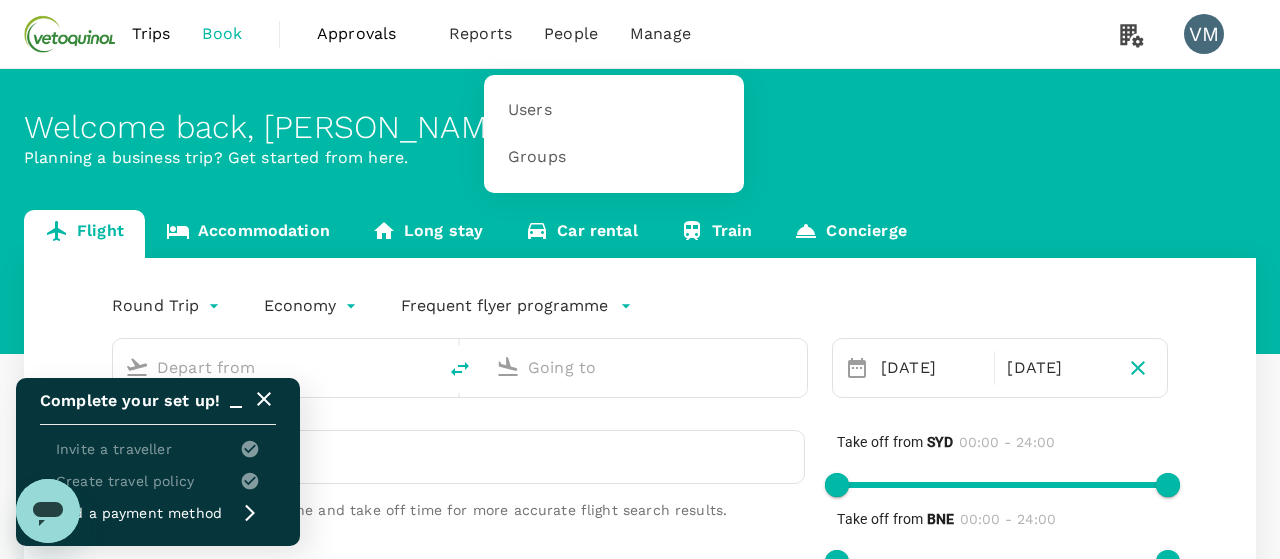 type on "[PERSON_NAME][GEOGRAPHIC_DATA][PERSON_NAME] (SYD)" 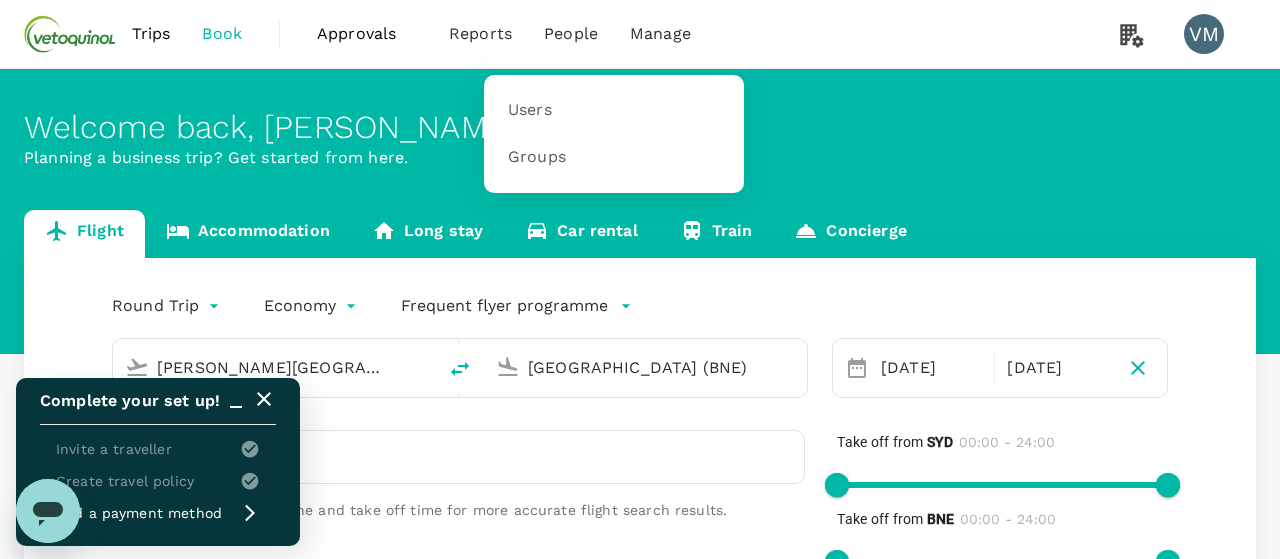 type 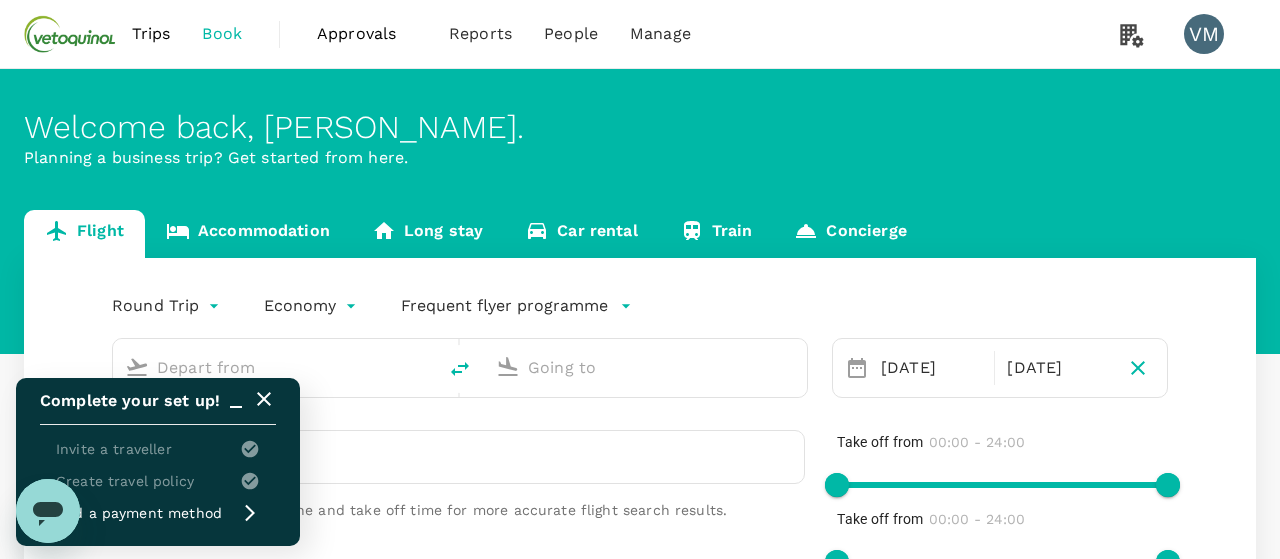 type on "[PERSON_NAME][GEOGRAPHIC_DATA][PERSON_NAME] (SYD)" 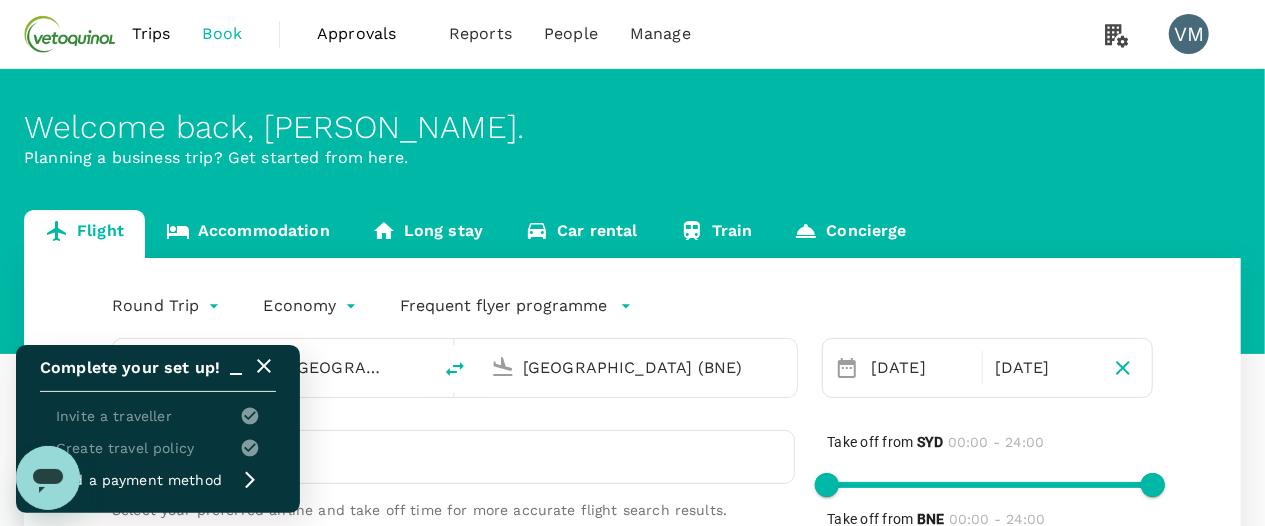 click 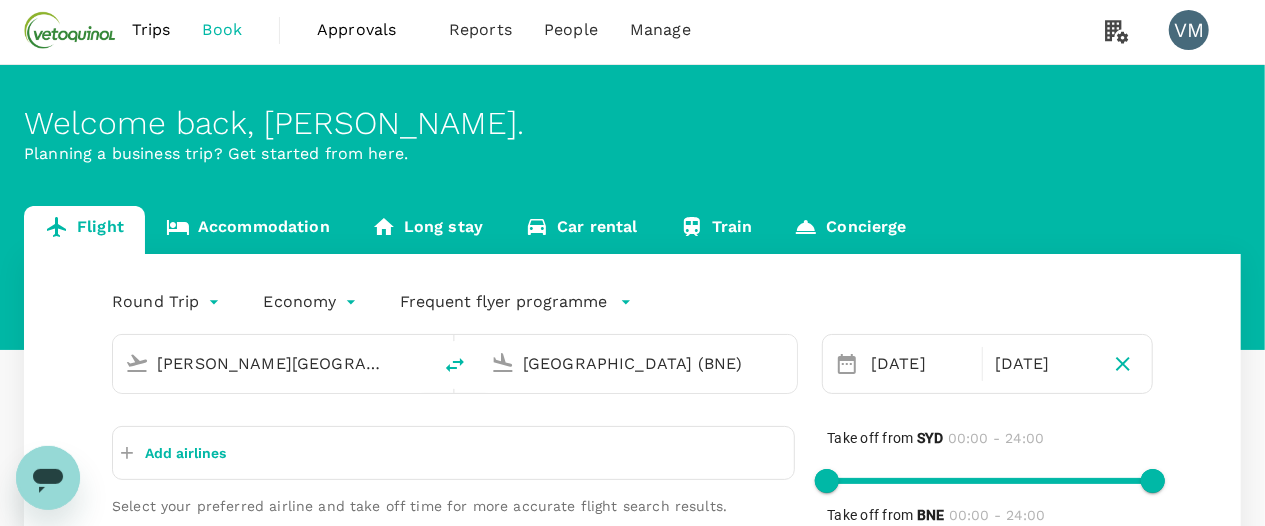 scroll, scrollTop: 0, scrollLeft: 0, axis: both 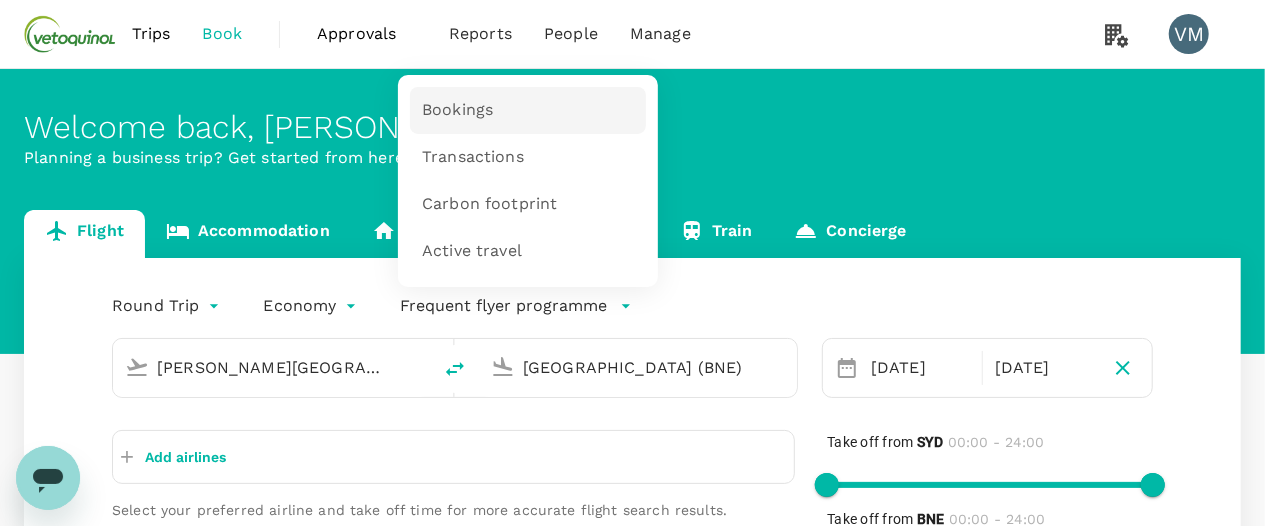 click on "Bookings" at bounding box center [528, 110] 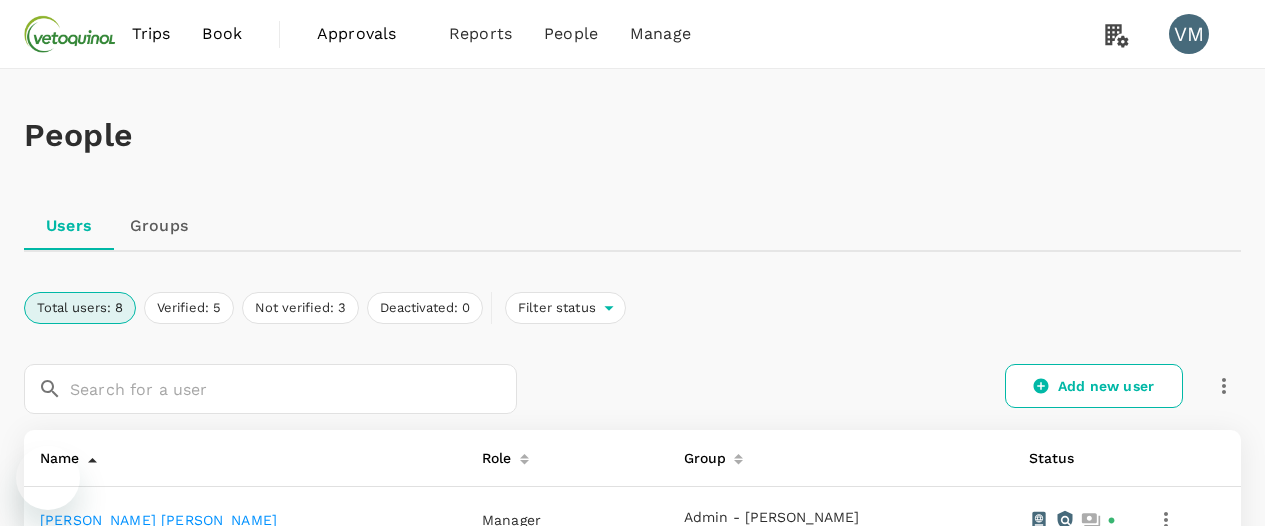 scroll, scrollTop: 219, scrollLeft: 0, axis: vertical 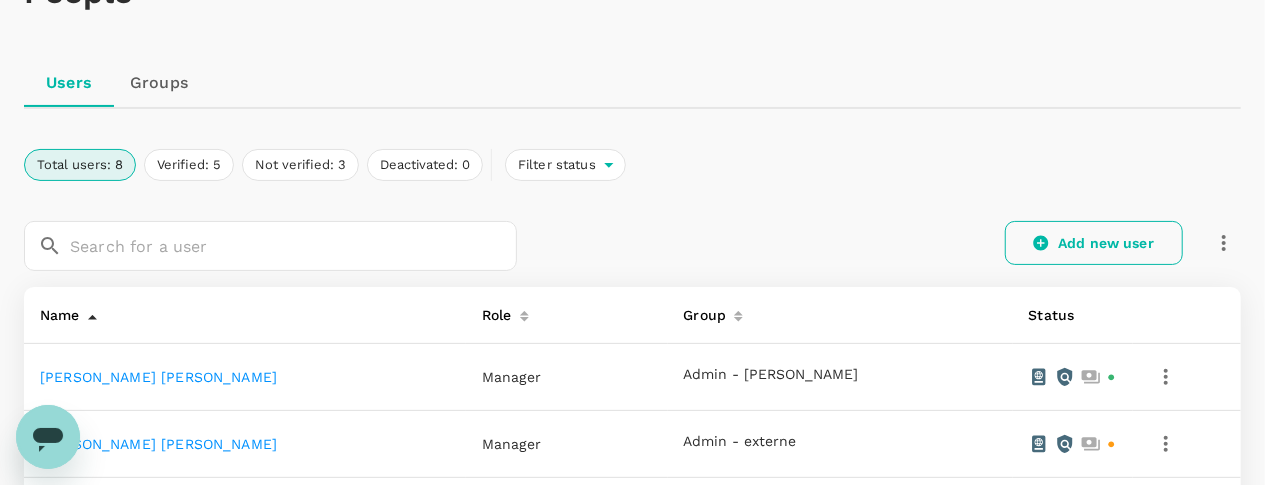 click on "Add new user" at bounding box center [1094, 243] 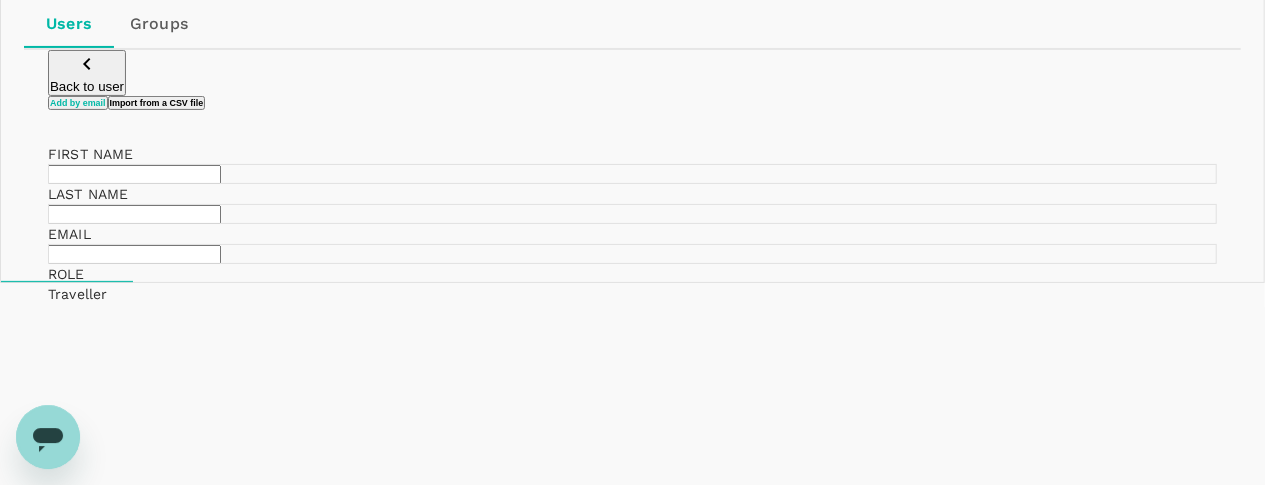 scroll, scrollTop: 208, scrollLeft: 0, axis: vertical 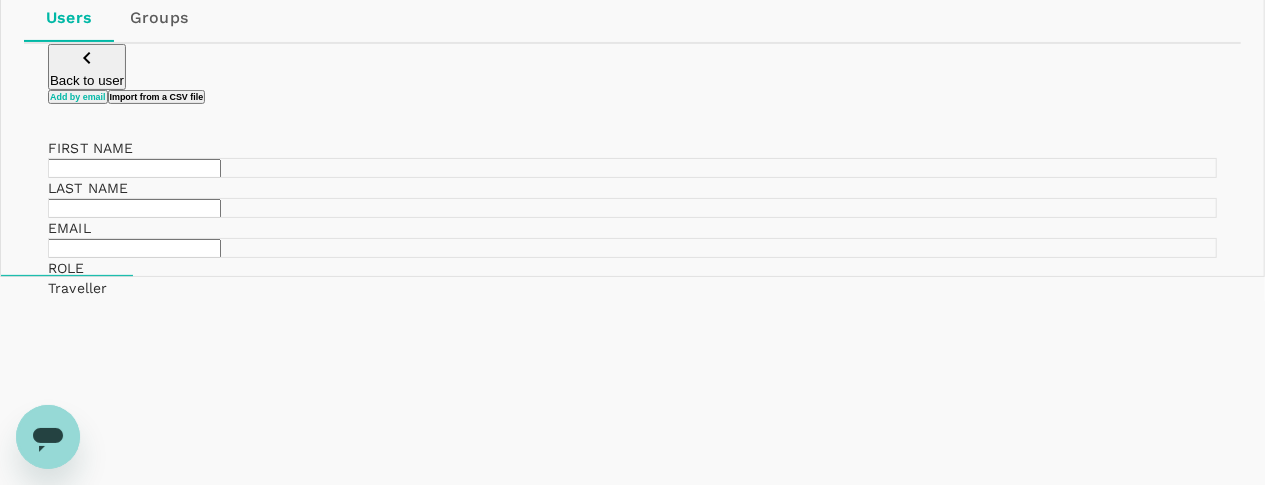 click at bounding box center (134, 168) 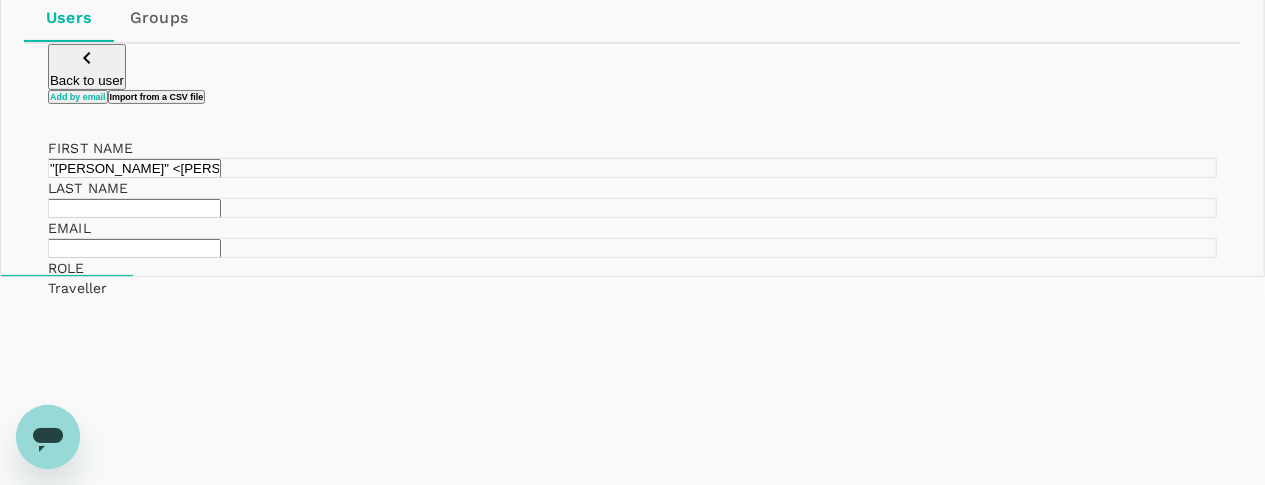 scroll, scrollTop: 0, scrollLeft: 127, axis: horizontal 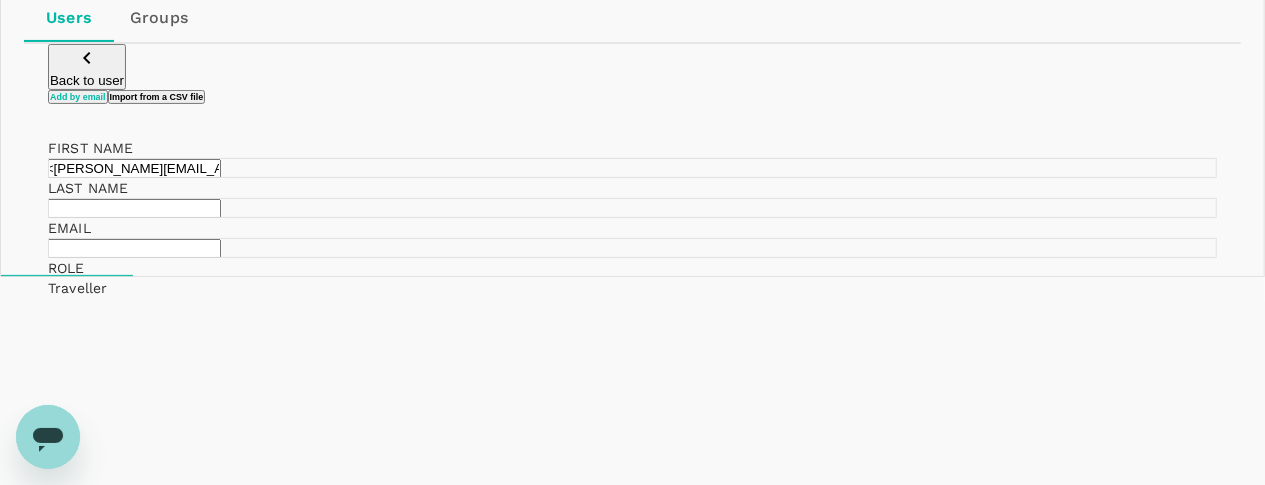 drag, startPoint x: 332, startPoint y: 242, endPoint x: 601, endPoint y: 239, distance: 269.01672 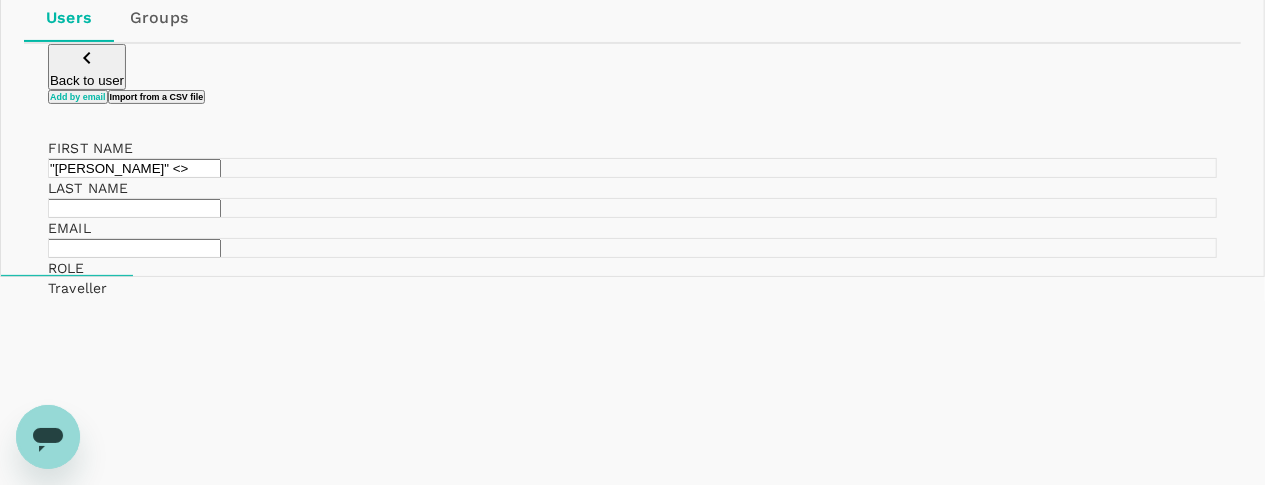 scroll, scrollTop: 0, scrollLeft: 0, axis: both 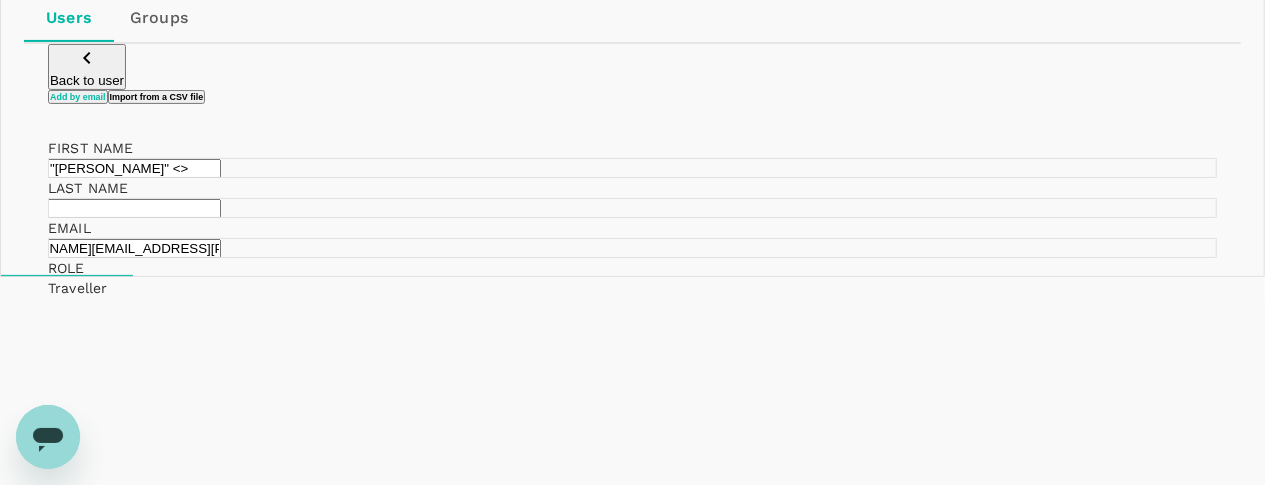 type on "tanya.apruzzese@vetoquinol.com" 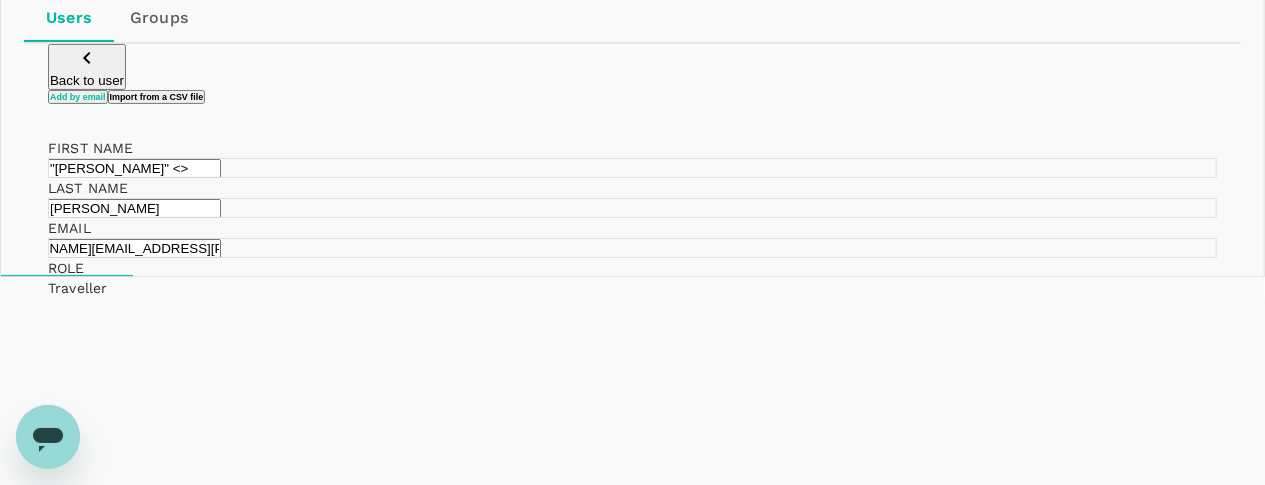 type on "Apruzzese" 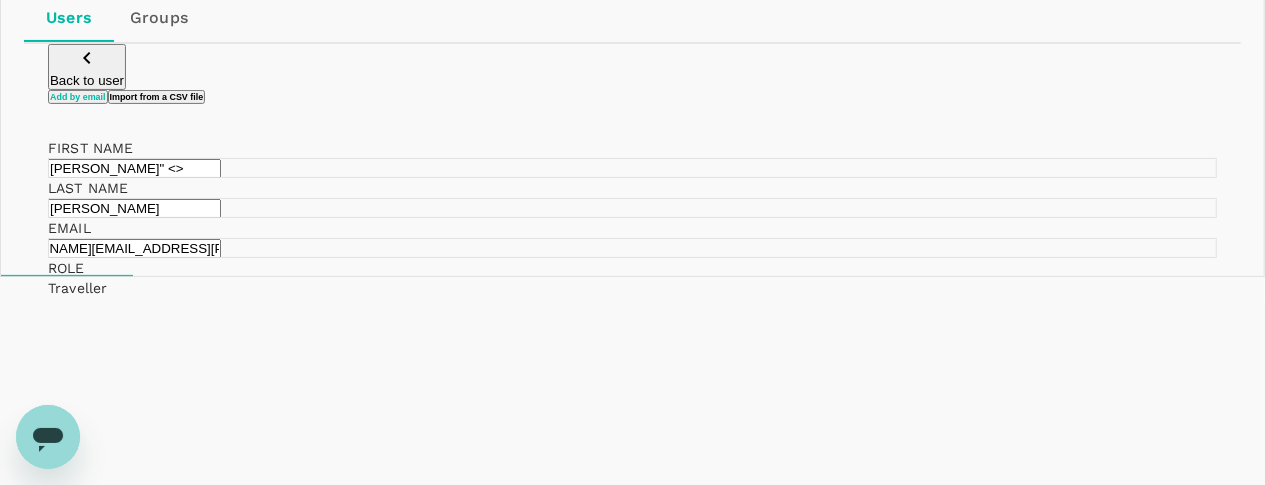 click on "Tanya" <>" at bounding box center (134, 168) 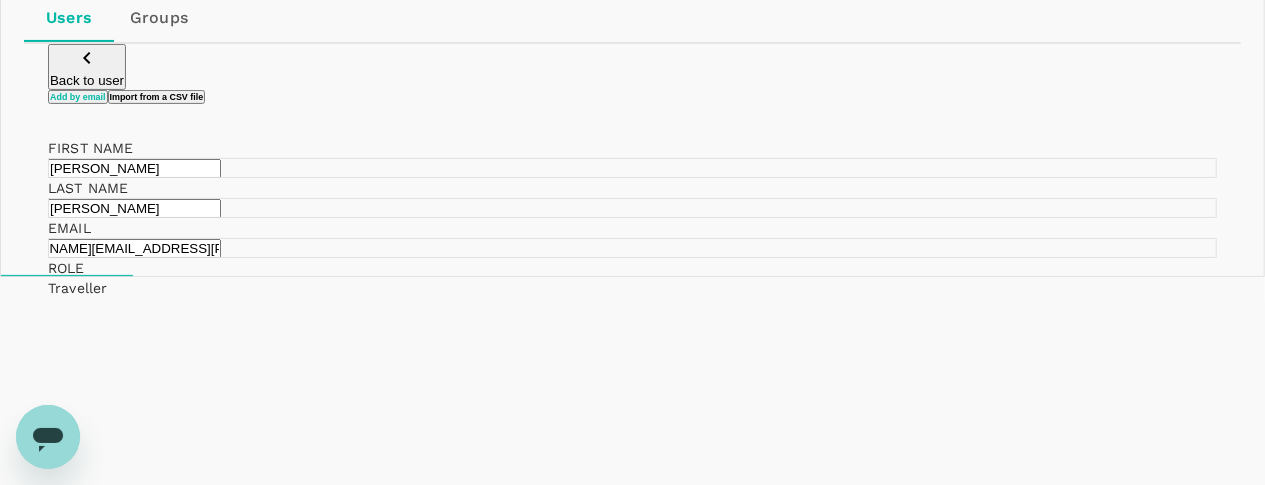 type on "Tanya" 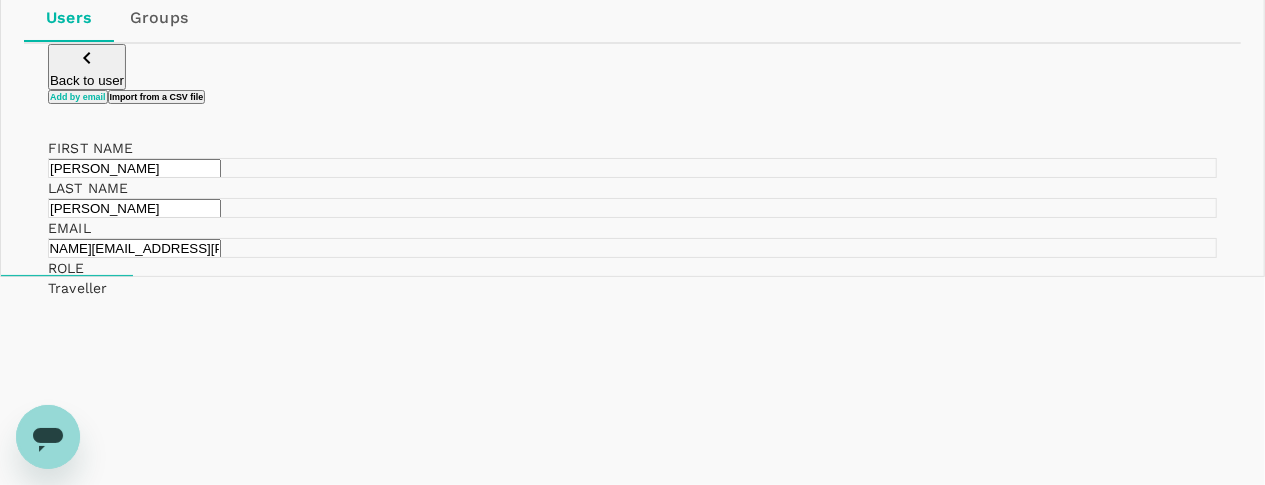 click on "Trips Book Approvals 0 Reports People Manage VM People Users Groups Back to user Add by email Import from a CSV file FIRST NAME Tanya ​ LAST NAME Apruzzese ​ EMAIL tanya.apruzzese@vetoquinol.com ​ ROLE Traveller user ​ USER GROUP (OPTIONAL) ​   Add more Send invitation email Invite 1 user Version 3.48.1 Privacy Policy Terms of Use Help Centre Traveller Manager Super admin" at bounding box center (632, 808) 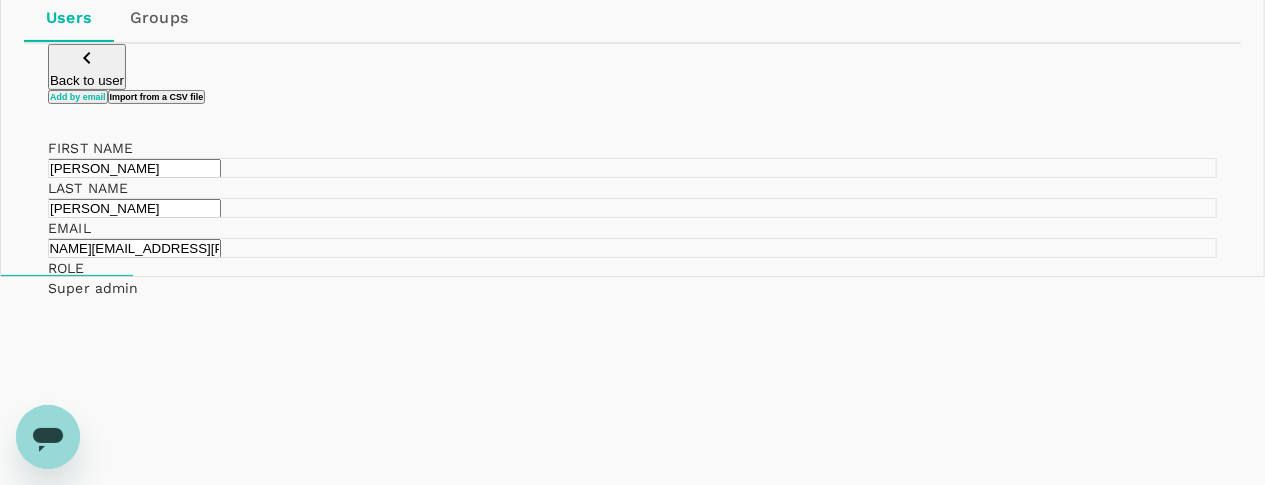 click at bounding box center (143, 1509) 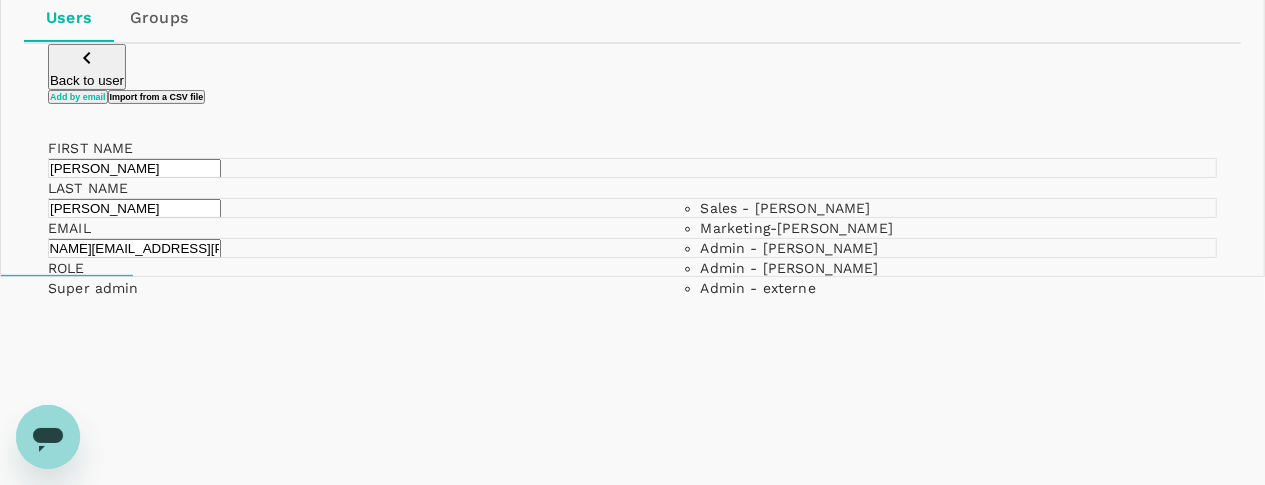 click on "Marketing-Justin" at bounding box center (844, 228) 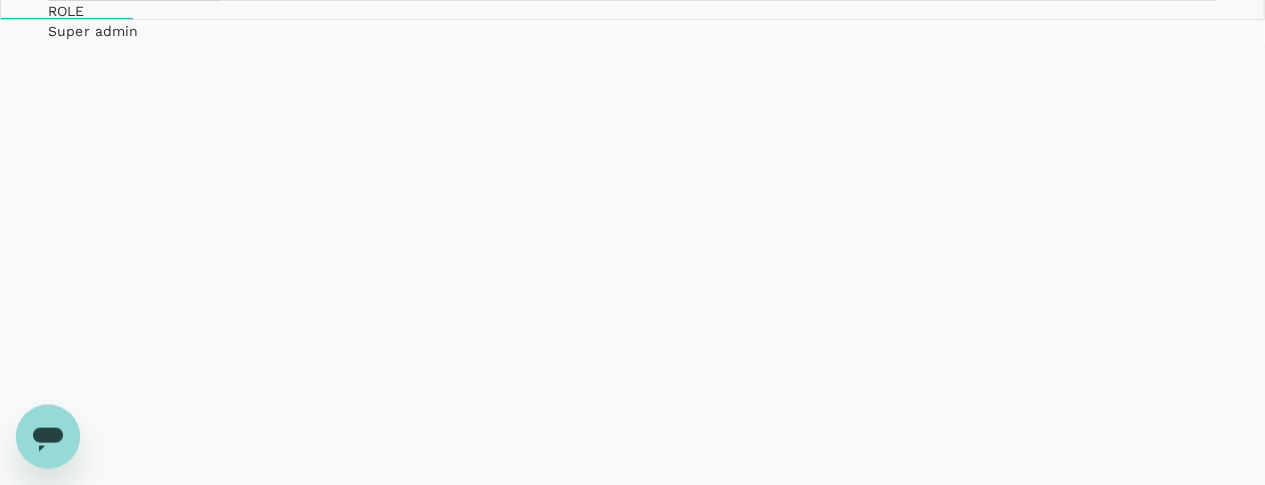 scroll, scrollTop: 476, scrollLeft: 0, axis: vertical 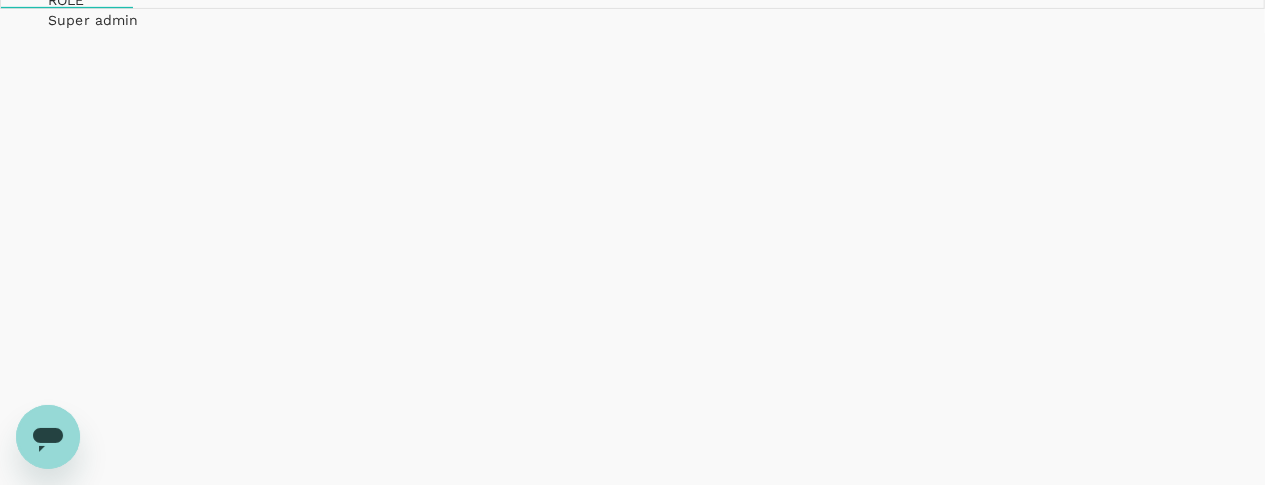 click on "Invite 1 user" at bounding box center [86, 1401] 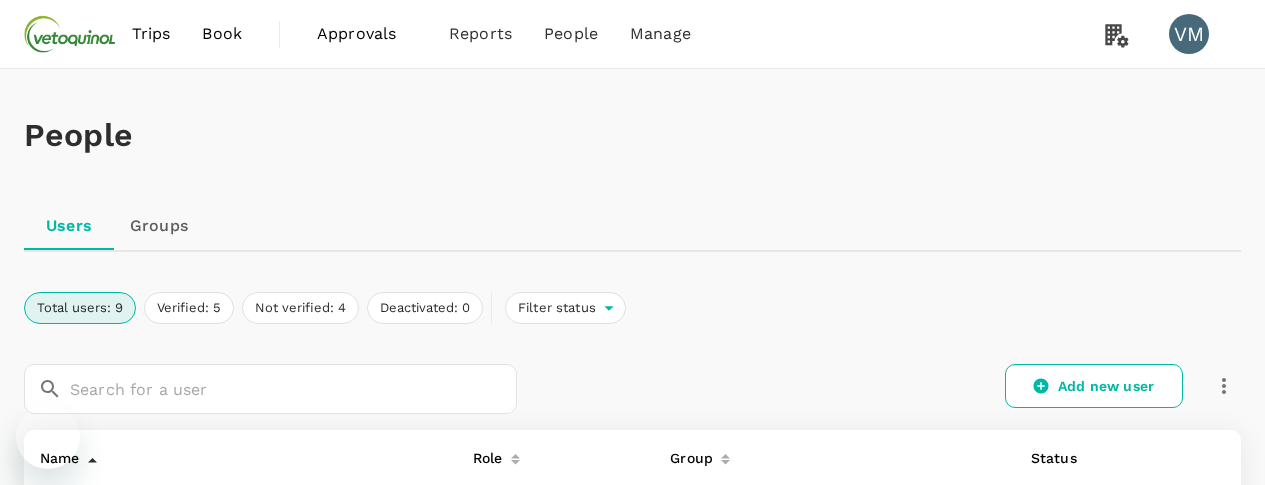 scroll, scrollTop: 0, scrollLeft: 0, axis: both 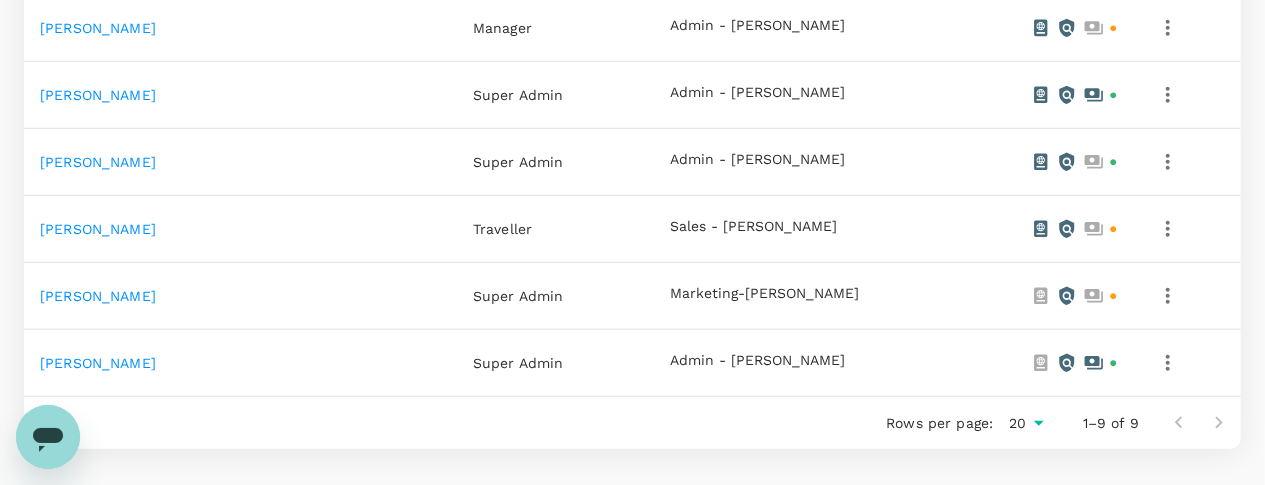click 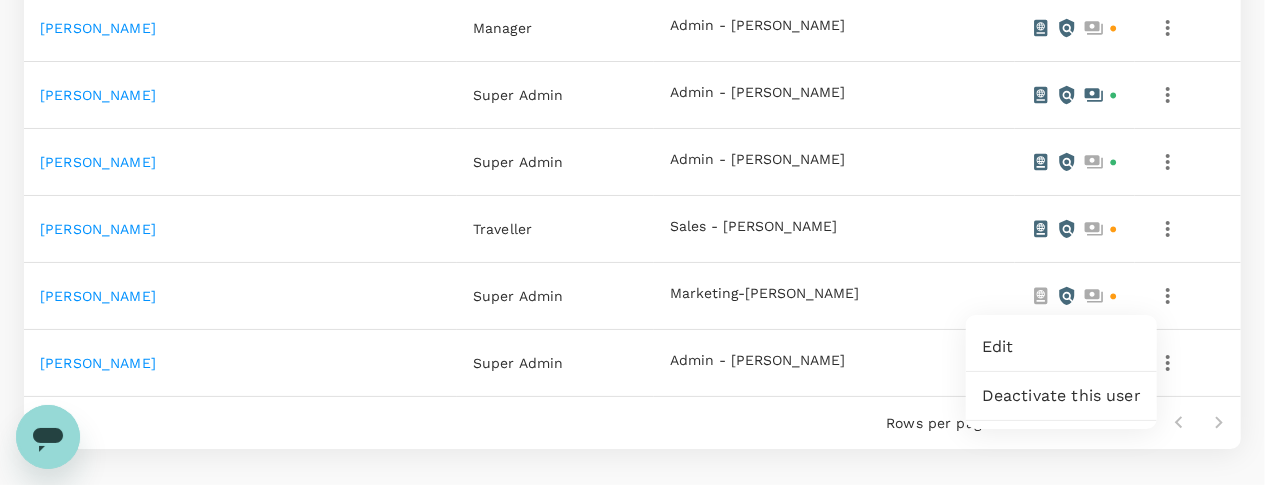 click at bounding box center (632, 242) 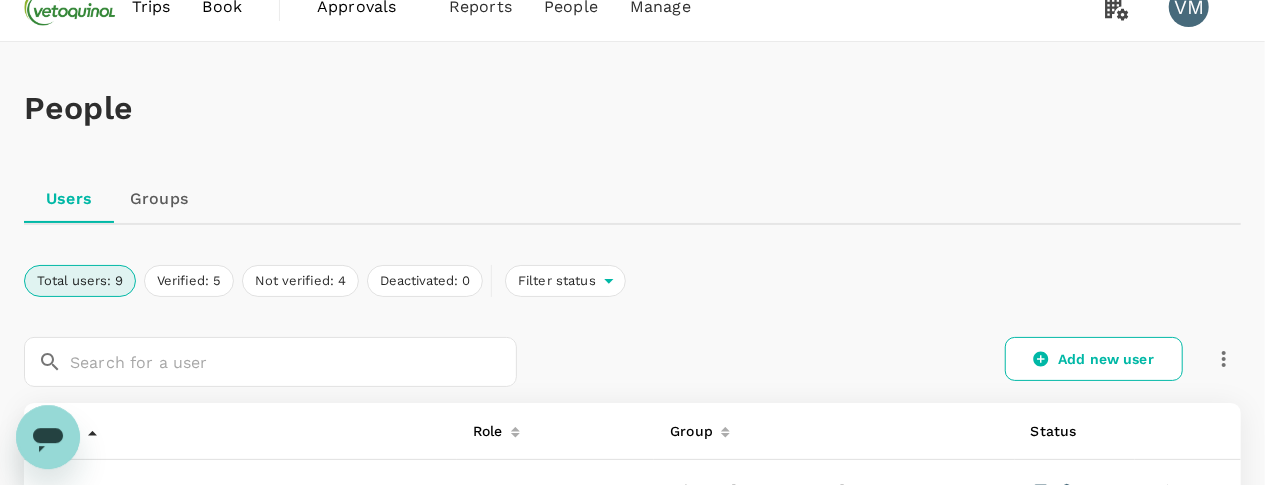 scroll, scrollTop: 0, scrollLeft: 0, axis: both 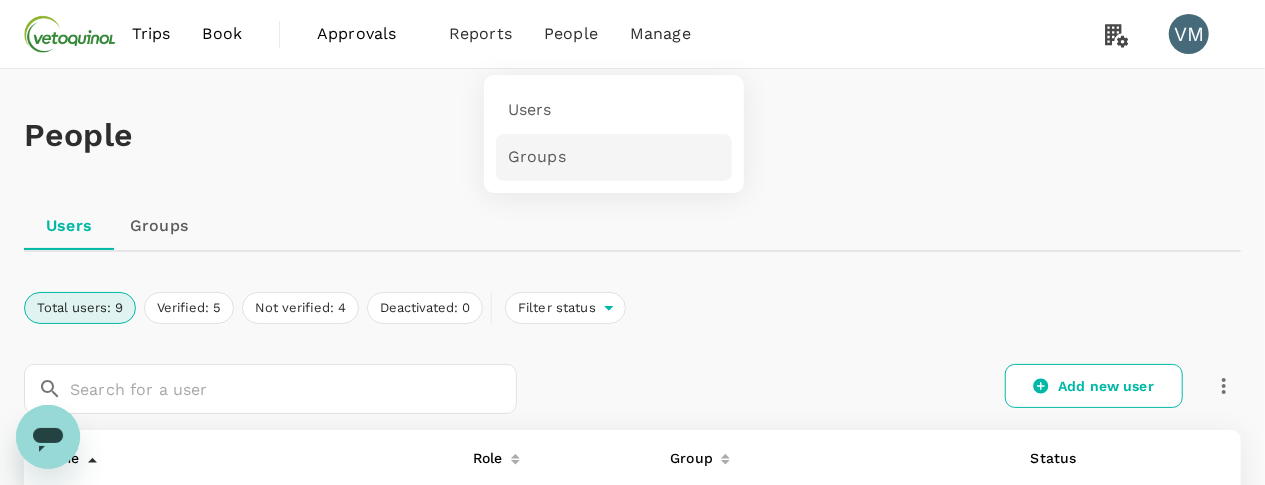 click on "Groups" at bounding box center (537, 157) 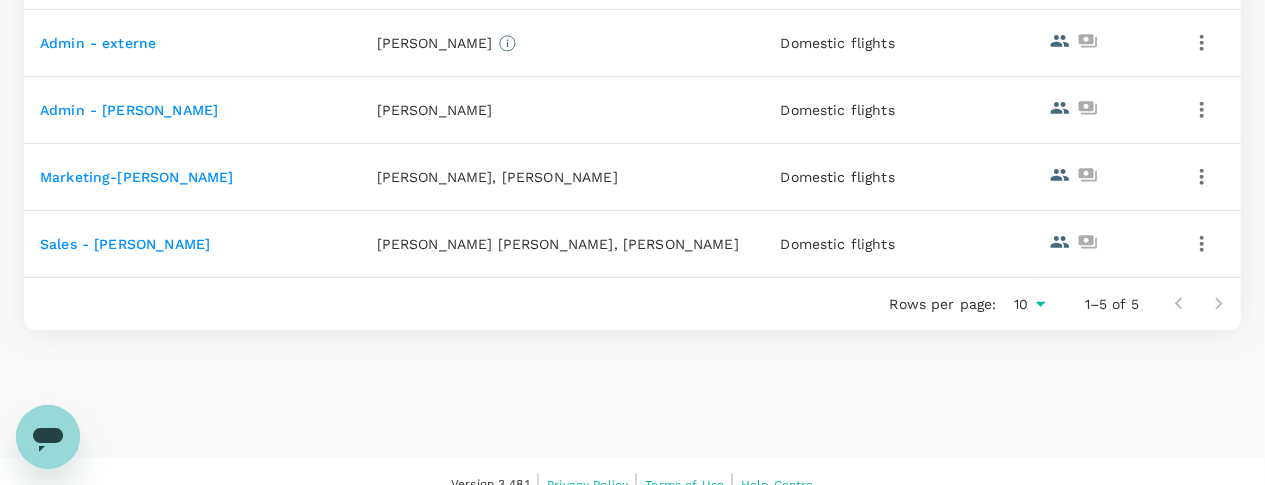 scroll, scrollTop: 511, scrollLeft: 0, axis: vertical 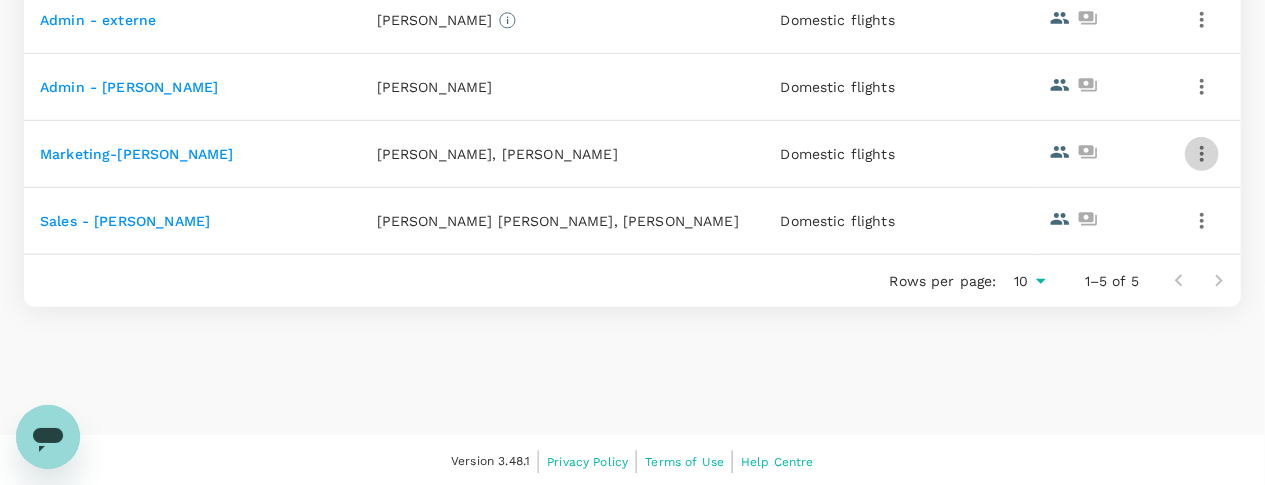 click 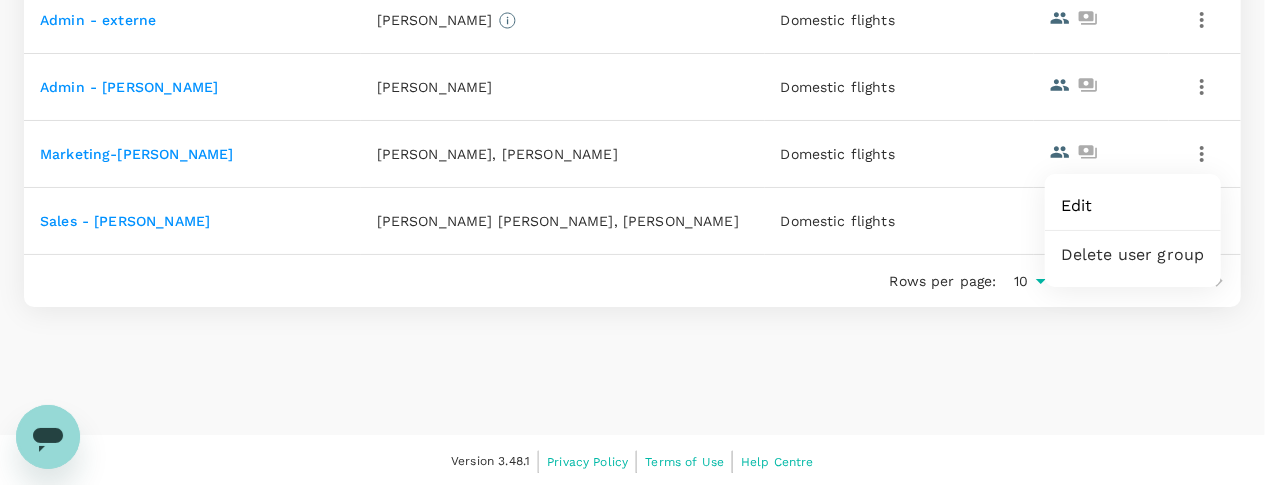 click on "Edit" at bounding box center (1133, 206) 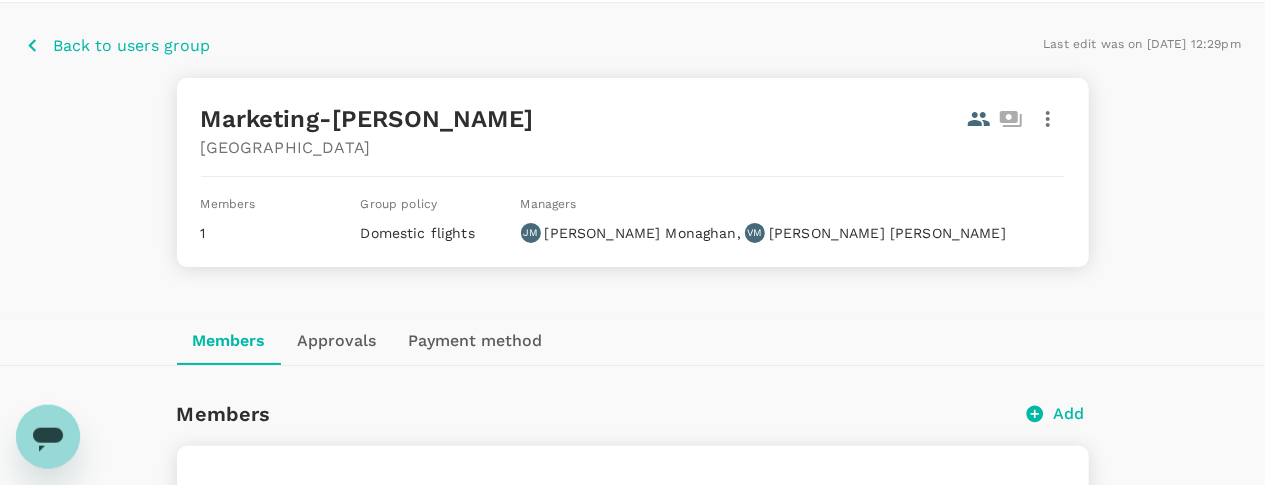 scroll, scrollTop: 65, scrollLeft: 0, axis: vertical 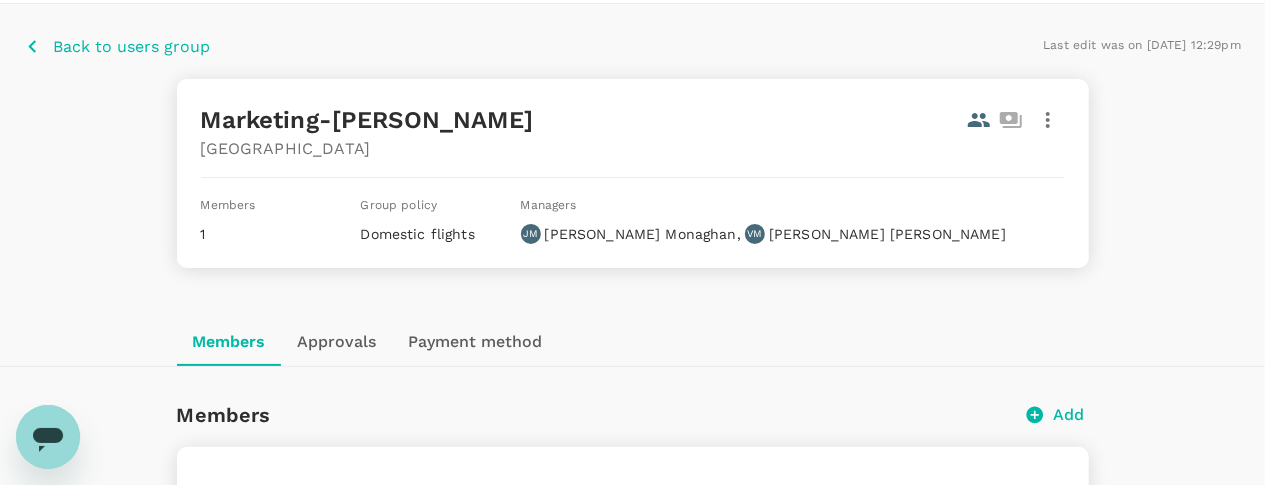 click 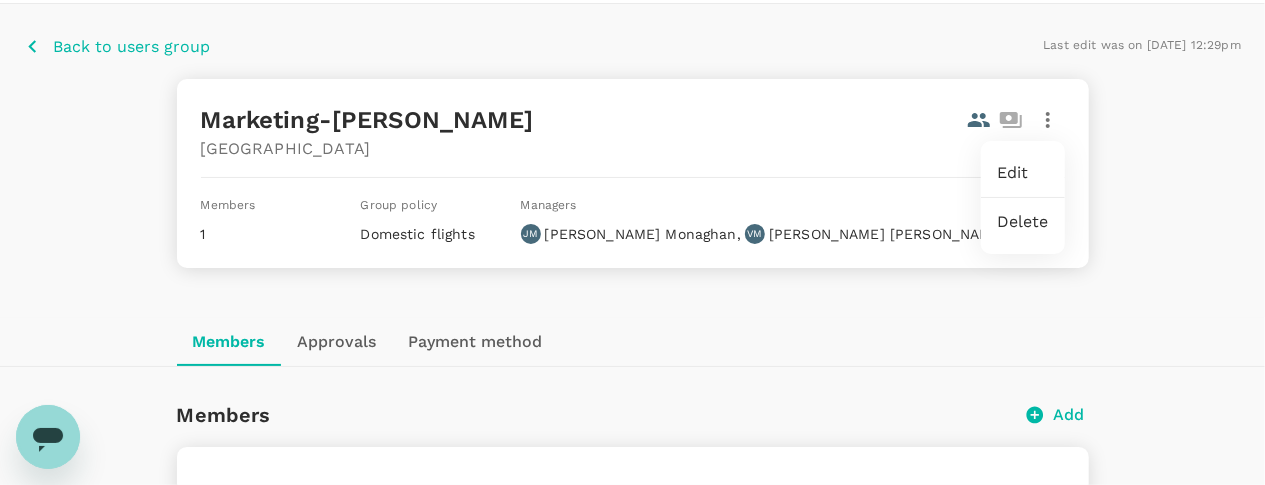 click on "Edit" at bounding box center [1023, 173] 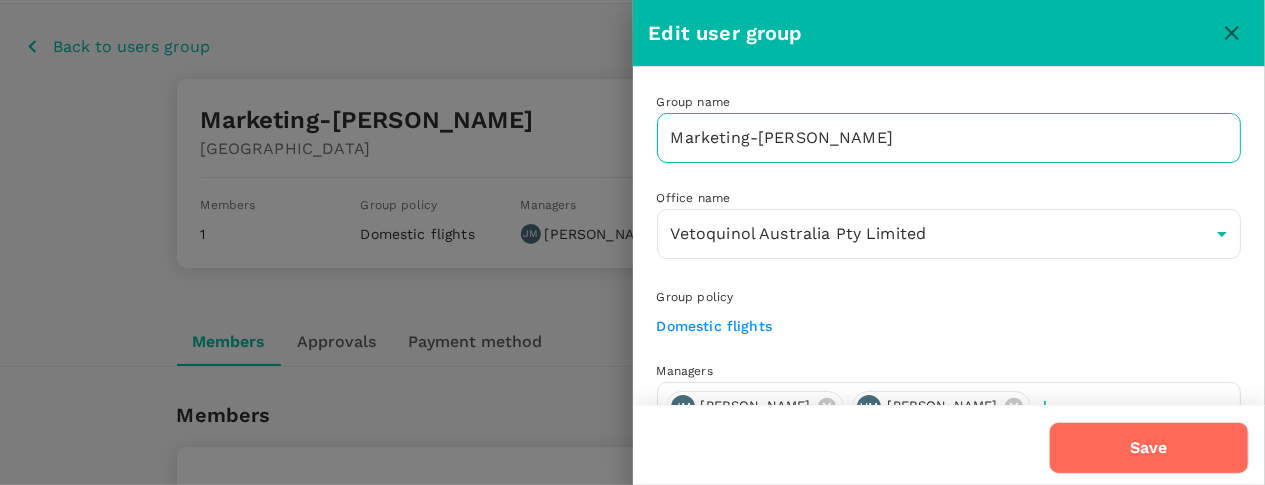 click on "Marketing-Justin" at bounding box center [949, 138] 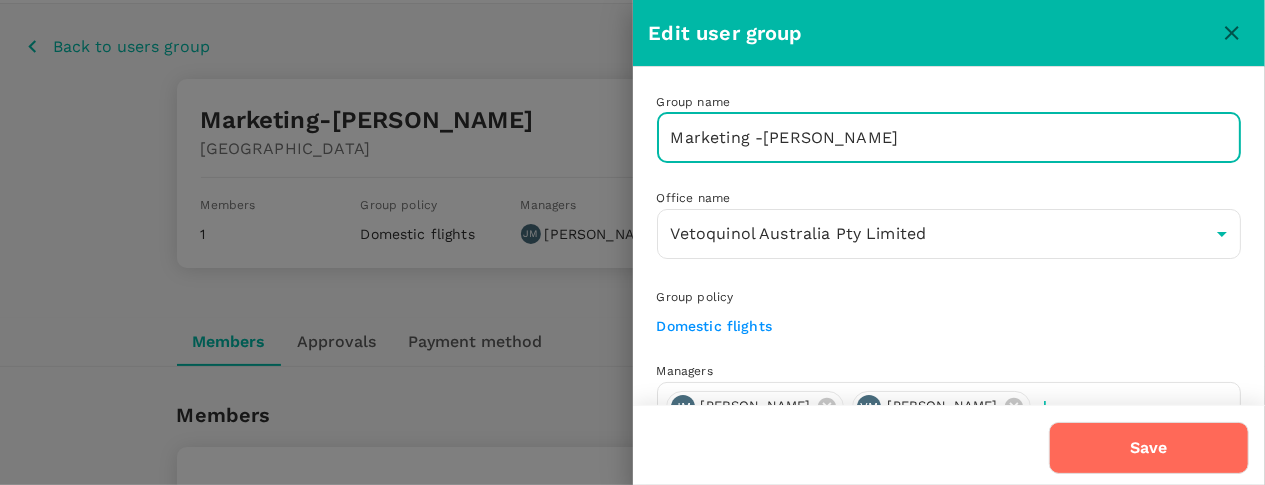 click on "Marketing -Justin" at bounding box center [949, 138] 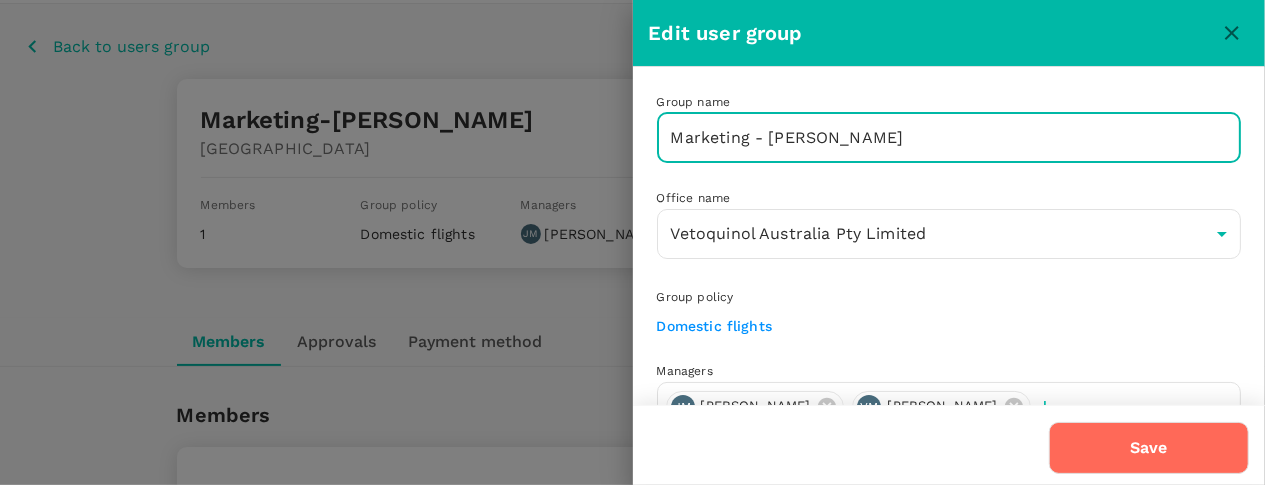 scroll, scrollTop: 48, scrollLeft: 0, axis: vertical 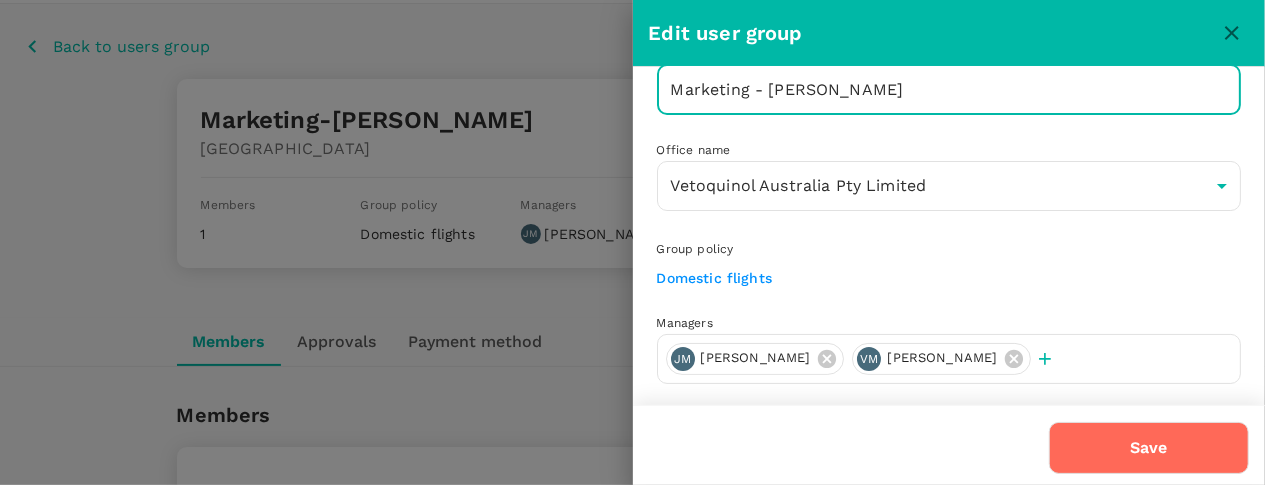type on "Marketing - Justin" 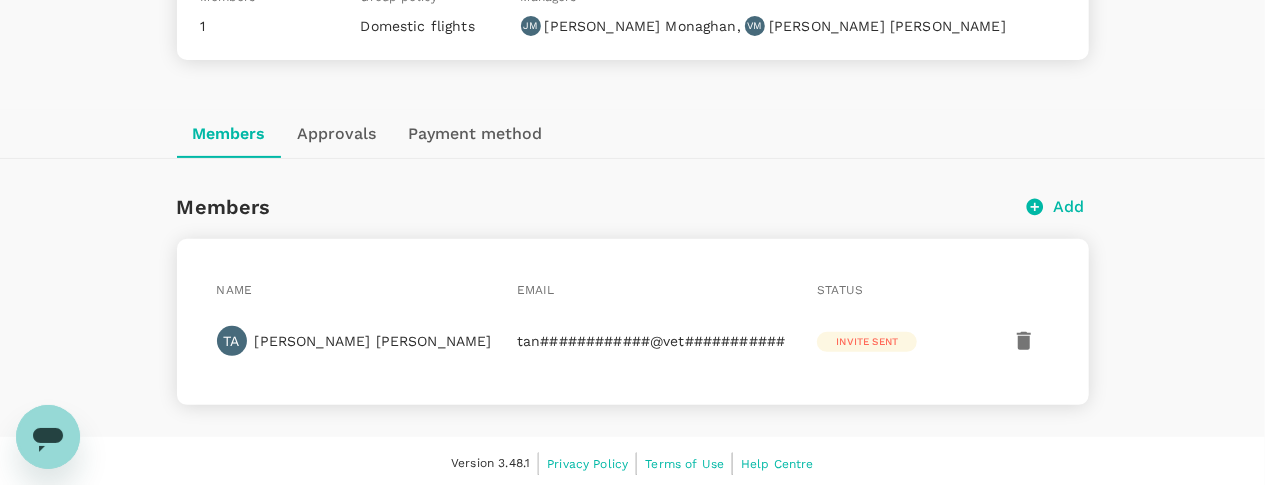 scroll, scrollTop: 0, scrollLeft: 0, axis: both 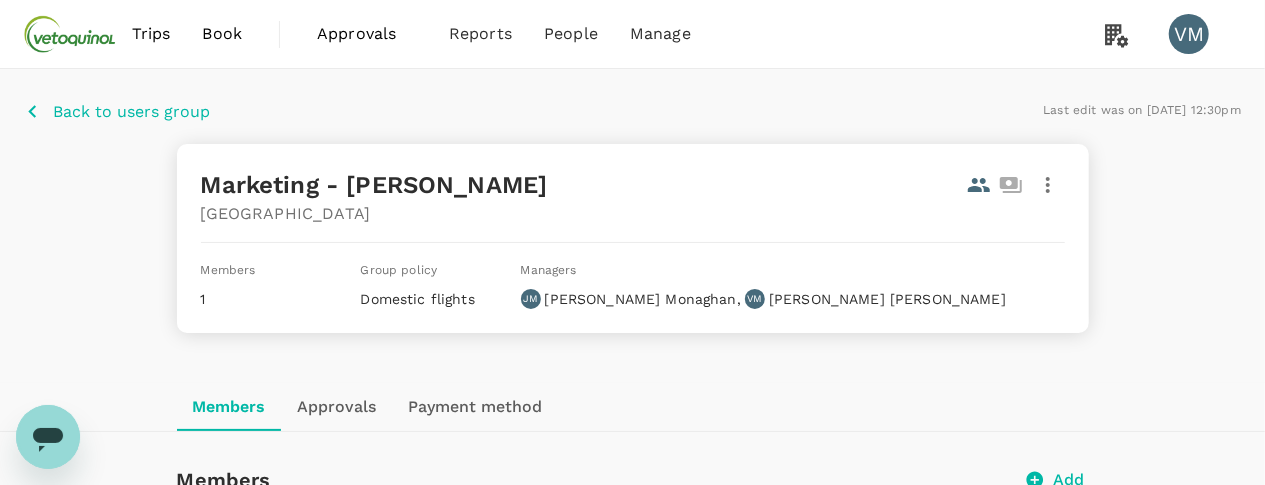 click on "Back to users group" at bounding box center [131, 112] 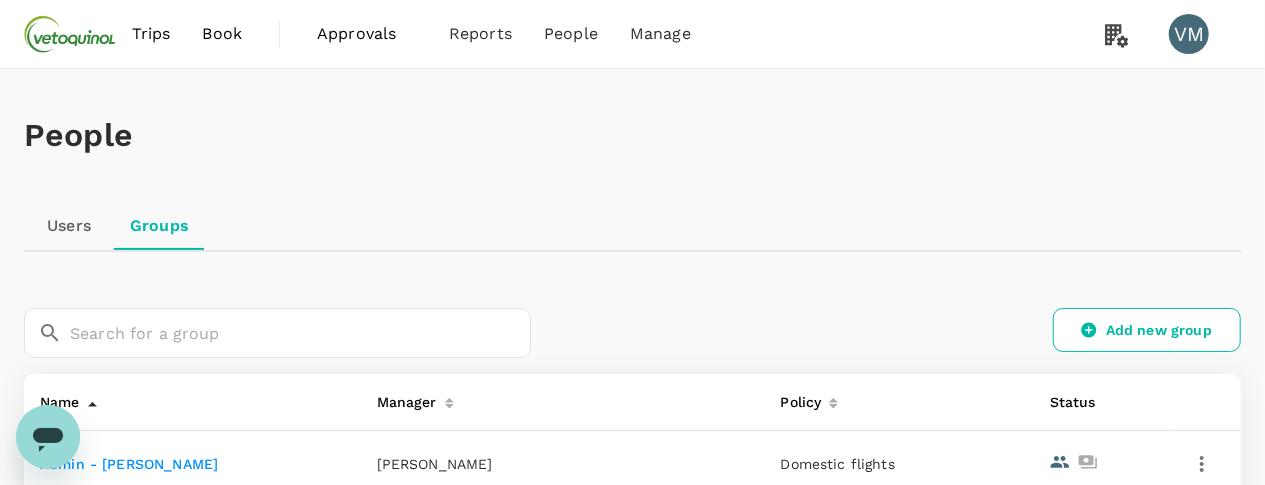 scroll, scrollTop: 277, scrollLeft: 0, axis: vertical 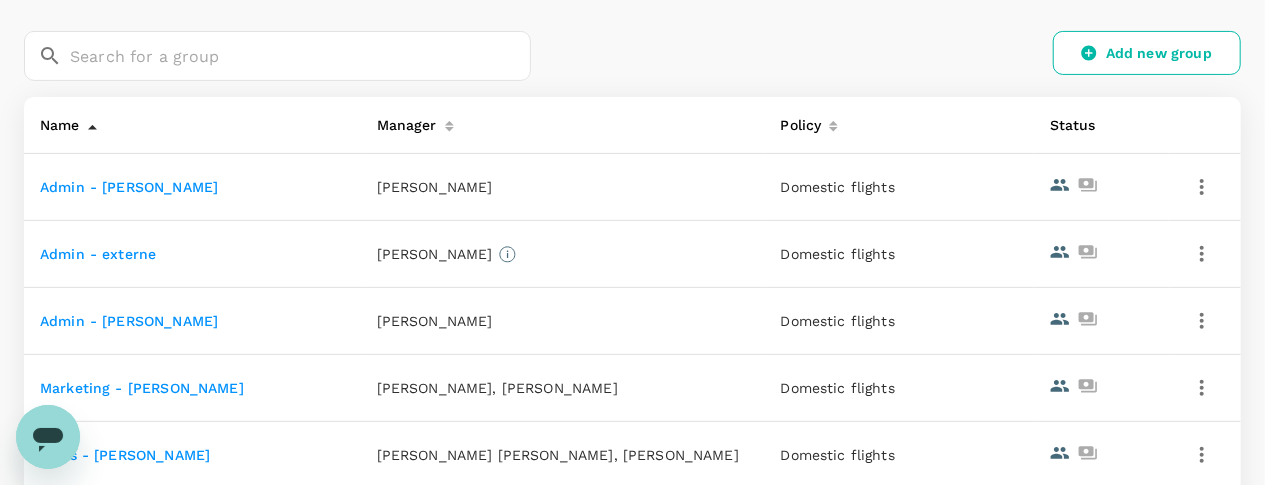 drag, startPoint x: 62, startPoint y: 428, endPoint x: 78, endPoint y: 834, distance: 406.31516 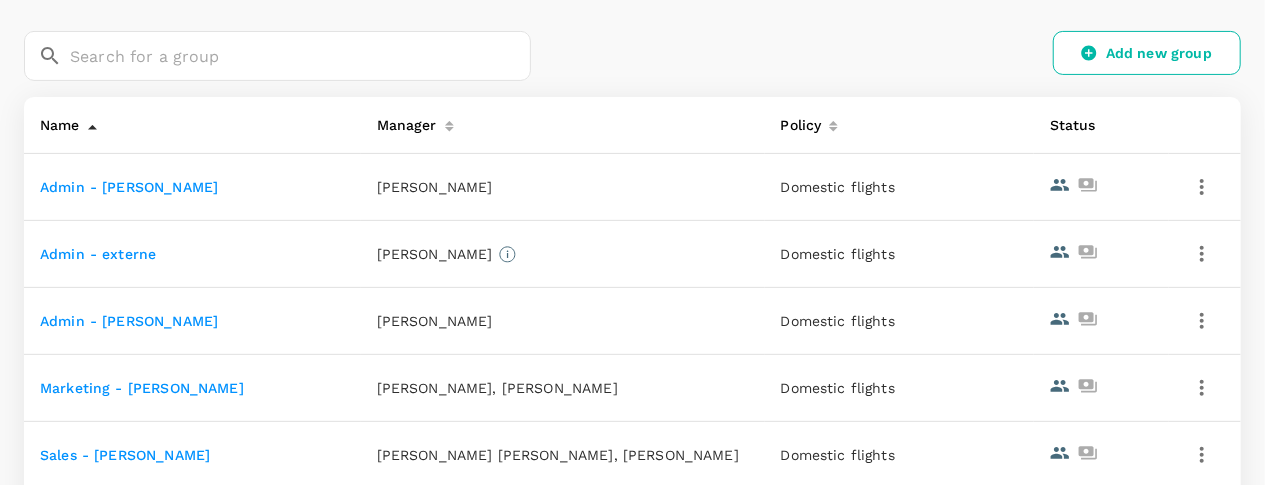 scroll, scrollTop: 0, scrollLeft: 0, axis: both 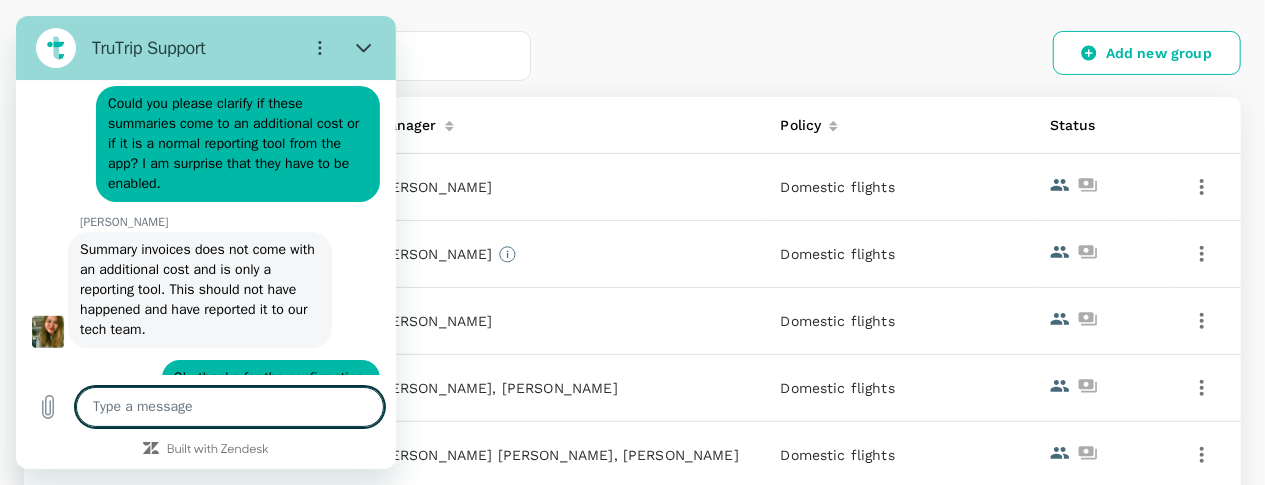 type on "x" 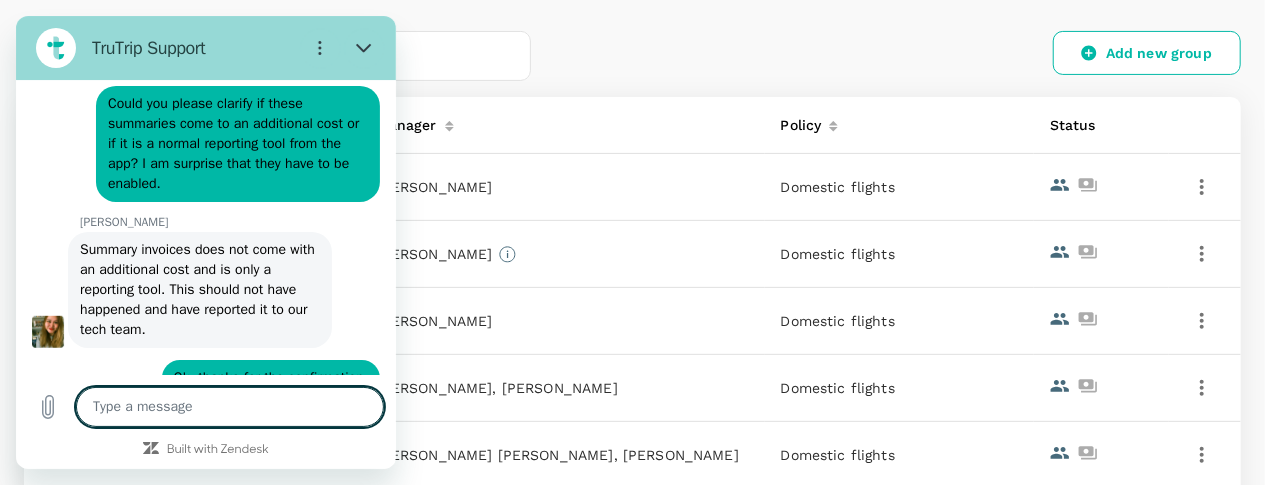 scroll, scrollTop: 511, scrollLeft: 0, axis: vertical 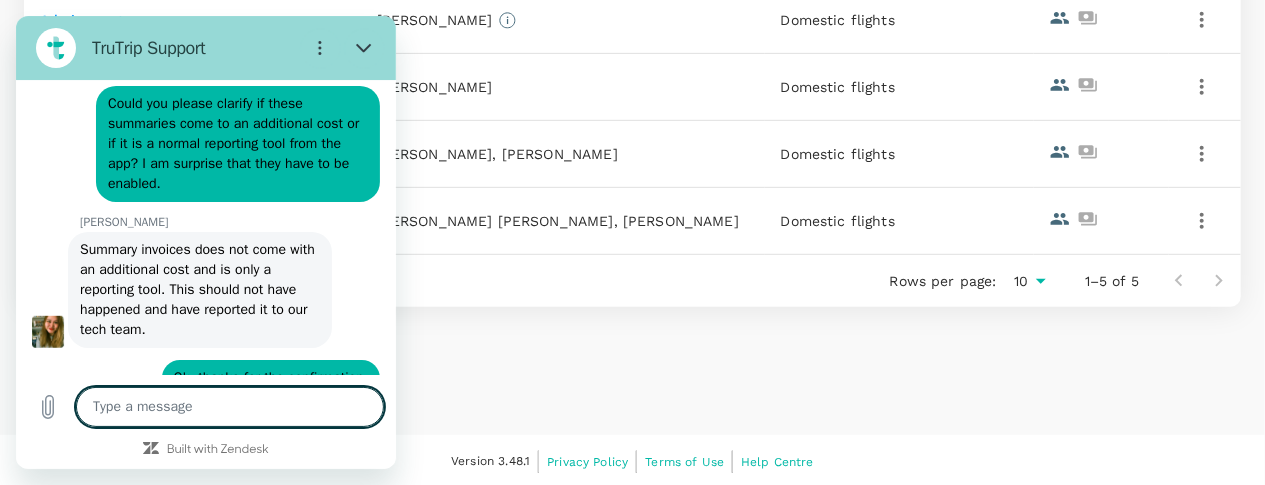click at bounding box center (230, 407) 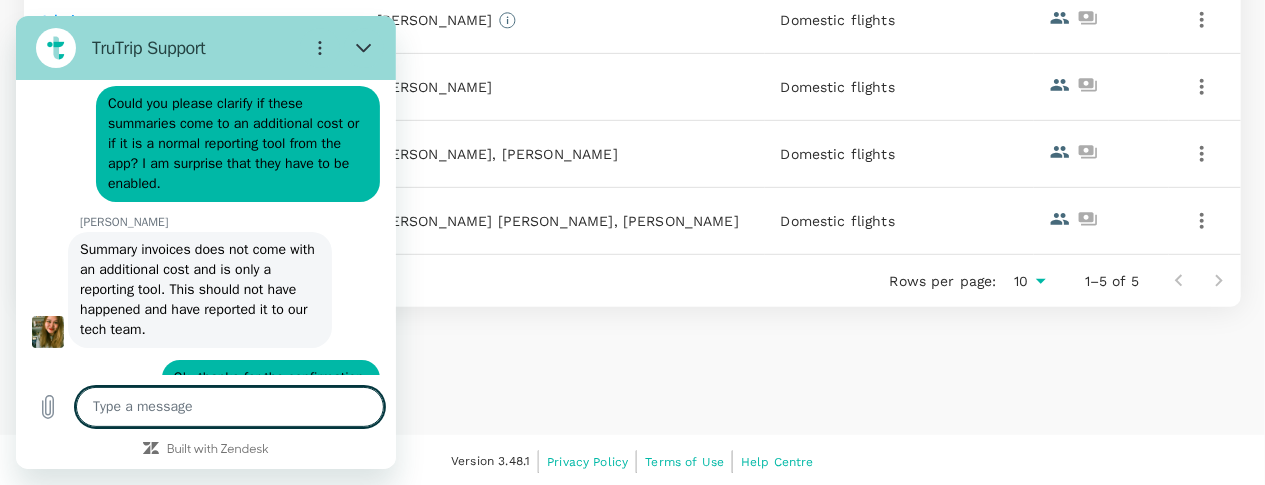 type on "T" 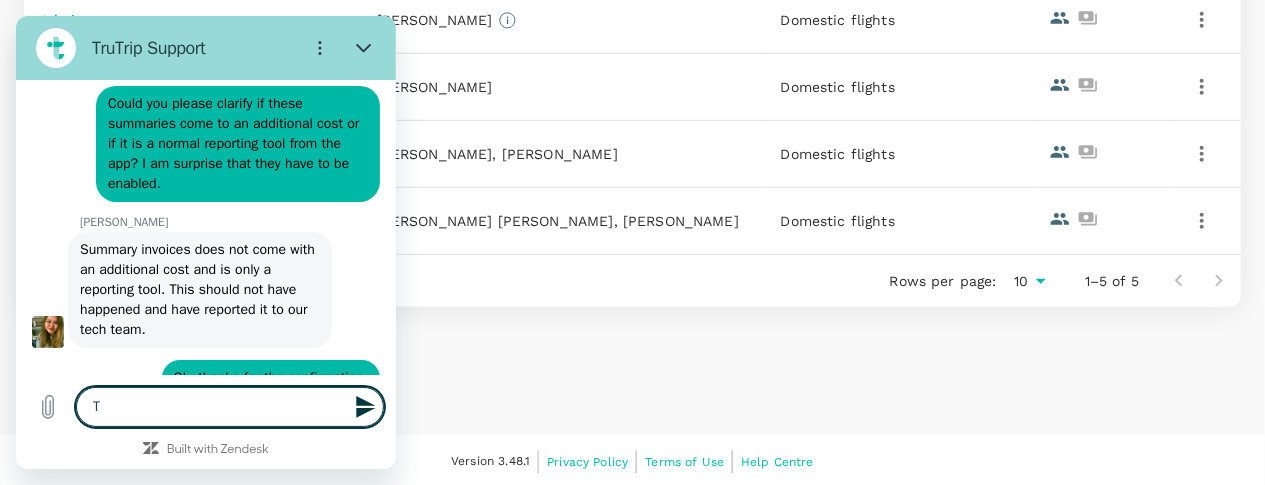 type on "Te" 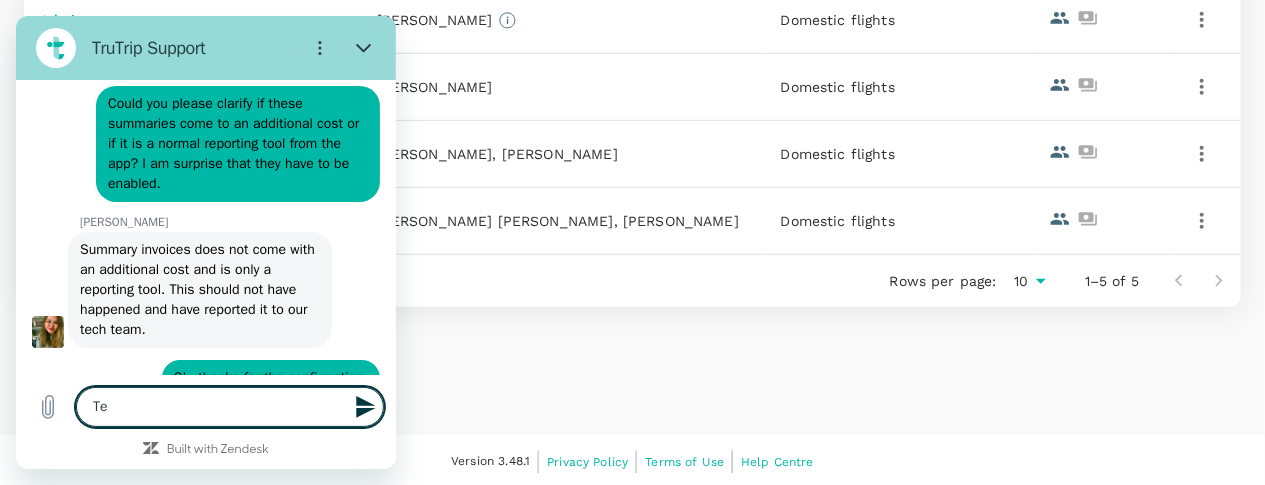 type on "Tes" 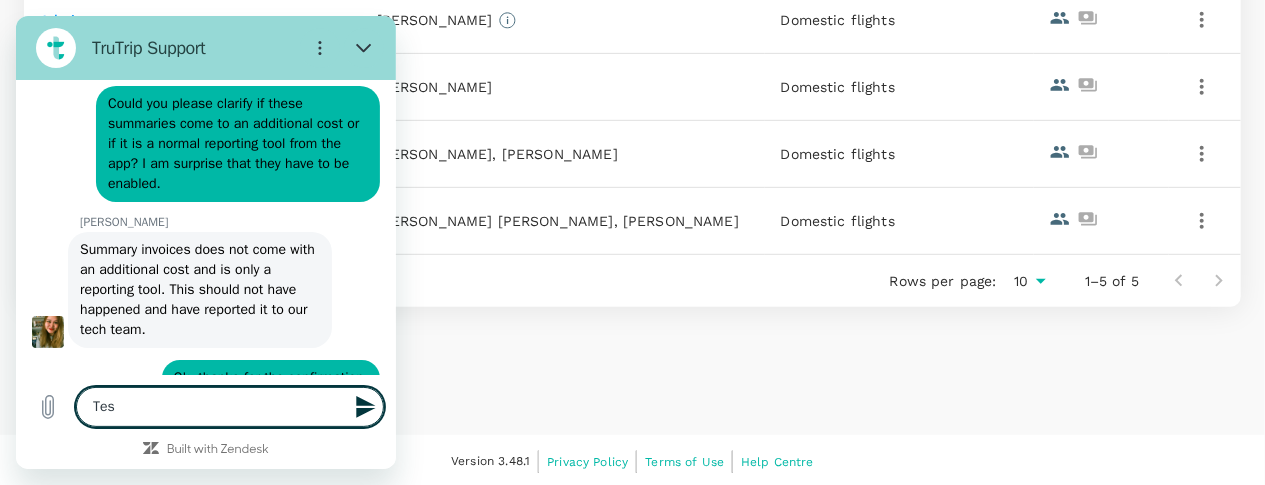 type on "Test" 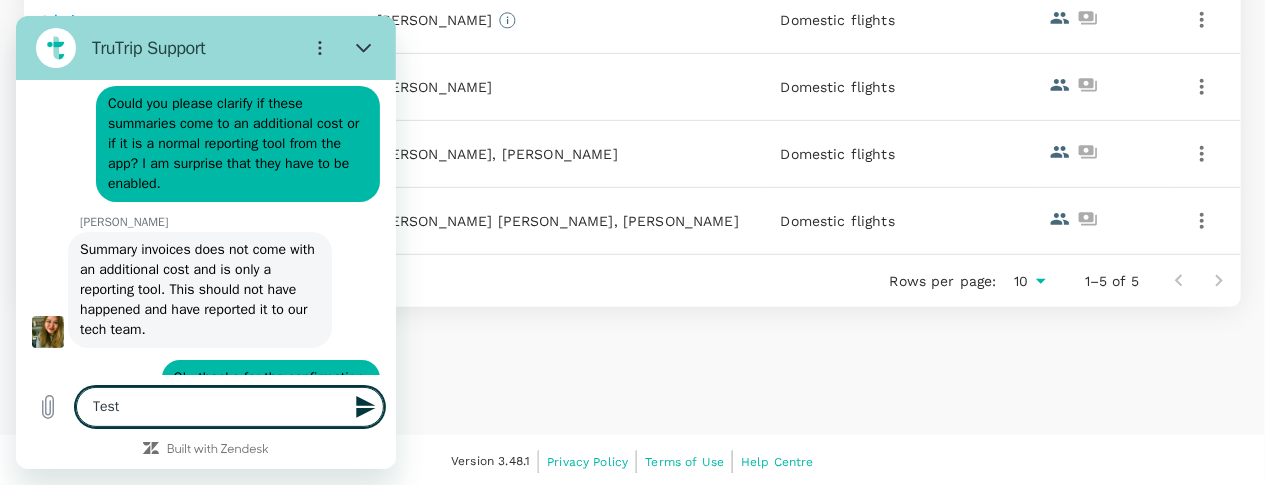 type on "q" 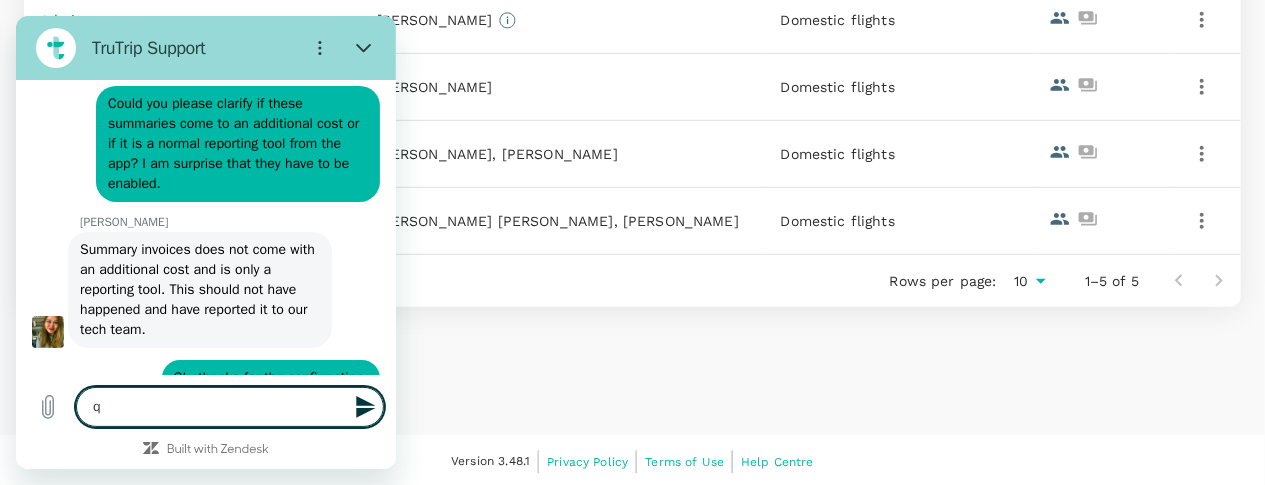 type on "qu" 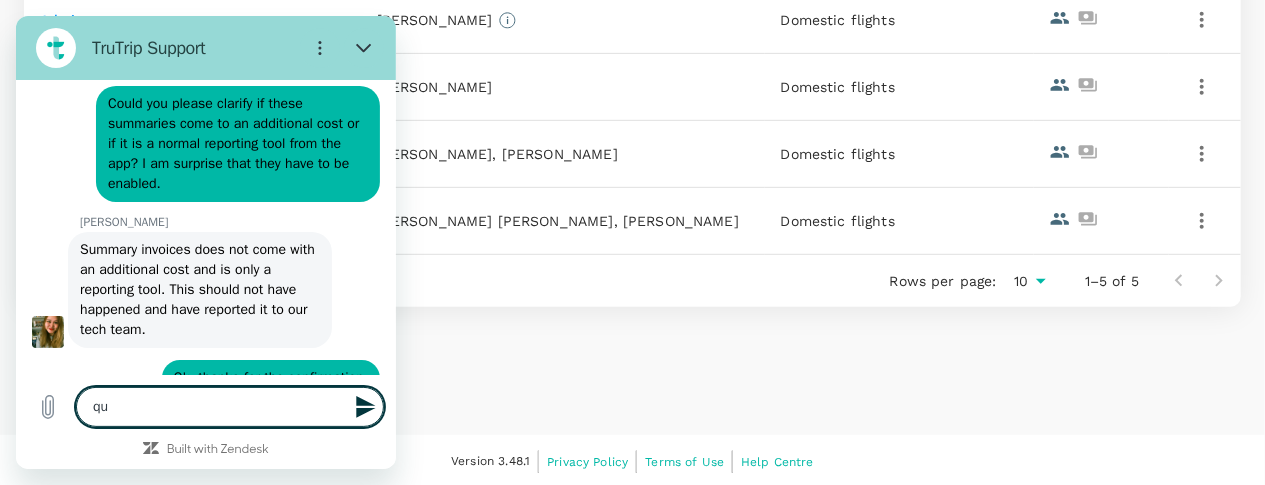 type on "que" 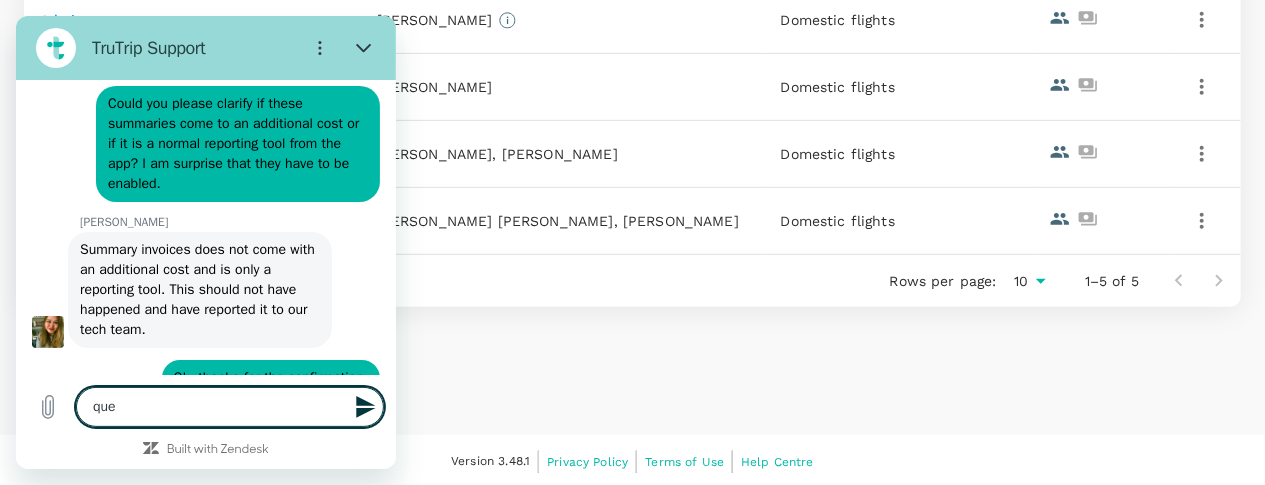 type on "x" 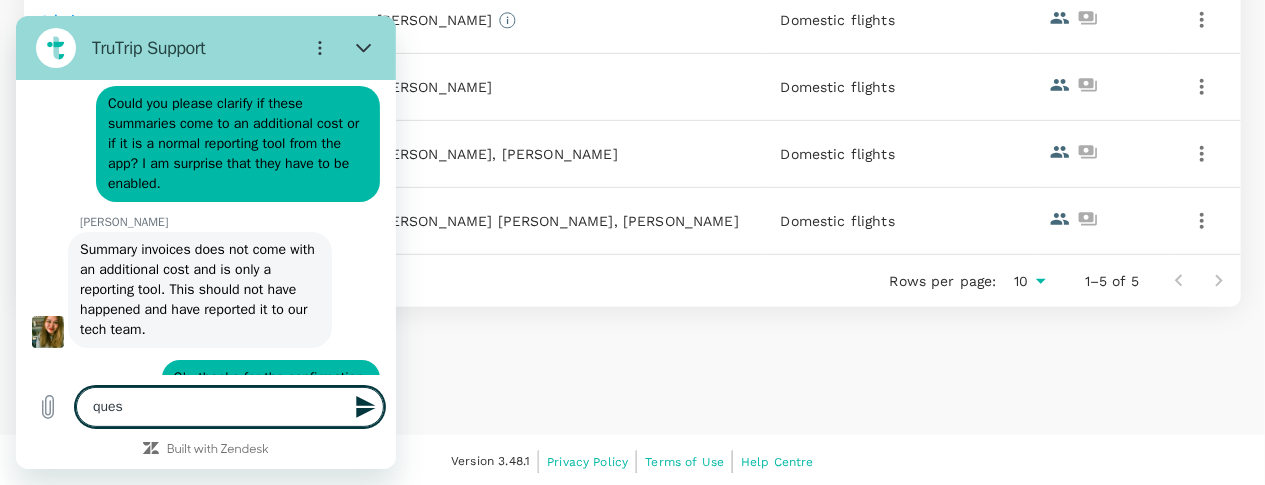 type on "quest" 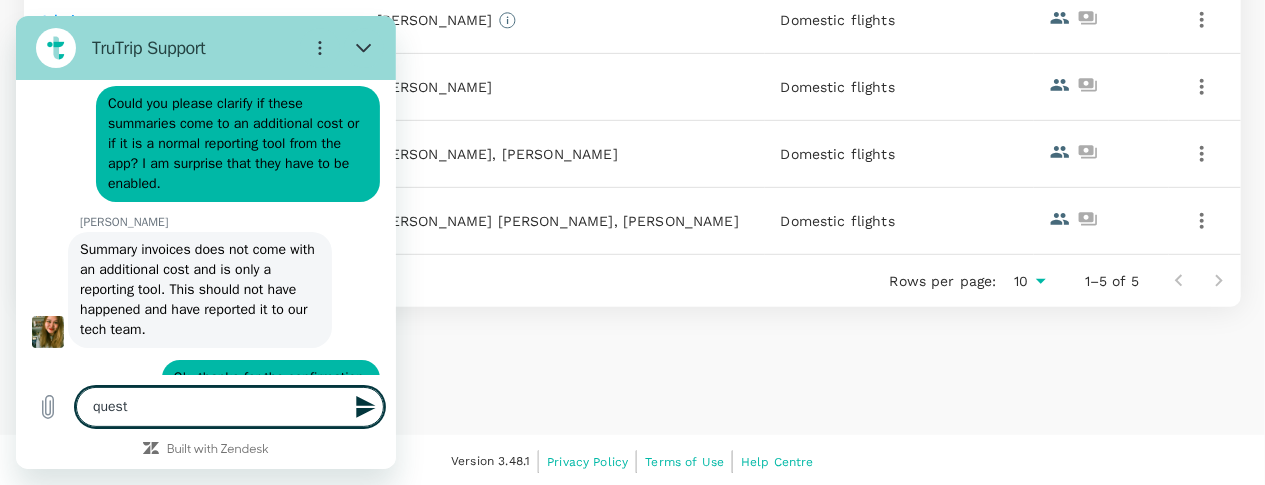 type on "questi" 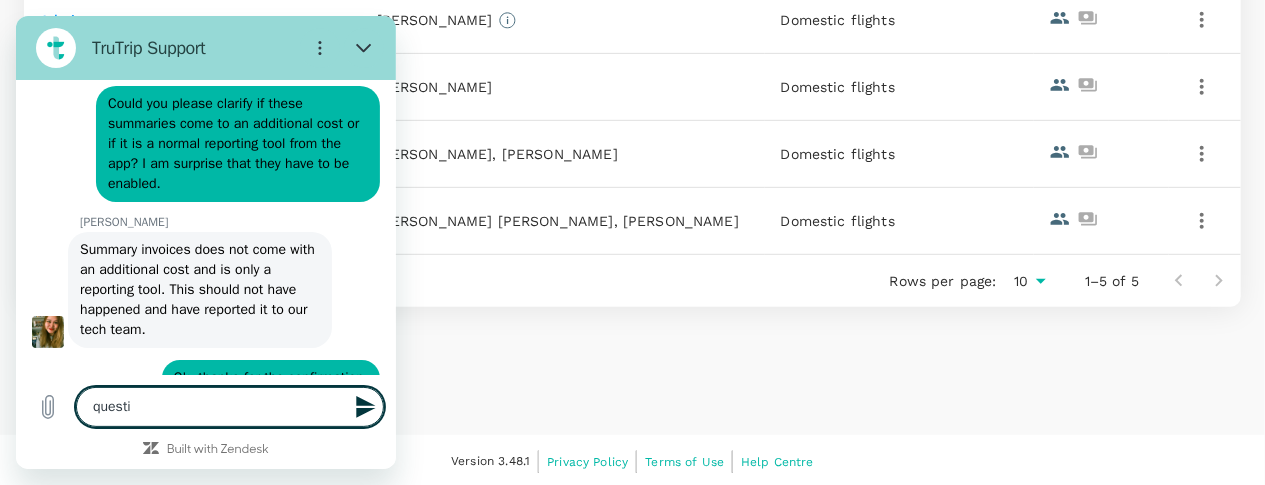 type on "x" 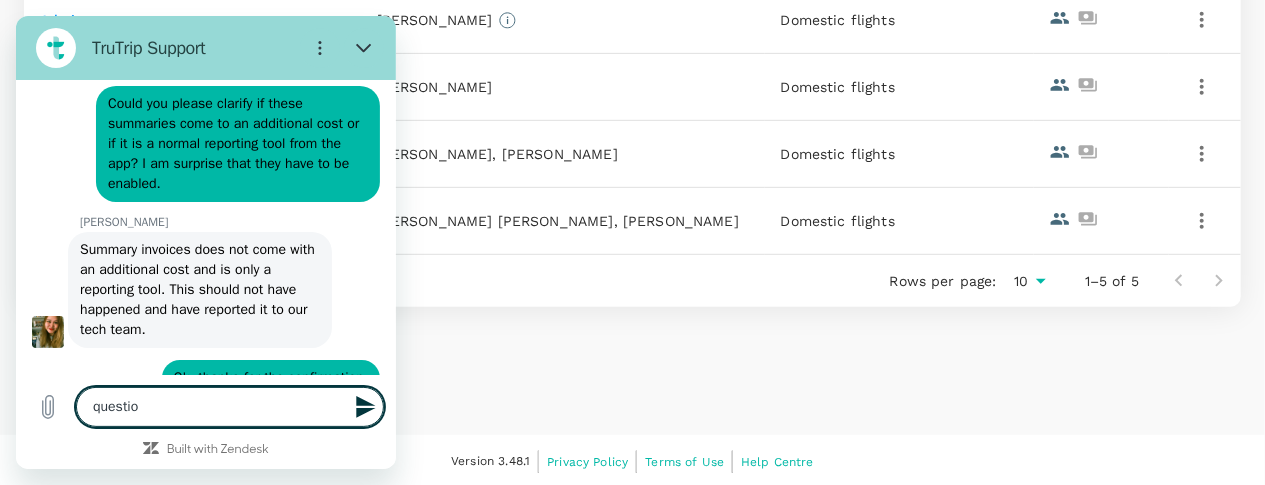 type on "question" 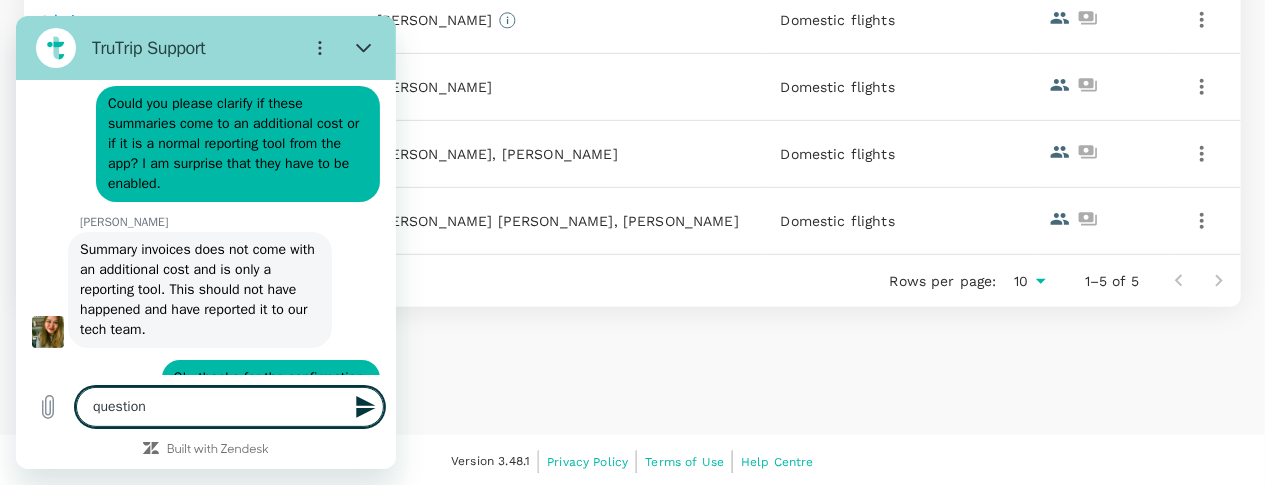 type on "x" 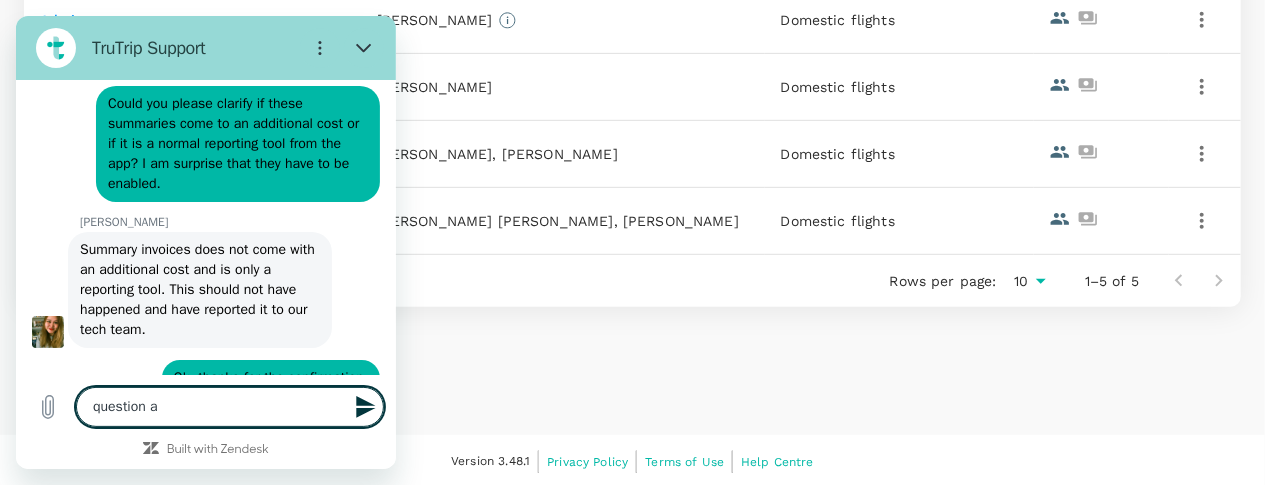 type on "question ab" 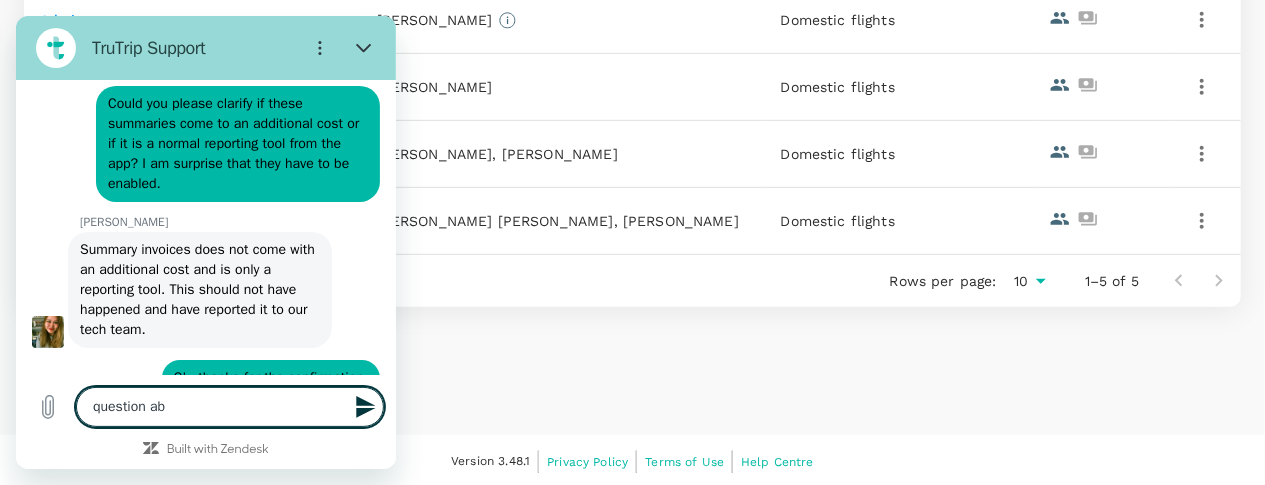 type on "question abo" 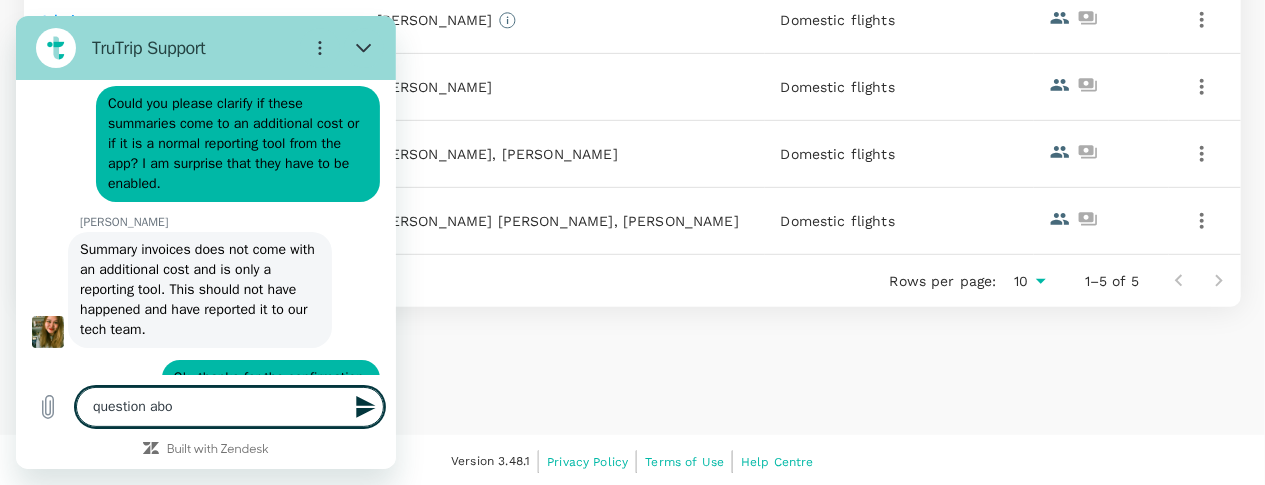 type on "x" 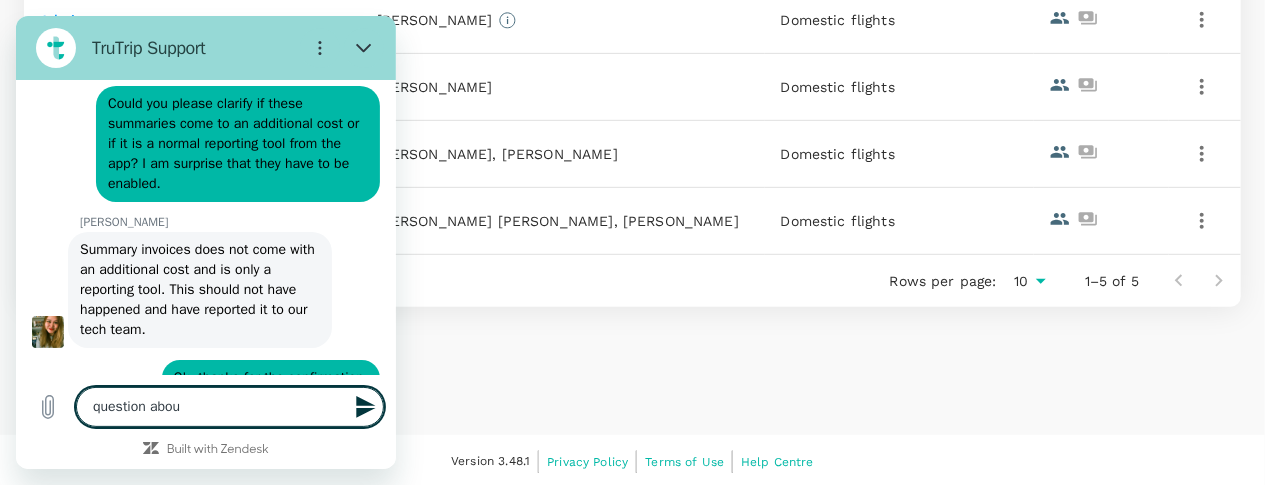 type on "question about" 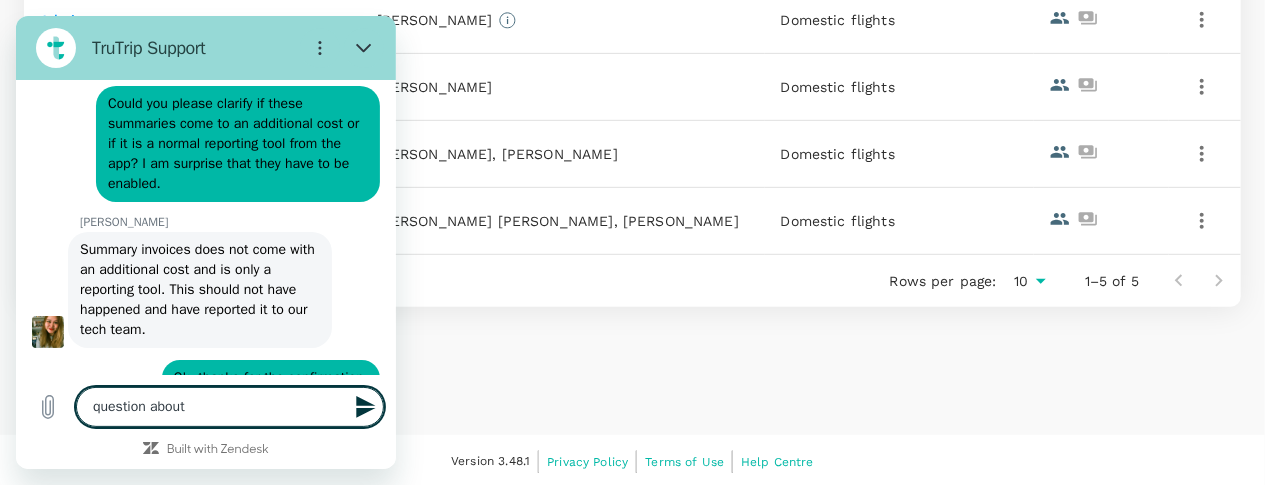 type on "question about" 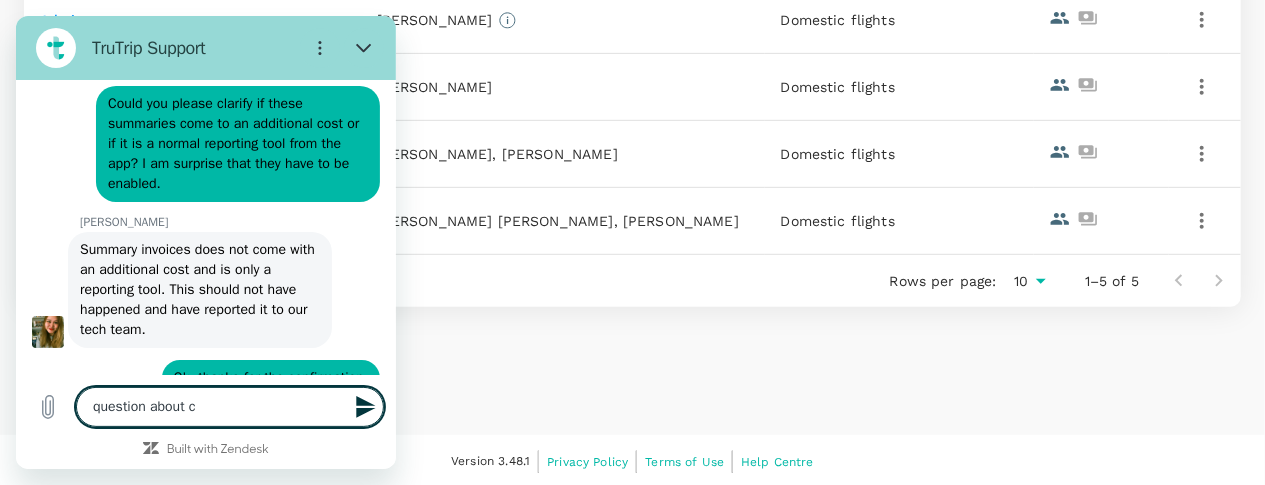 type on "question about cr" 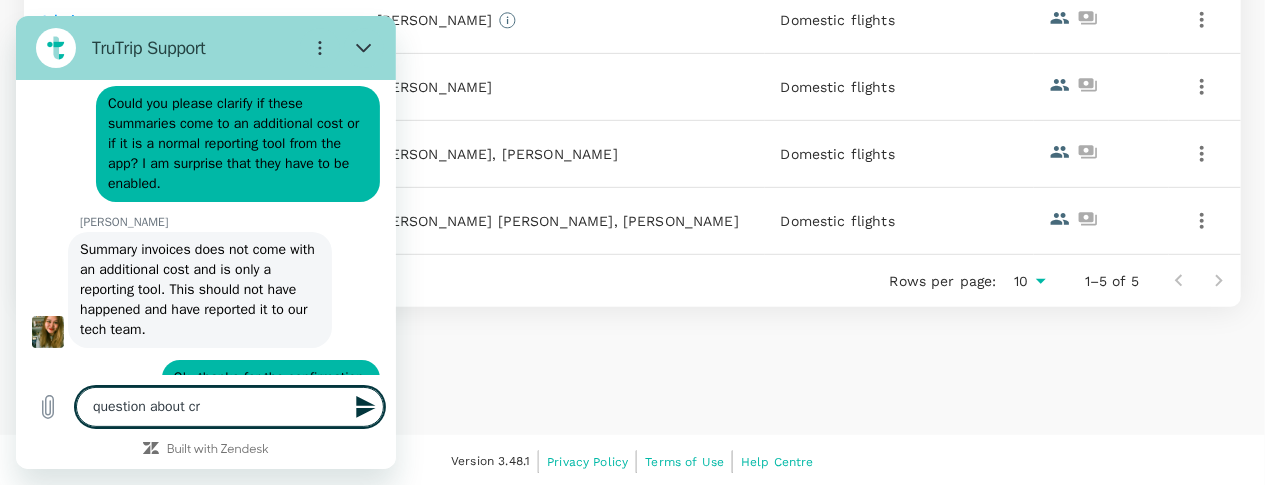 type on "question about cre" 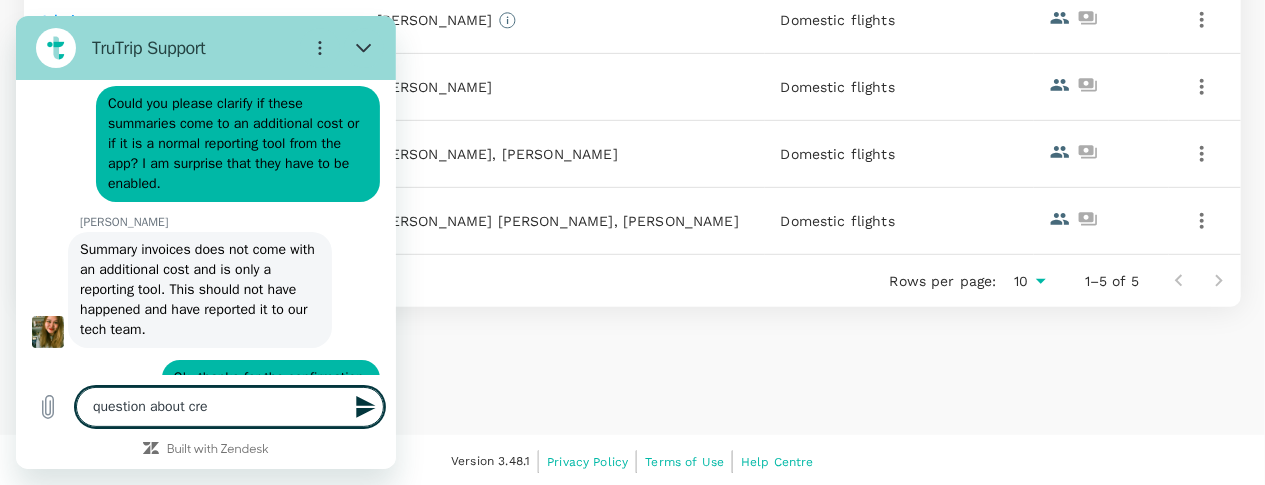 type on "question about cred" 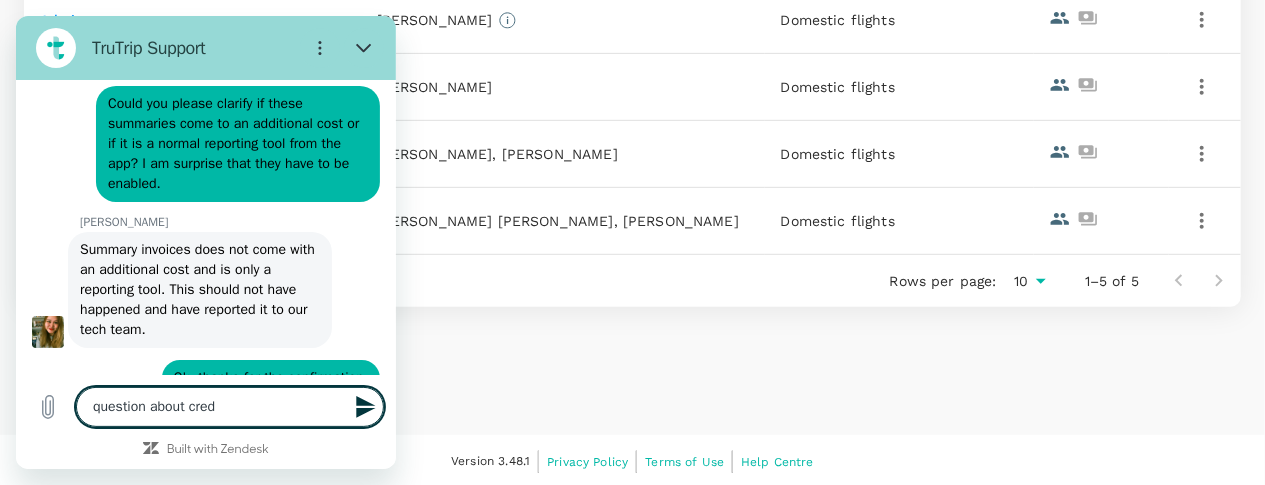type on "question about credi" 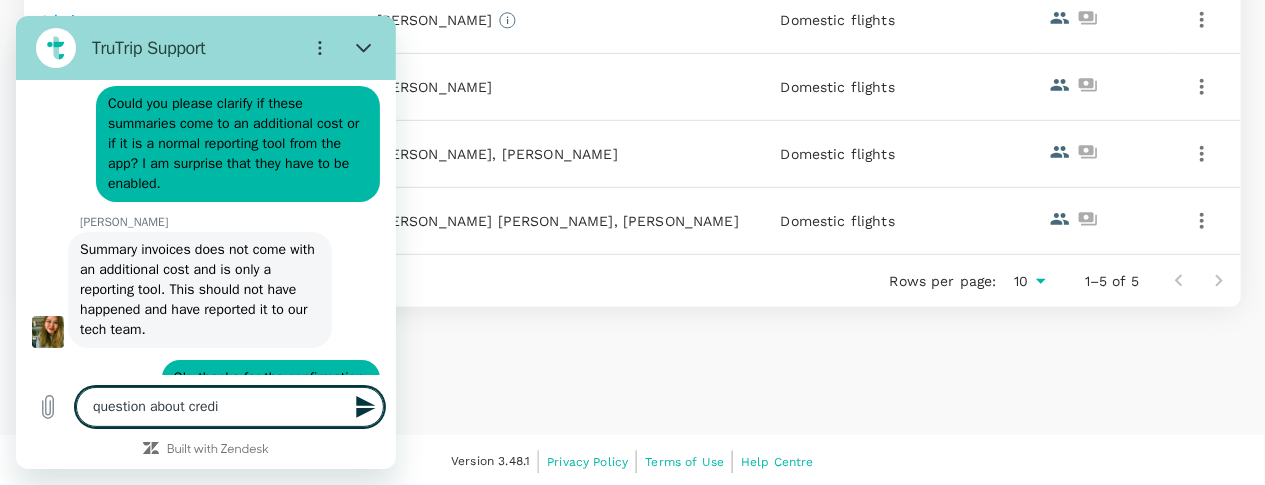 type on "question about credit" 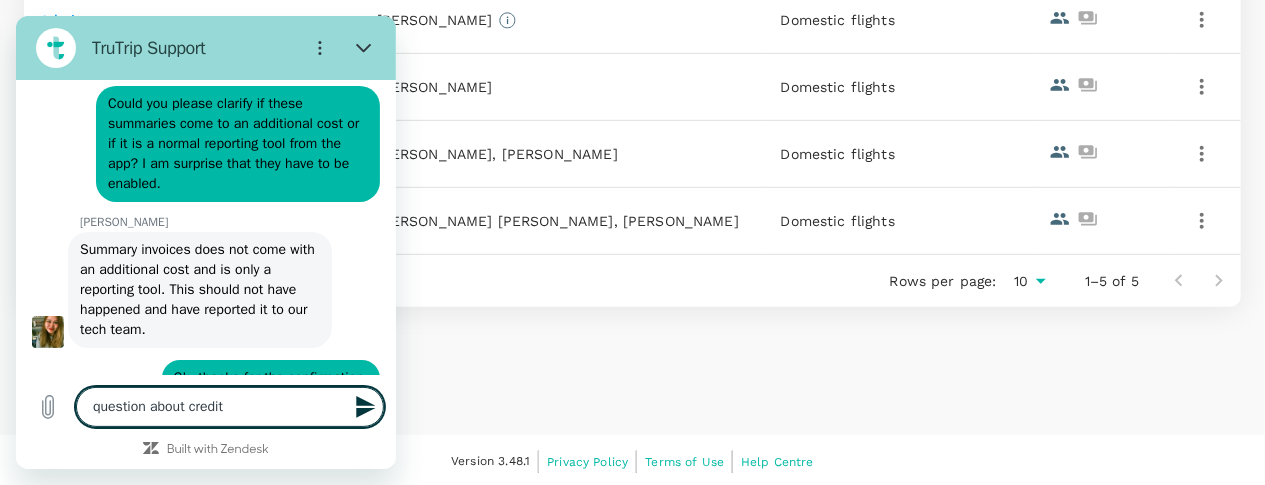 type on "question about credits" 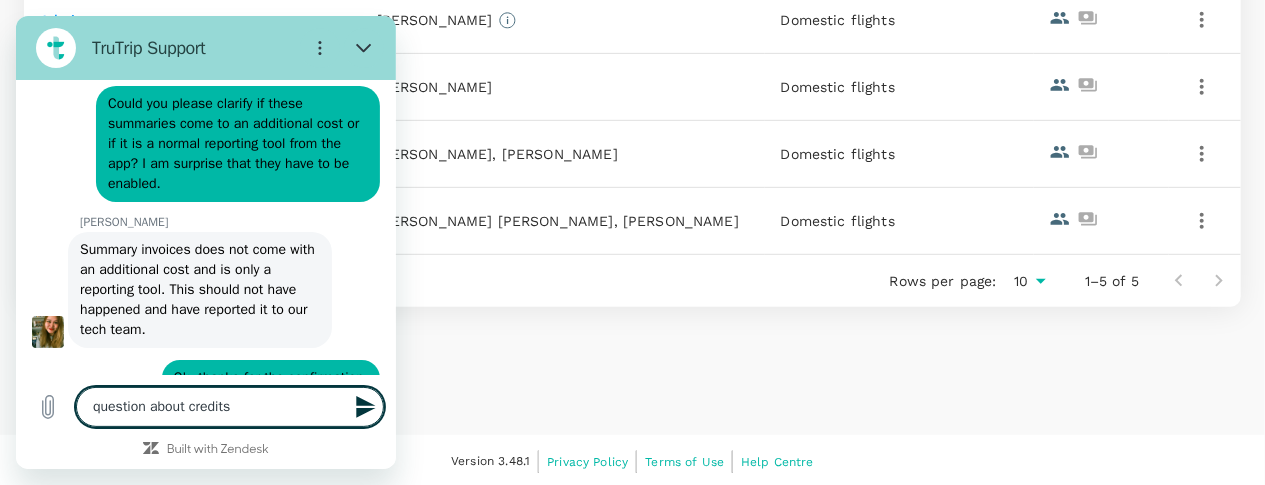type 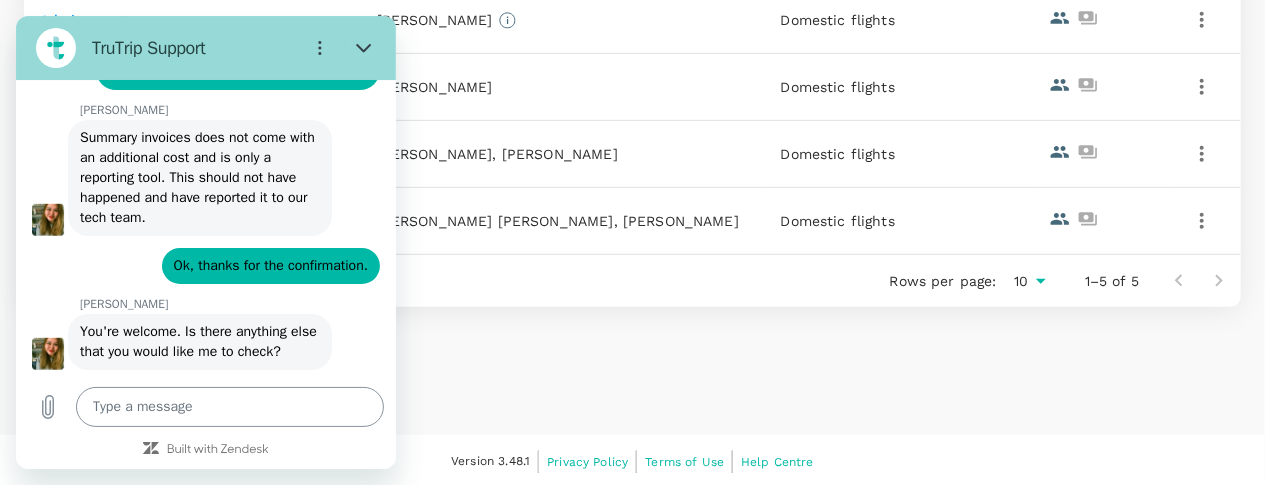 scroll, scrollTop: 8660, scrollLeft: 0, axis: vertical 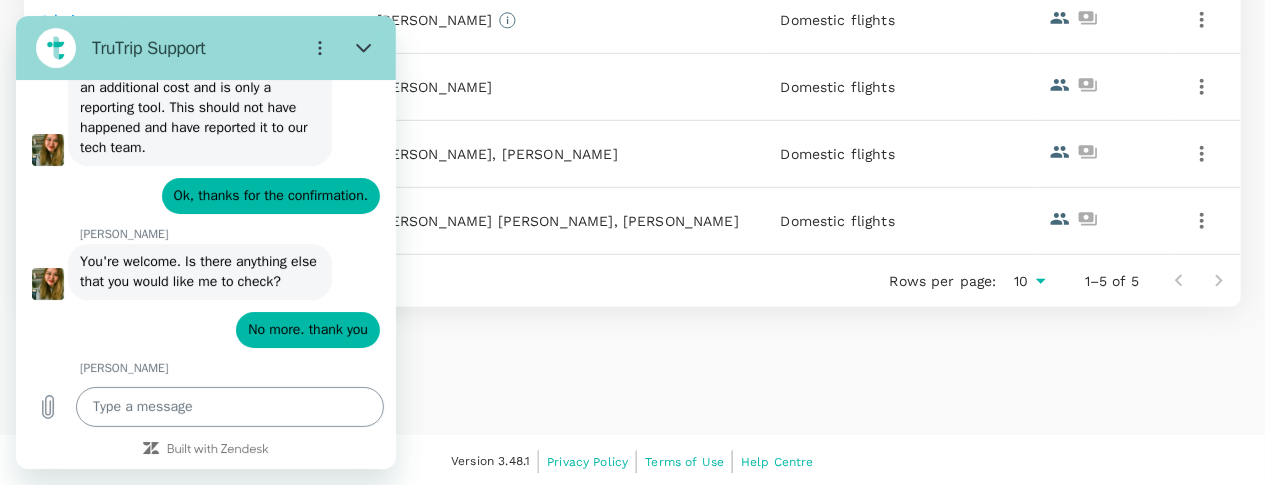 type on "x" 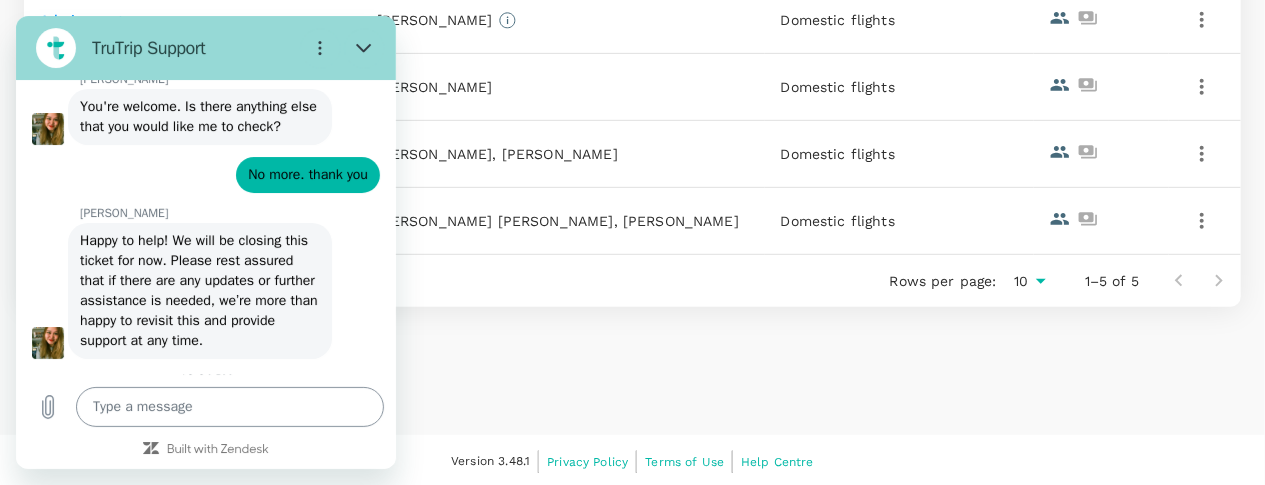 scroll, scrollTop: 8881, scrollLeft: 0, axis: vertical 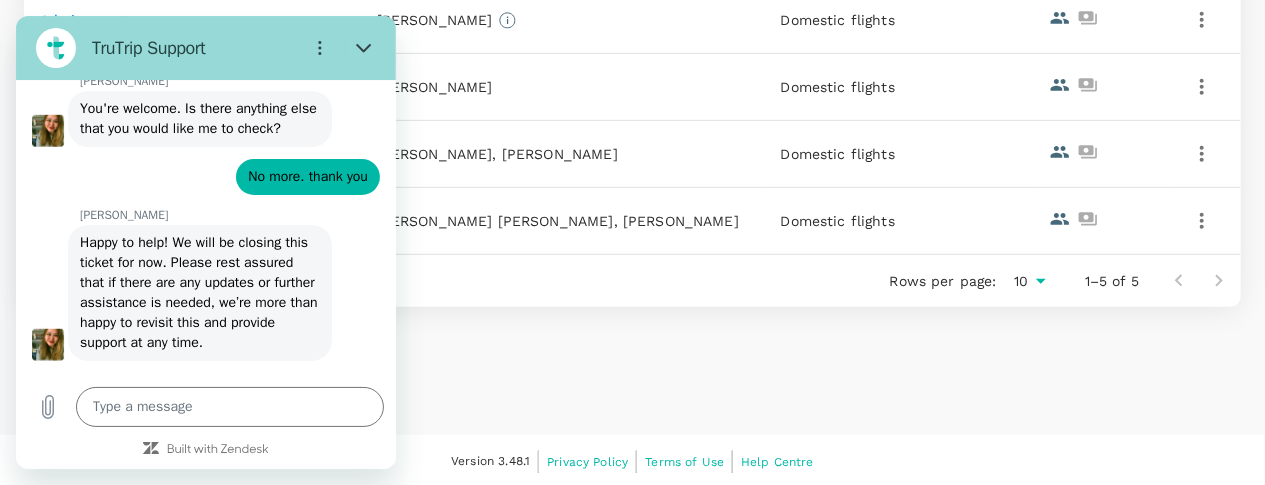 type on "Valerie" 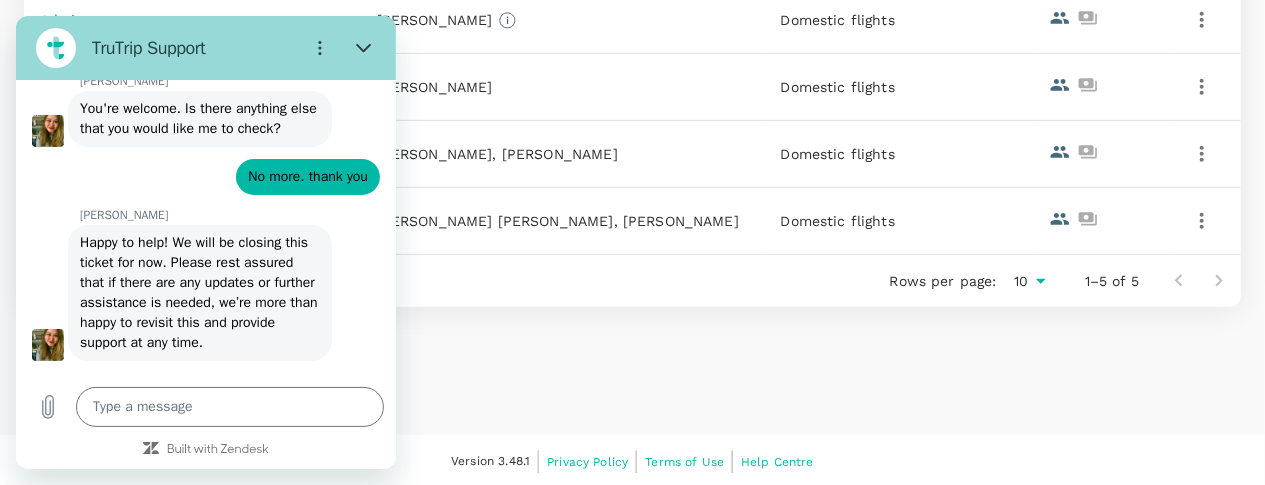 type on "x" 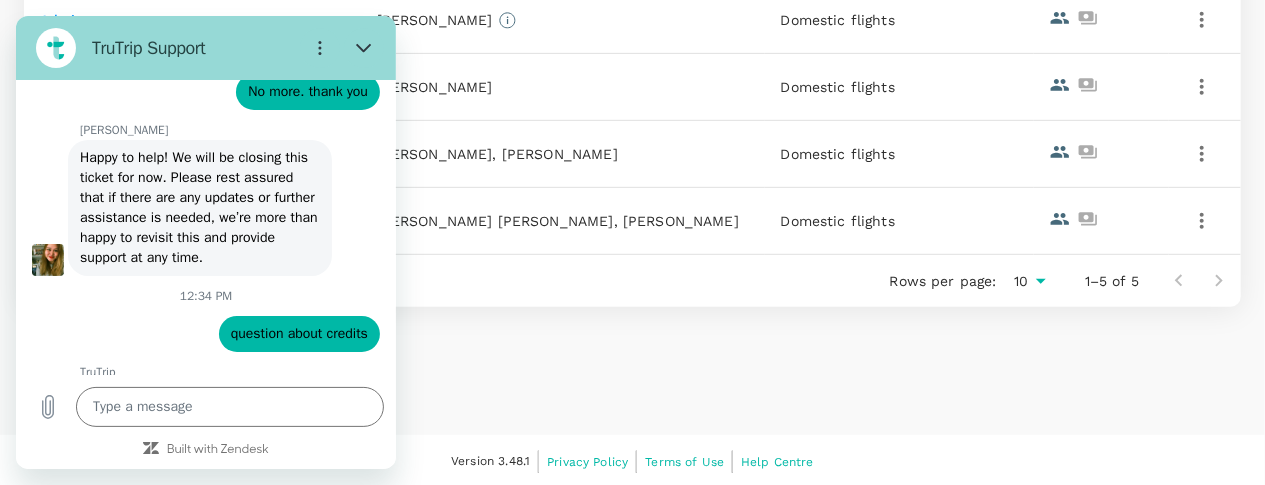 scroll, scrollTop: 8966, scrollLeft: 0, axis: vertical 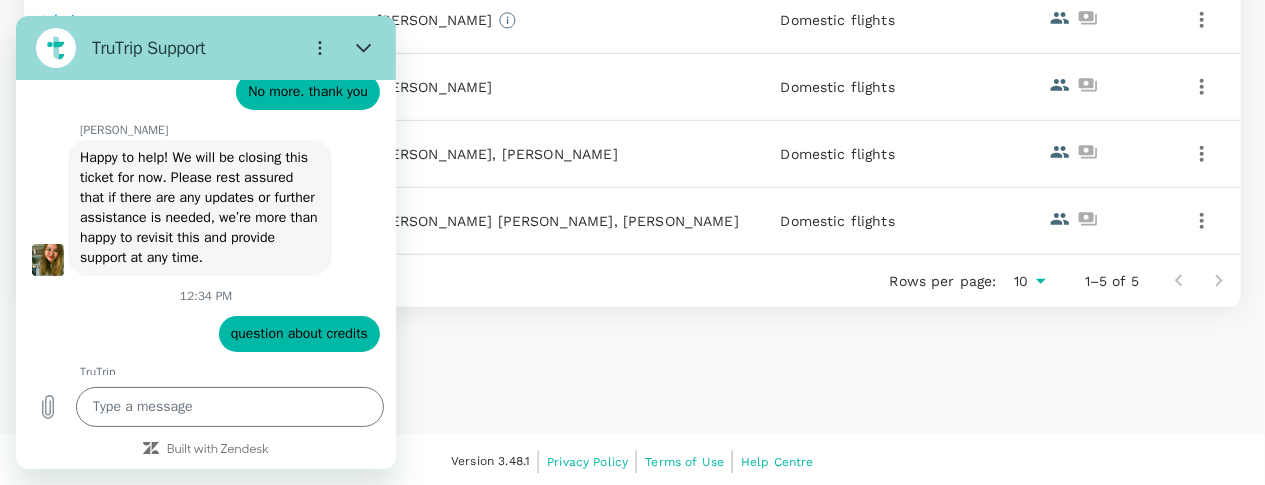 type on "valerie.mccool@vetoquinol.com" 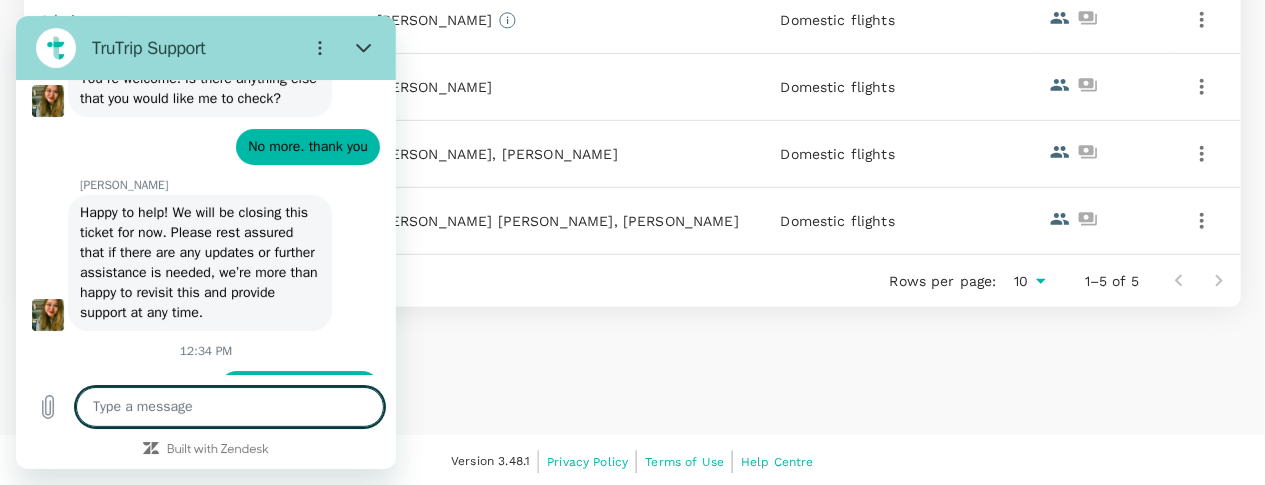 scroll, scrollTop: 8912, scrollLeft: 0, axis: vertical 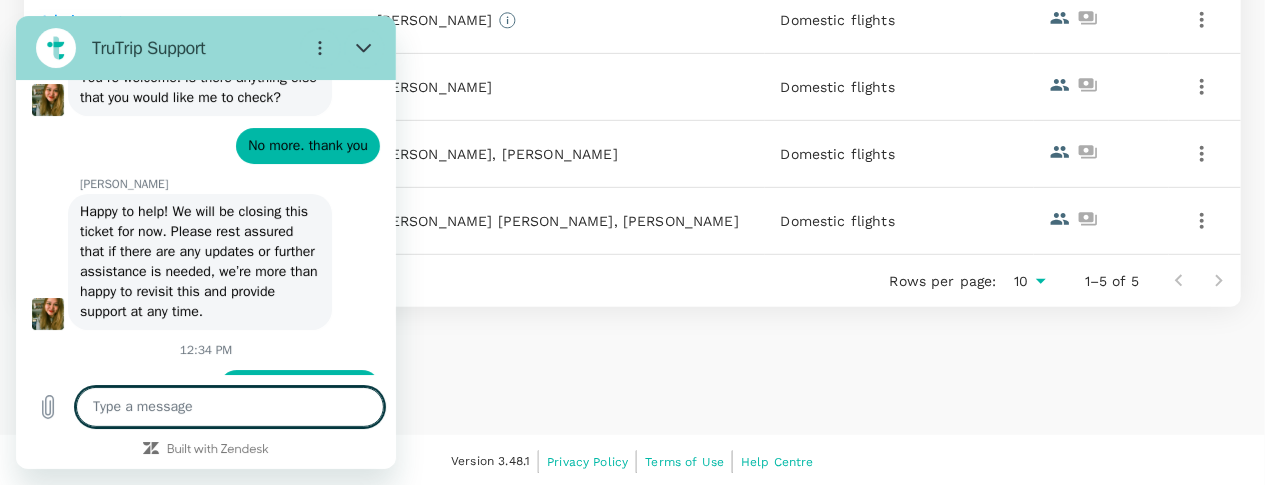 type on "x" 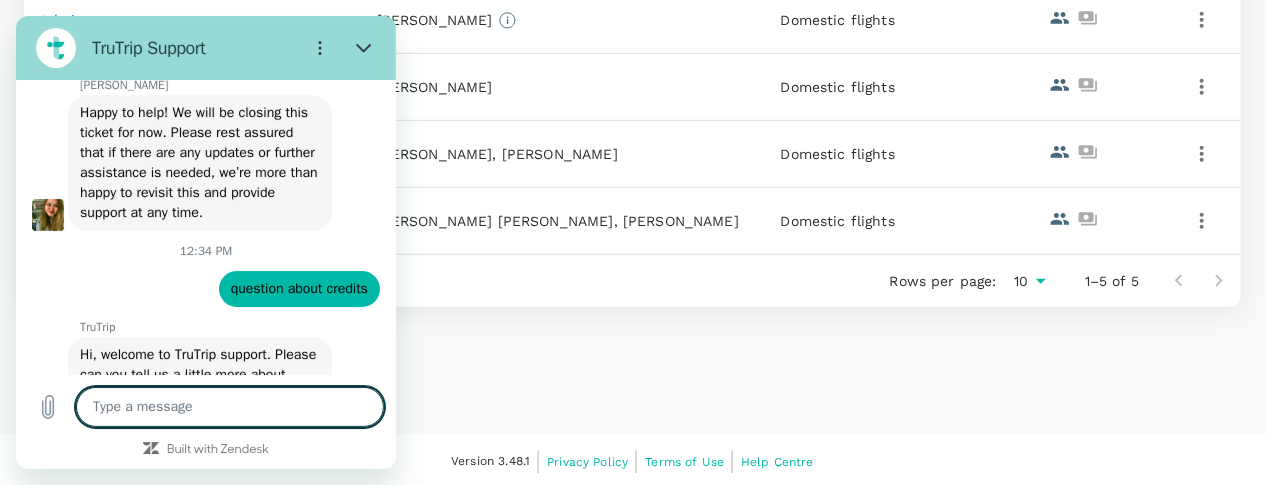 click at bounding box center [230, 407] 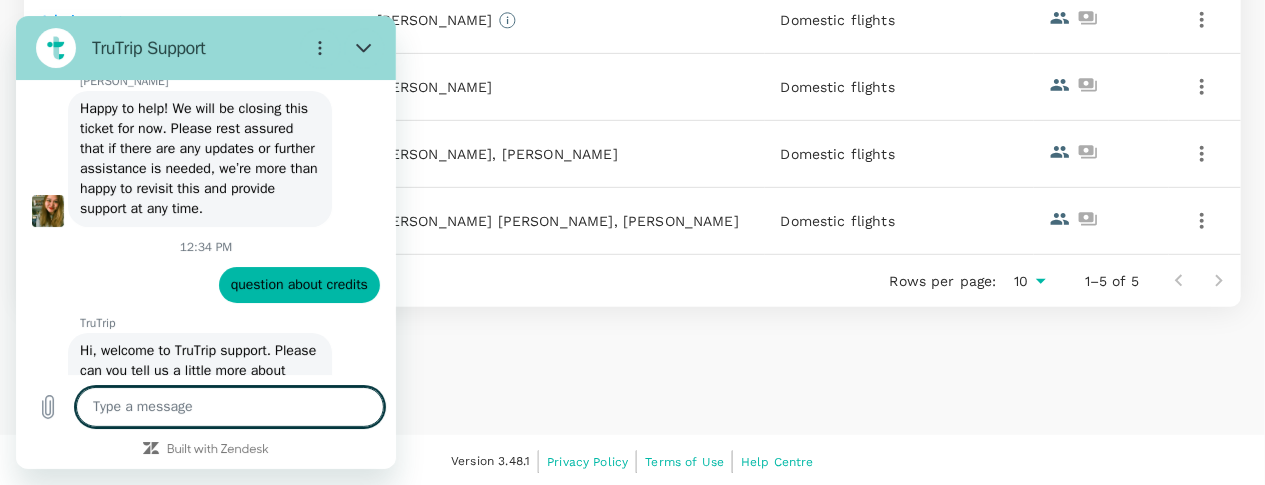 scroll, scrollTop: 9016, scrollLeft: 0, axis: vertical 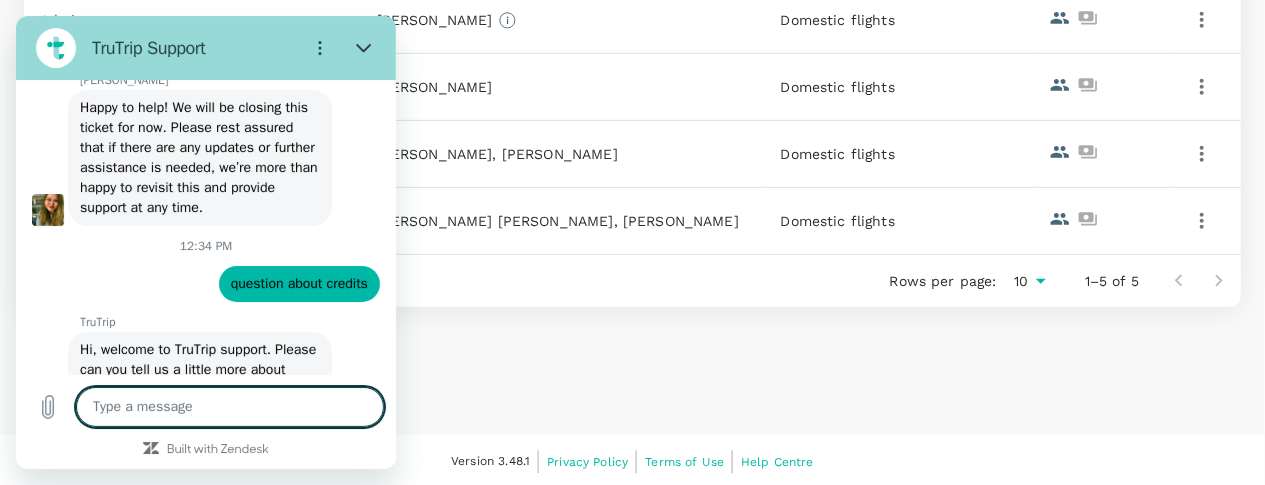 type on "H" 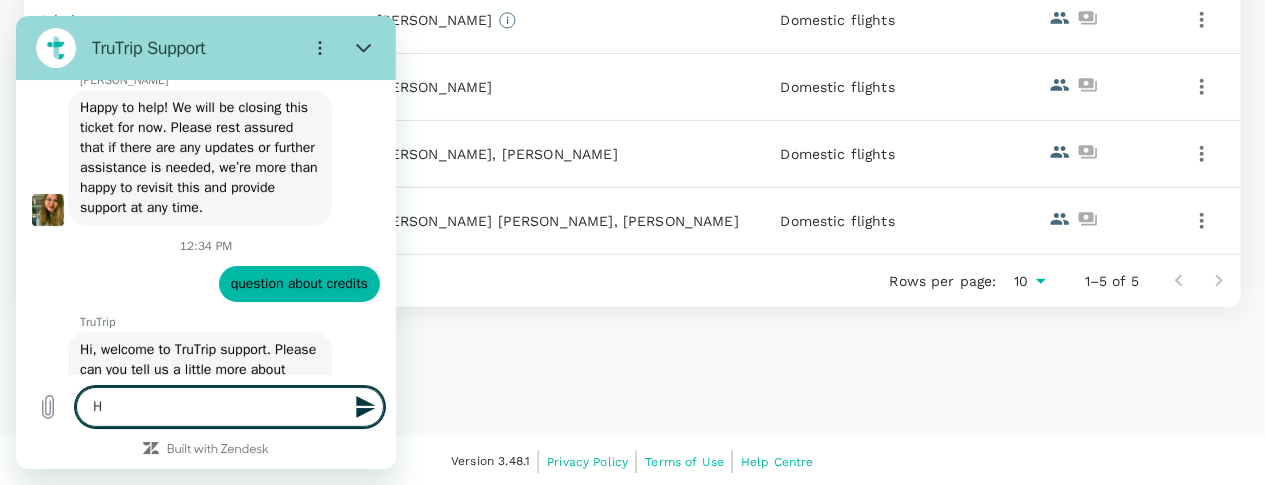 type on "Hi" 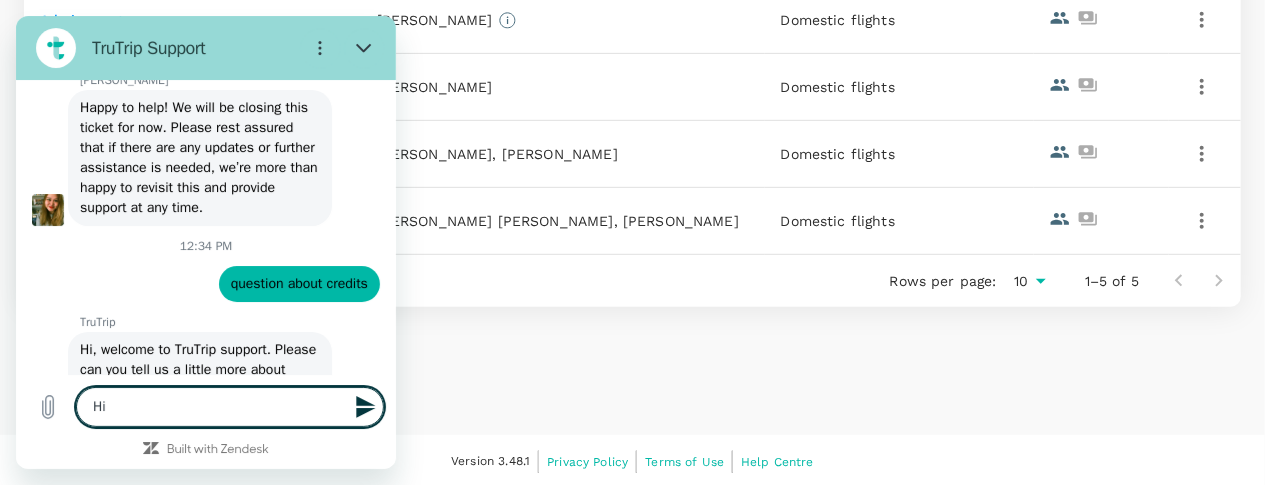type on "Hi" 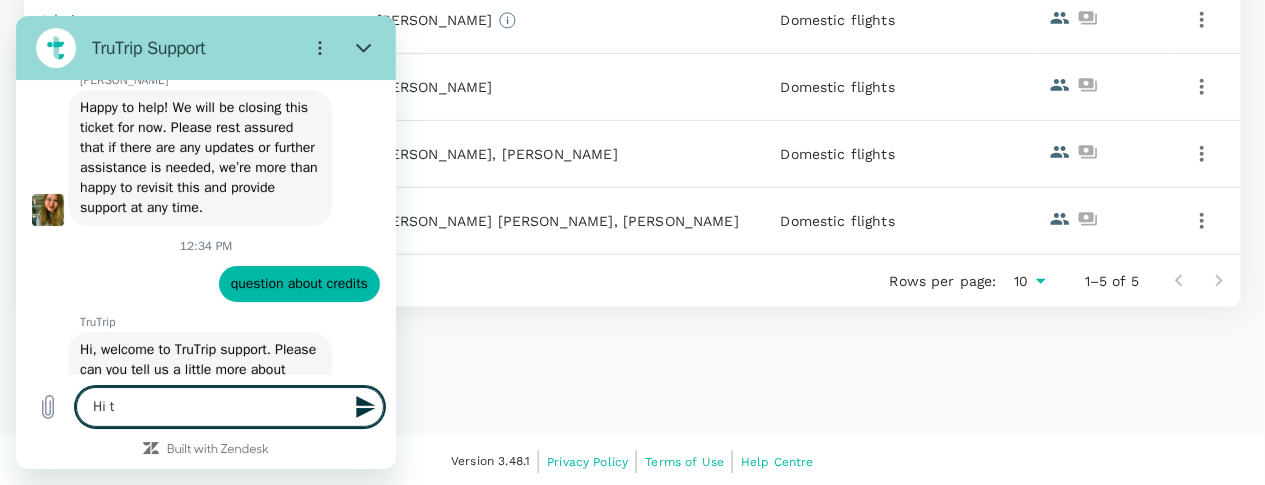 type on "x" 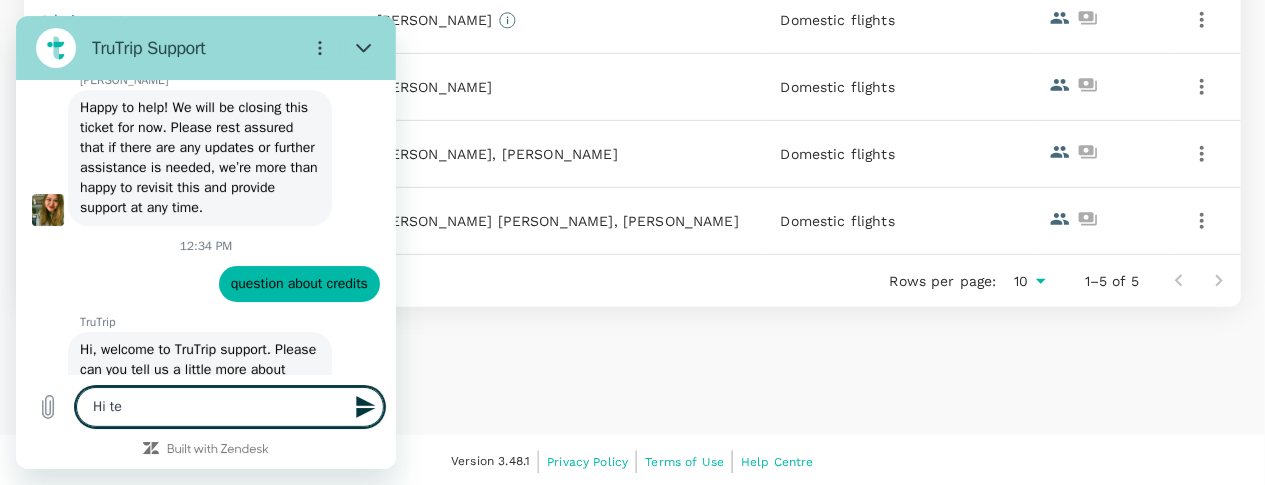 type on "Hi tea" 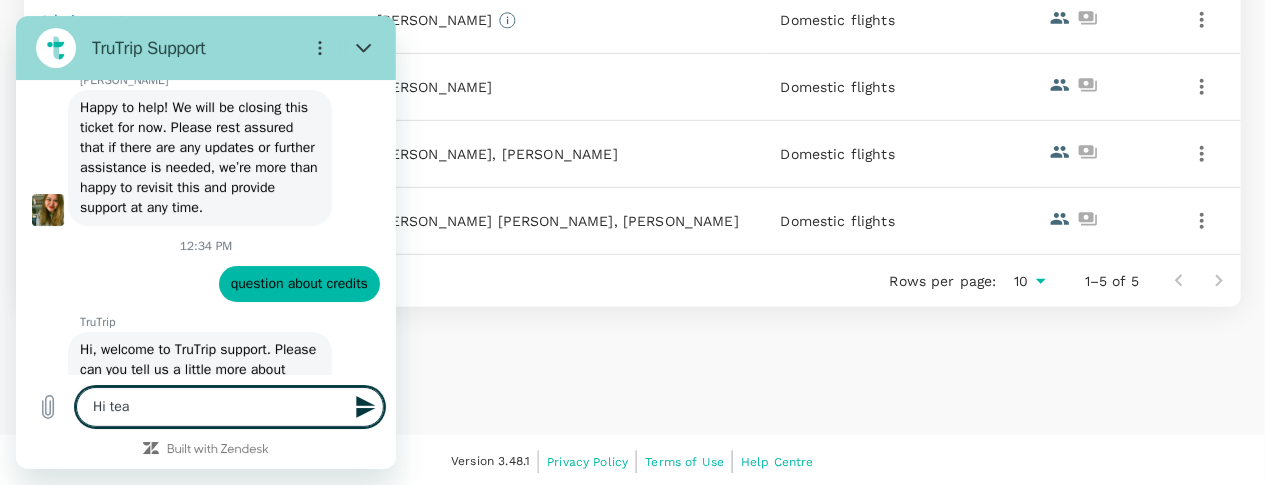 type on "Hi te" 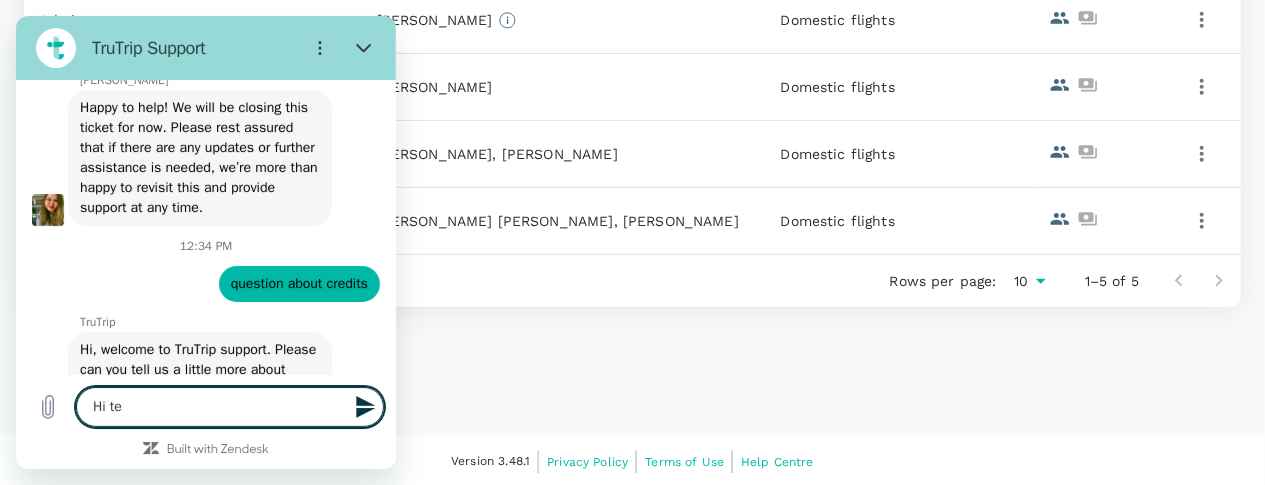 type on "Hi t" 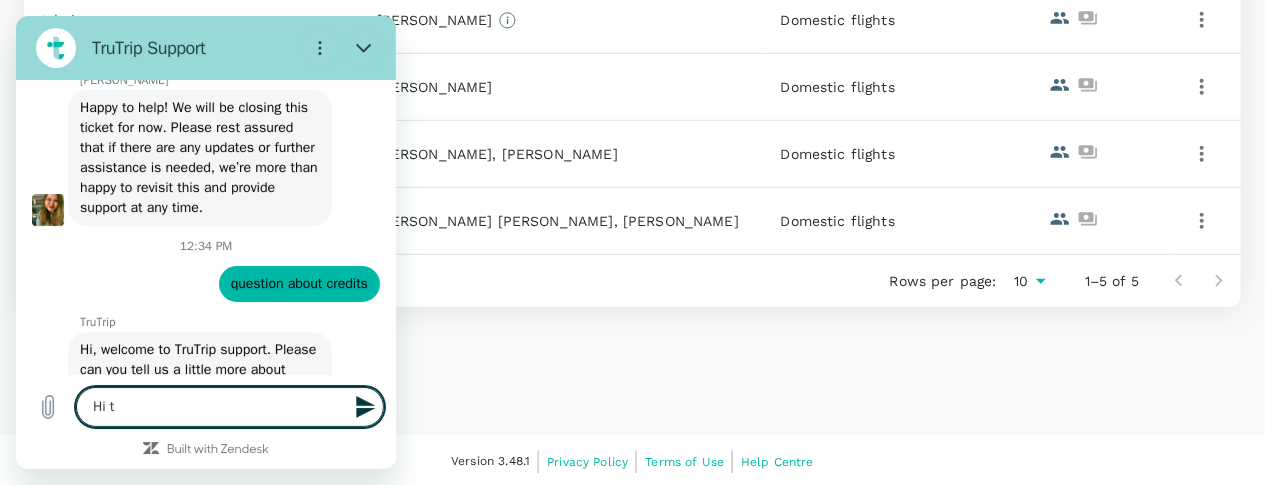 type on "Hi" 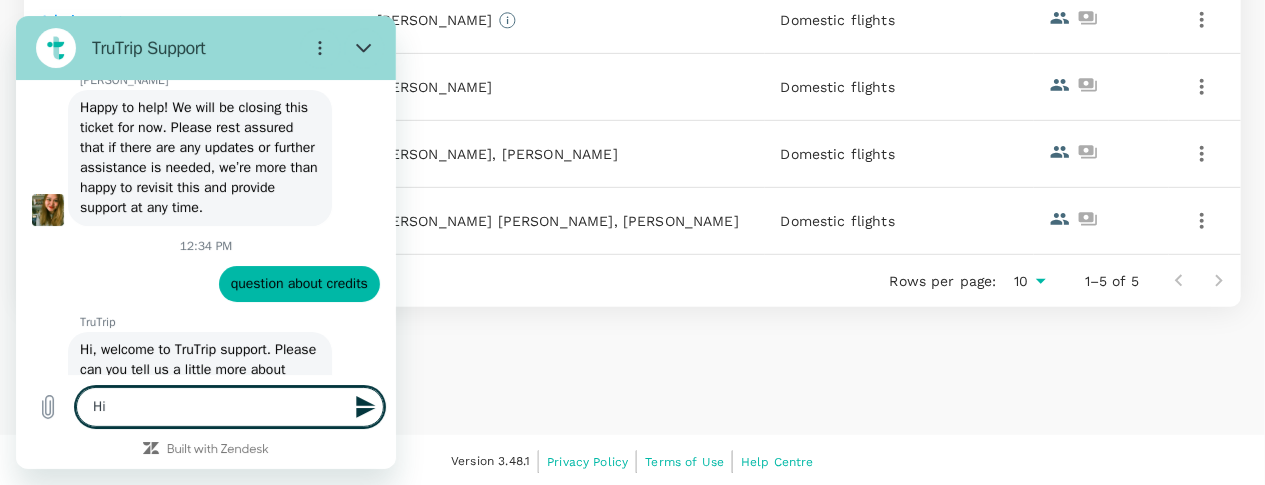 type on "Hi T" 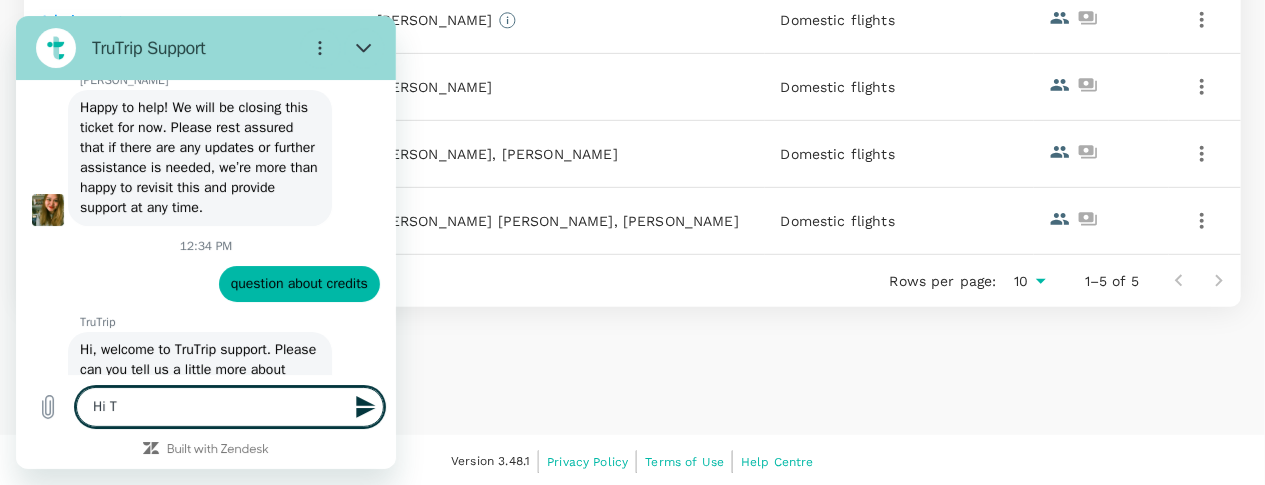 type on "Hi Te" 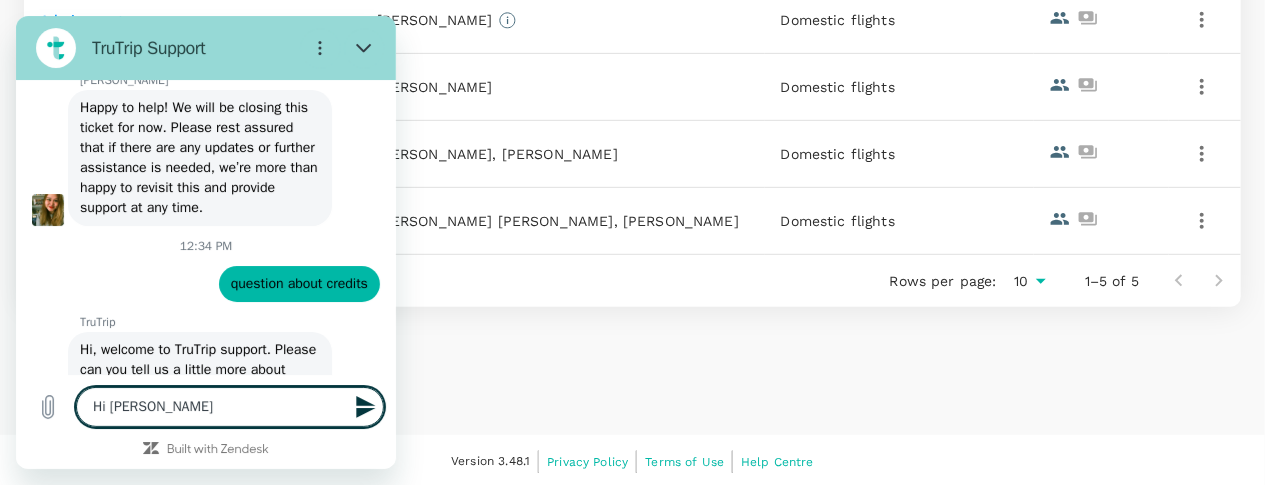 type on "Hi Tea" 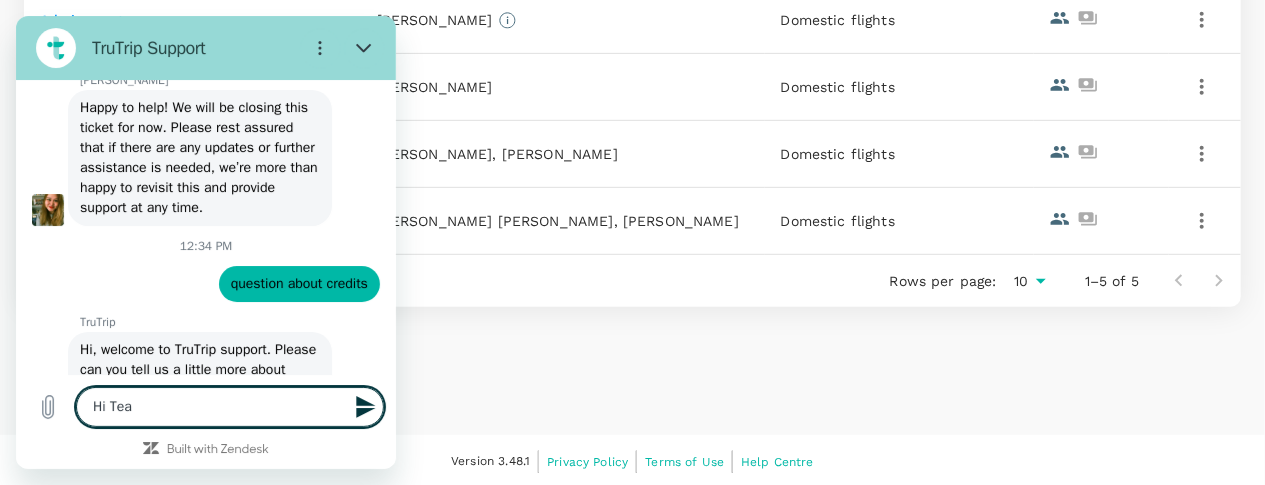 type on "Hi Team" 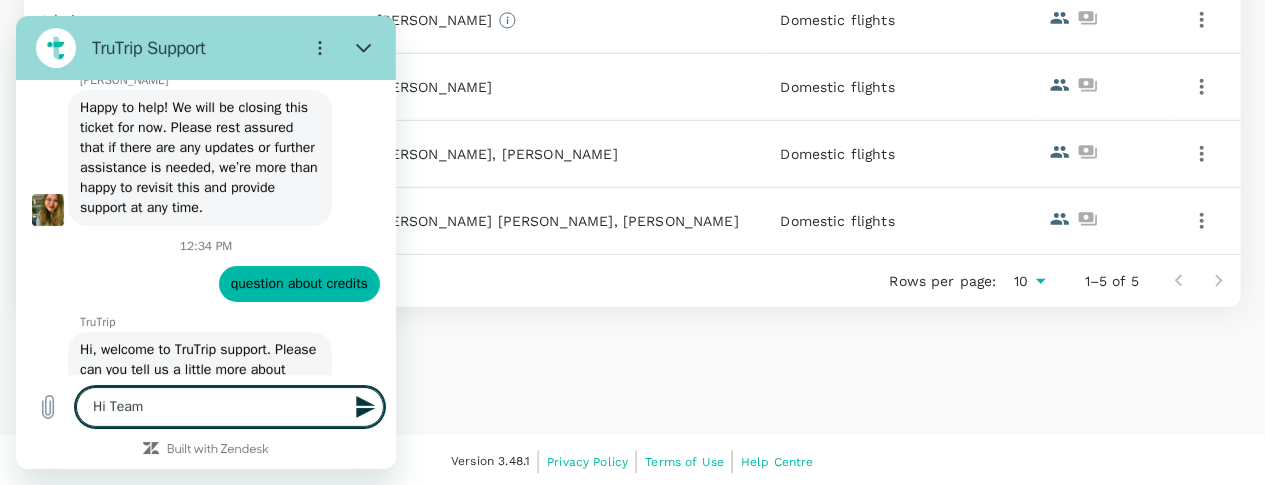 type on "Hi Team," 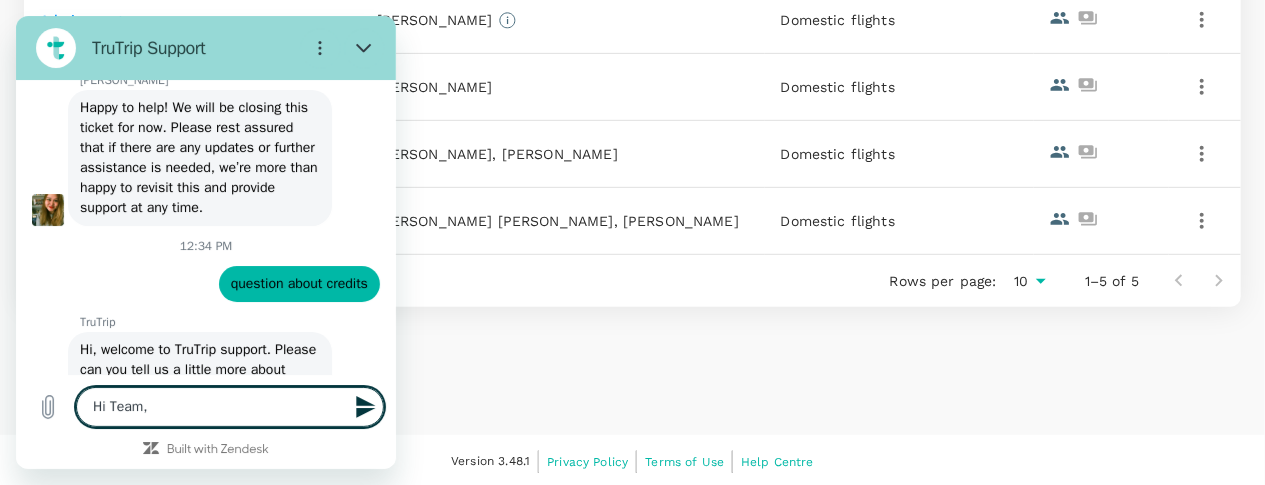 type on "Hi Team," 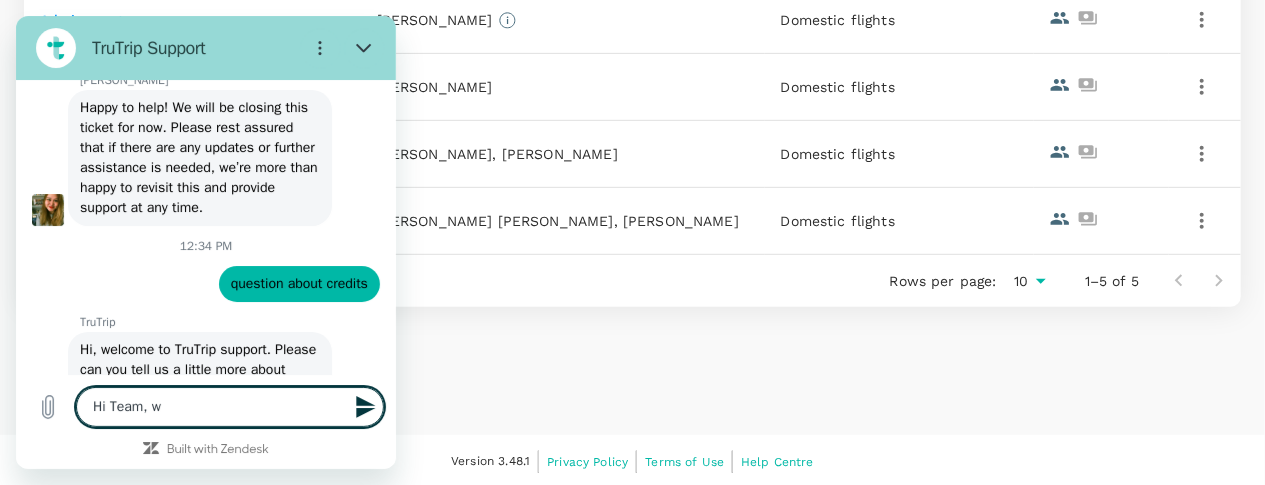 type on "Hi Team, we" 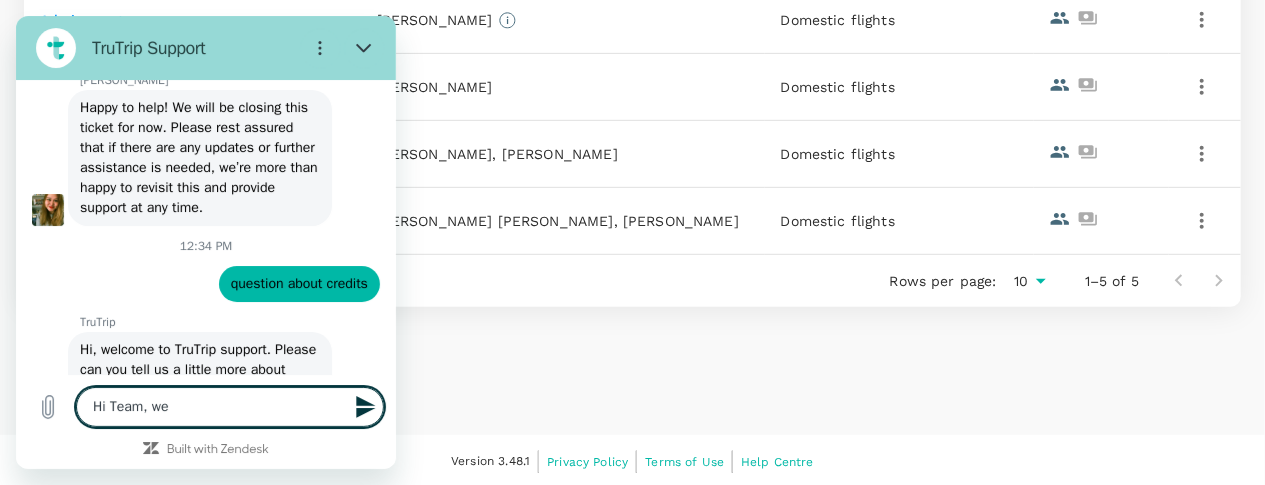 type on "Hi Team, we" 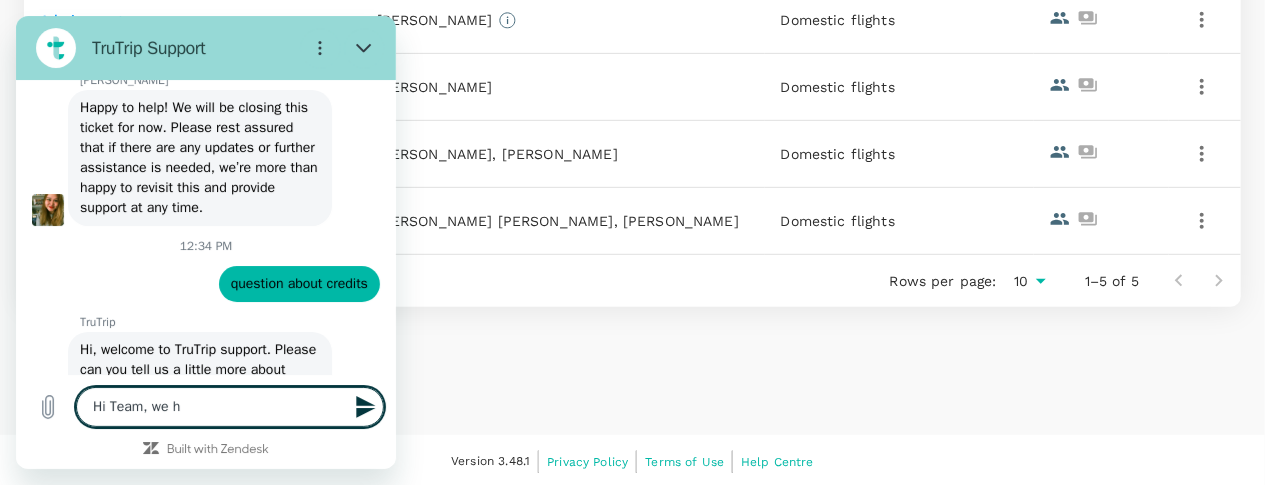 type on "Hi Team, we ha" 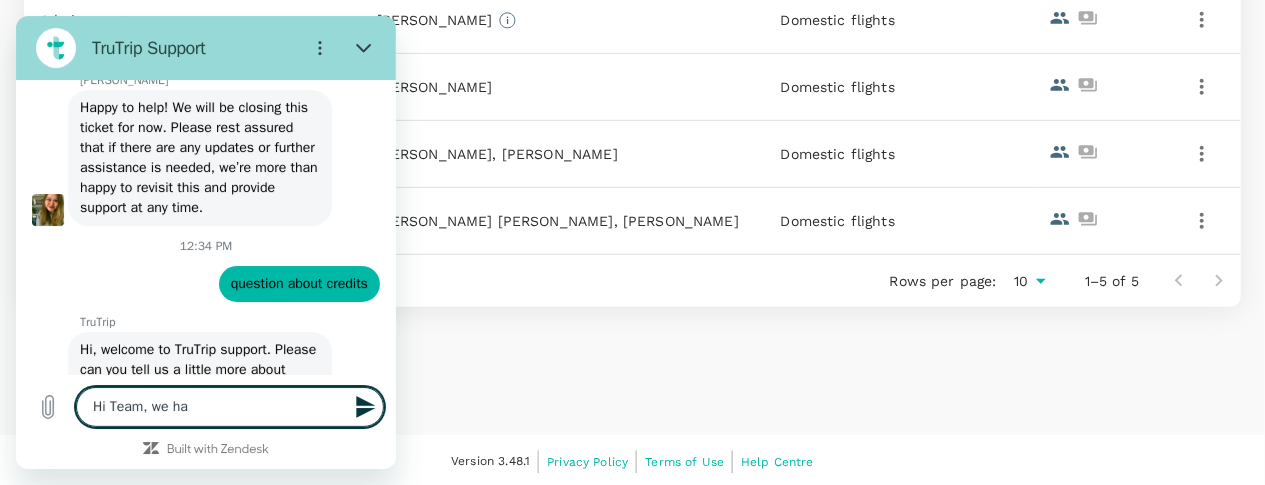 type on "Hi Team, we hav" 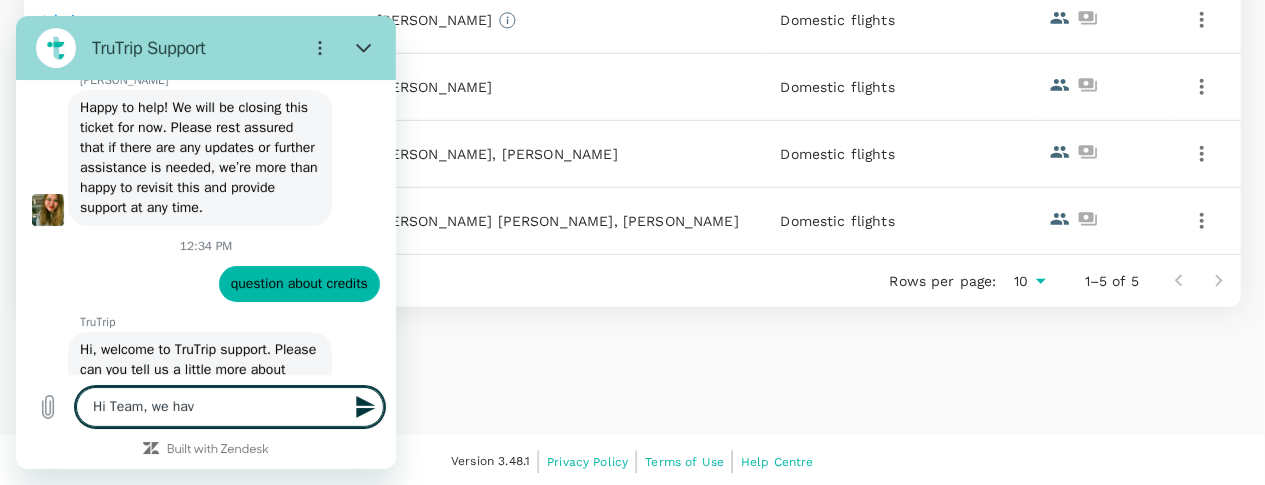 type on "x" 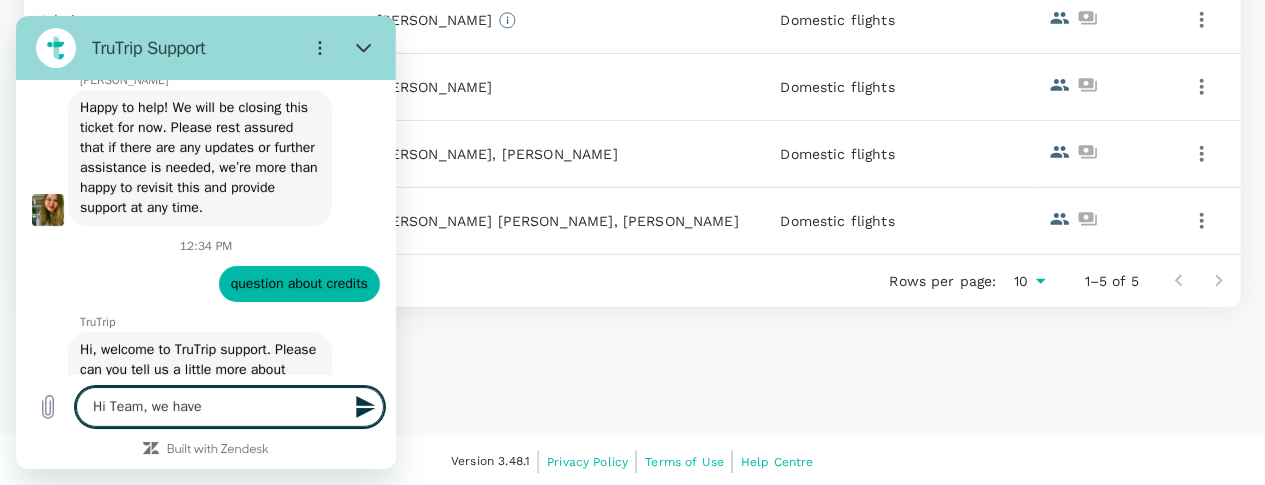 type on "Hi Team, we have" 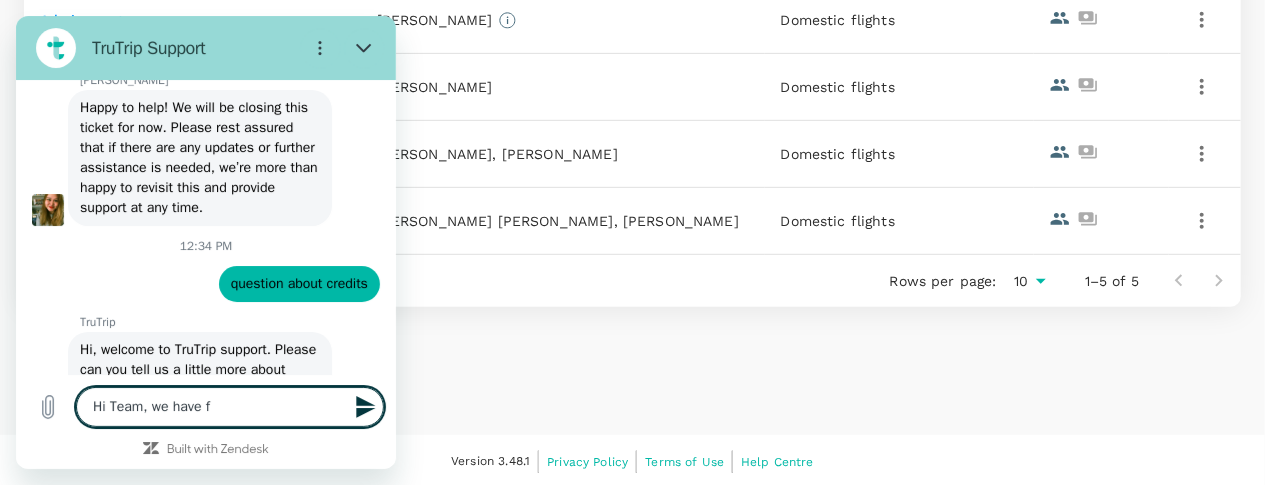 type on "Hi Team, we have fl" 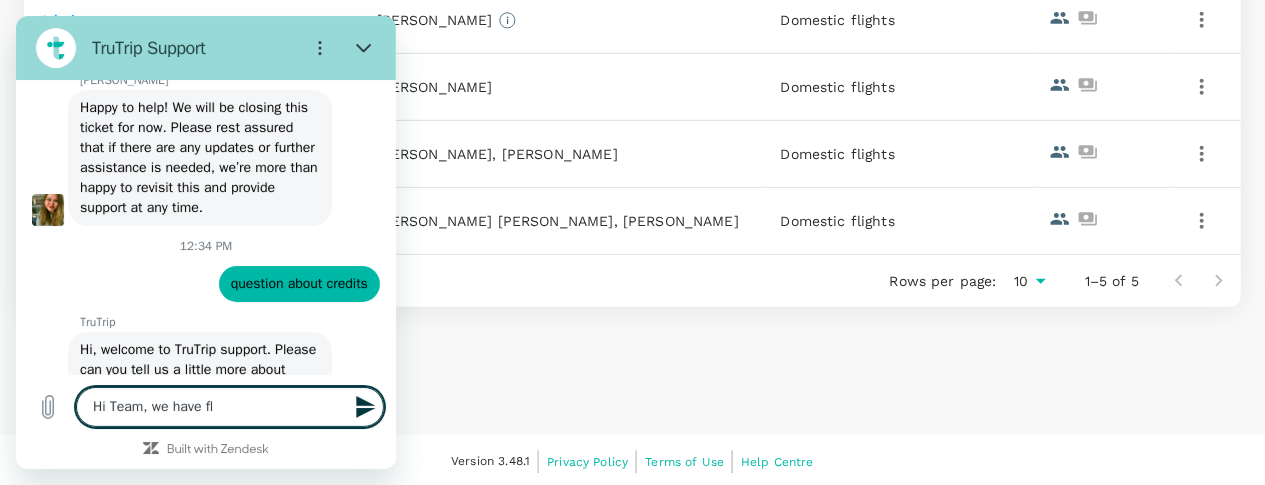 type on "Hi Team, we have fli" 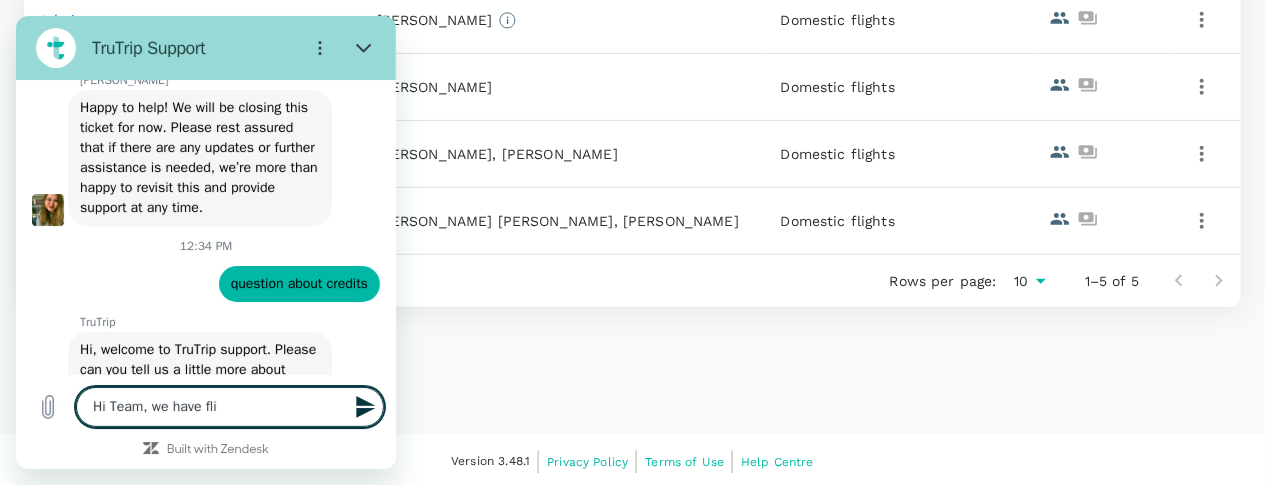 type on "Hi Team, we have flig" 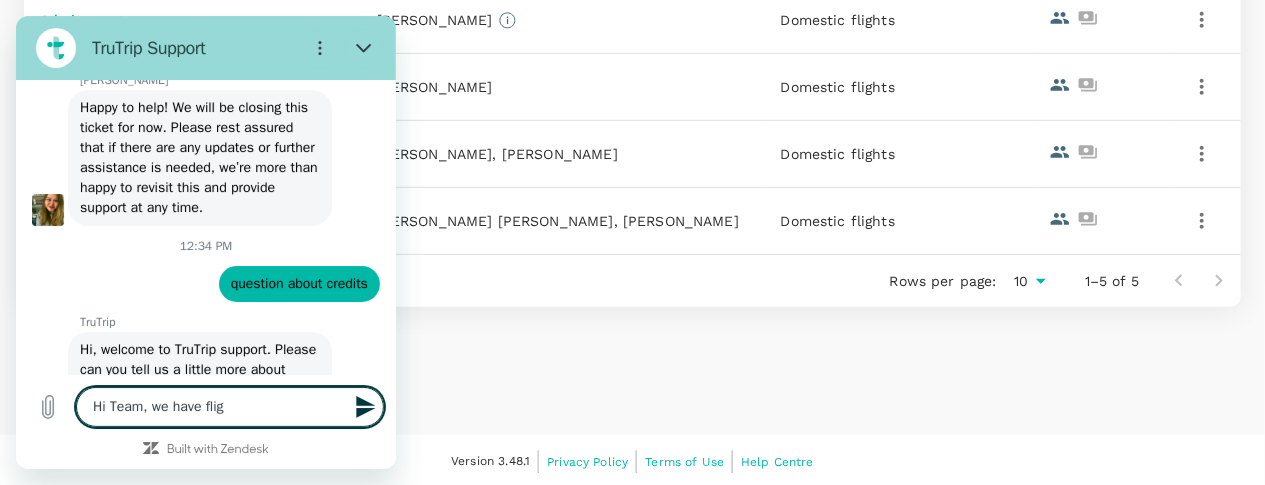 type on "Hi Team, we have fligh" 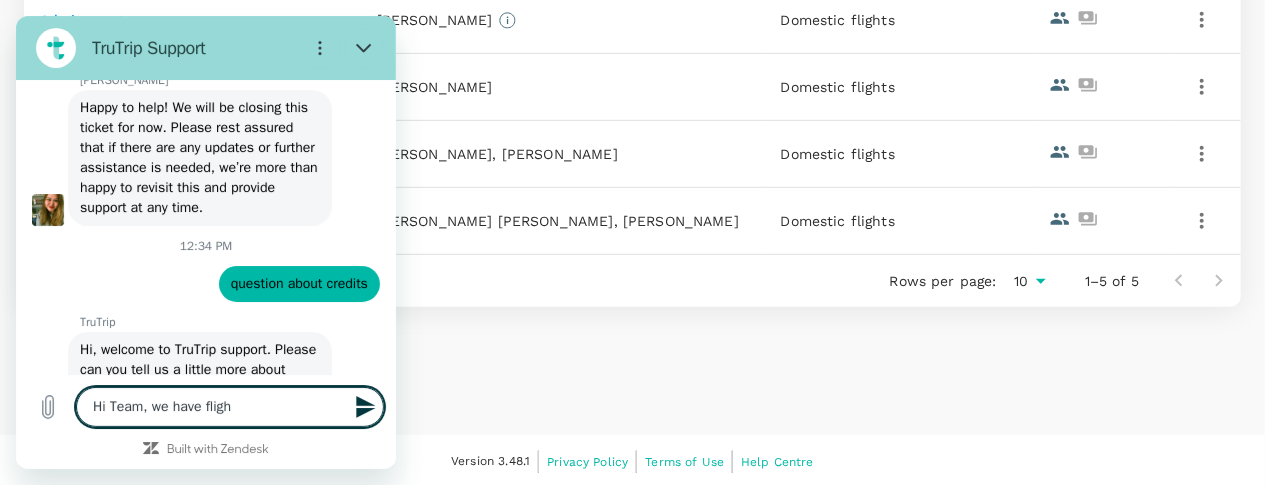 type on "Hi Team, we have flight" 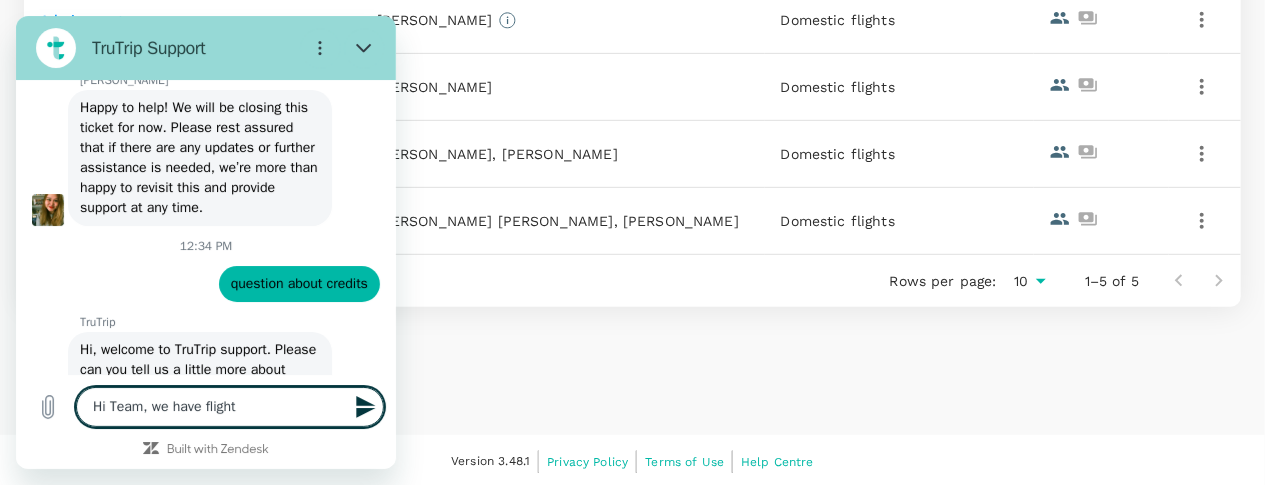 type on "Hi Team, we have flight" 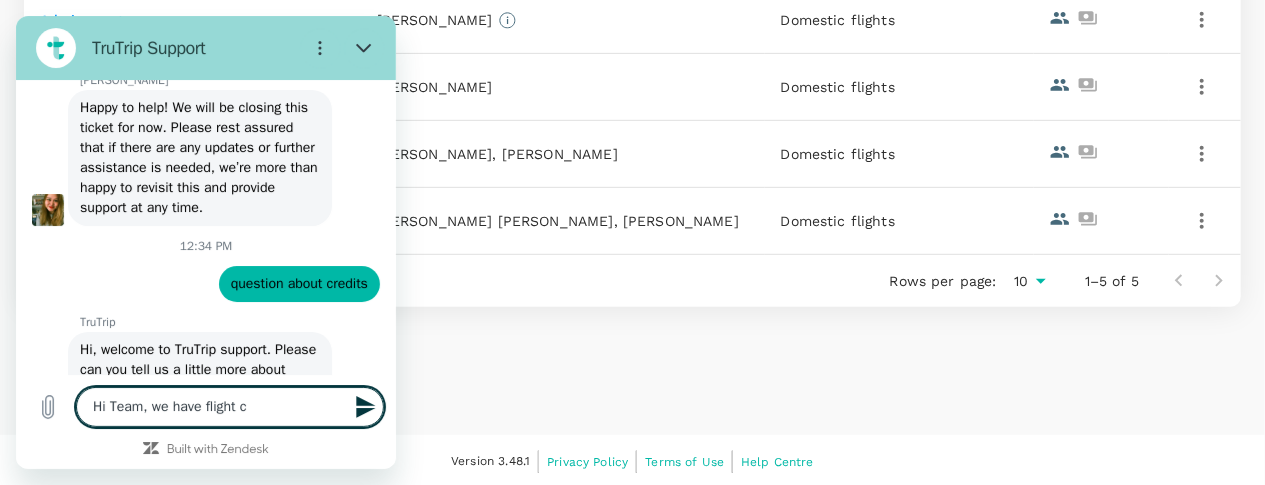 type on "Hi Team, we have flight cr" 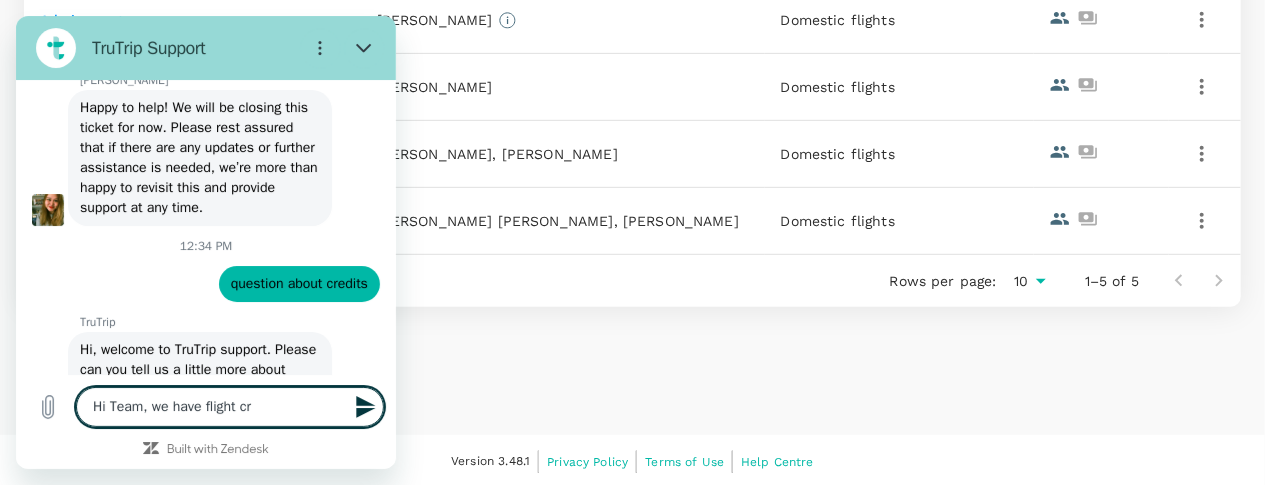 type on "Hi Team, we have flight cre" 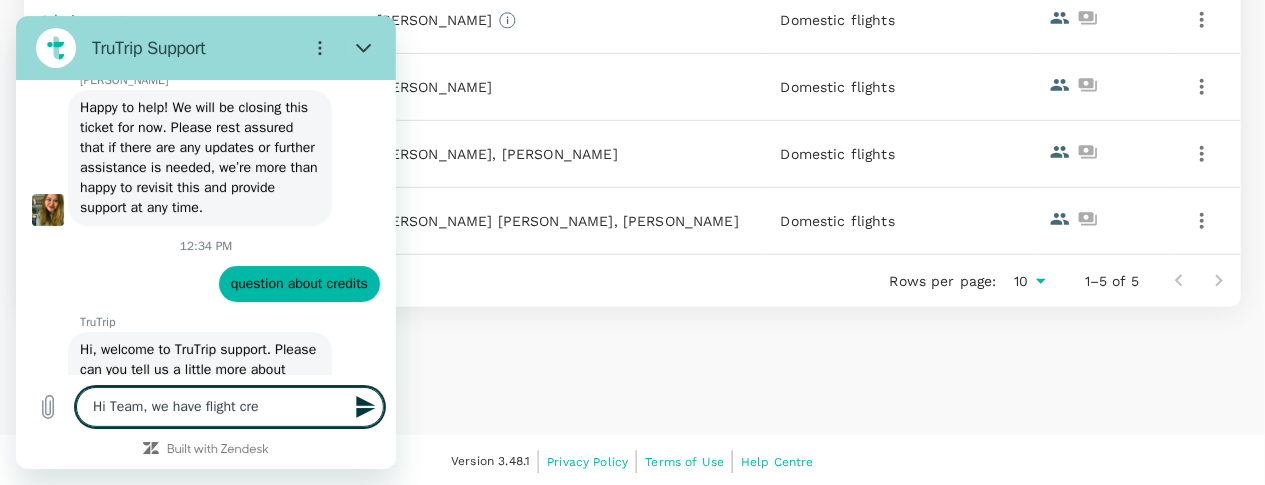 type on "Hi Team, we have flight cred" 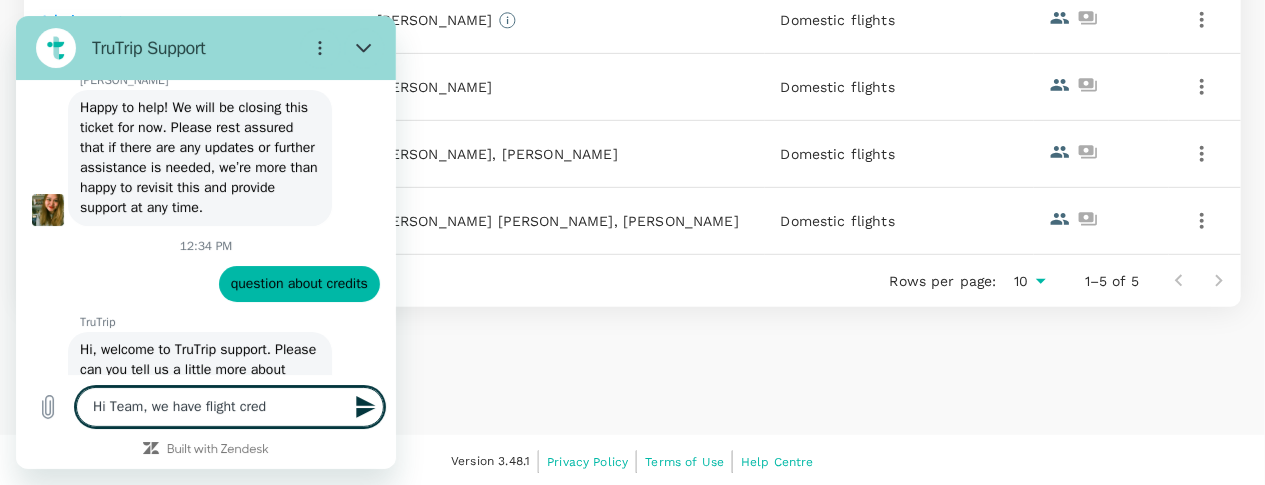 type on "Hi Team, we have flight credi" 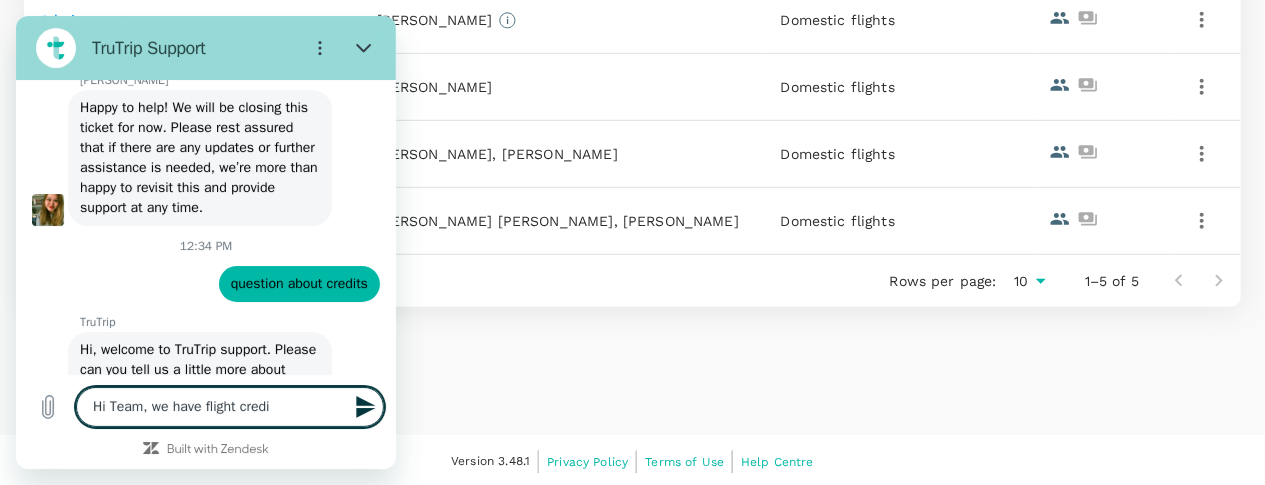type on "Hi Team, we have flight credit" 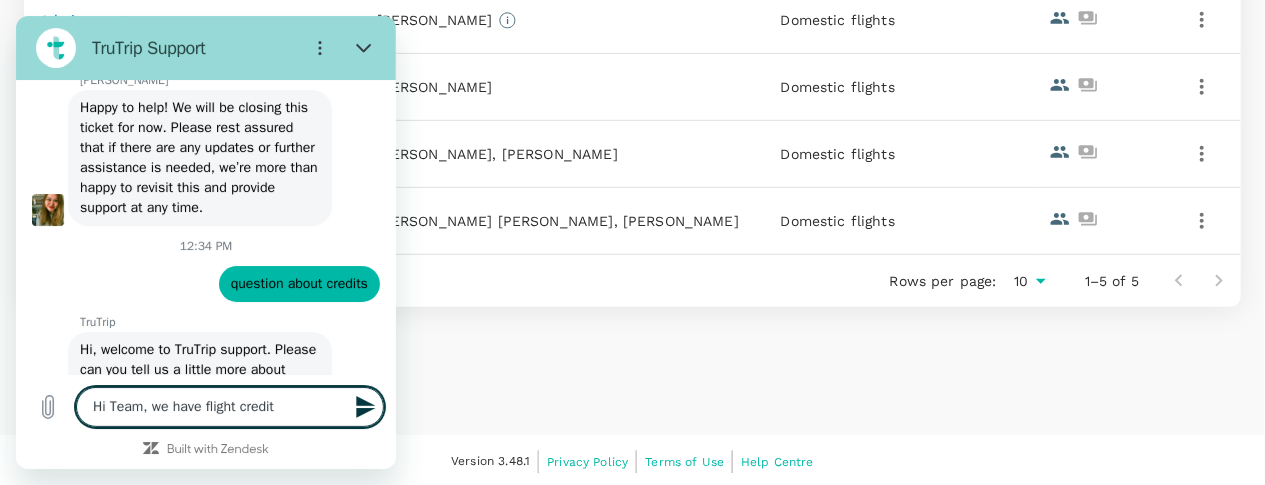 type on "x" 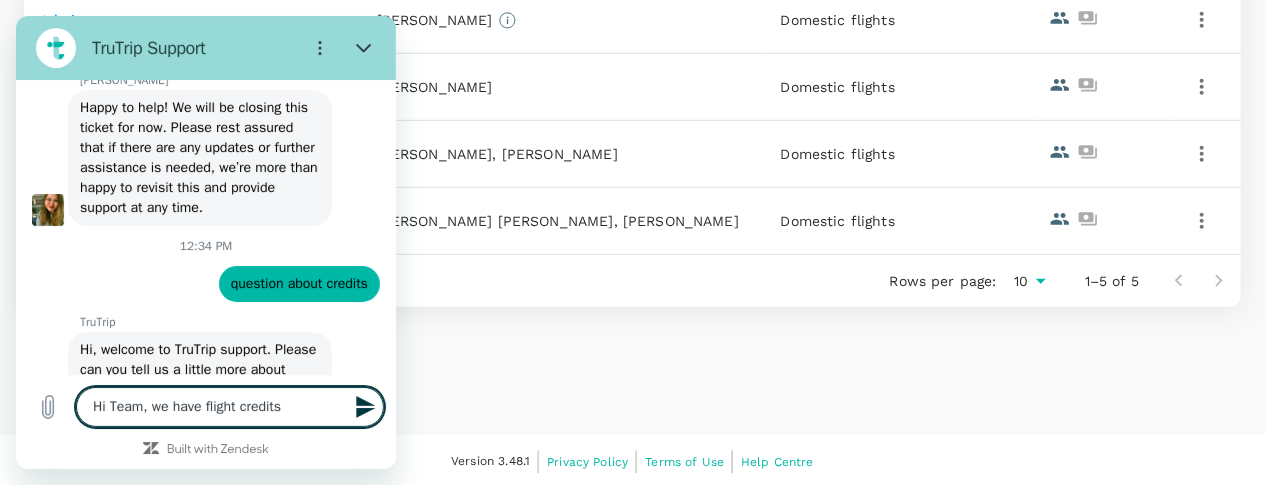 type on "Hi Team, we have flight credits" 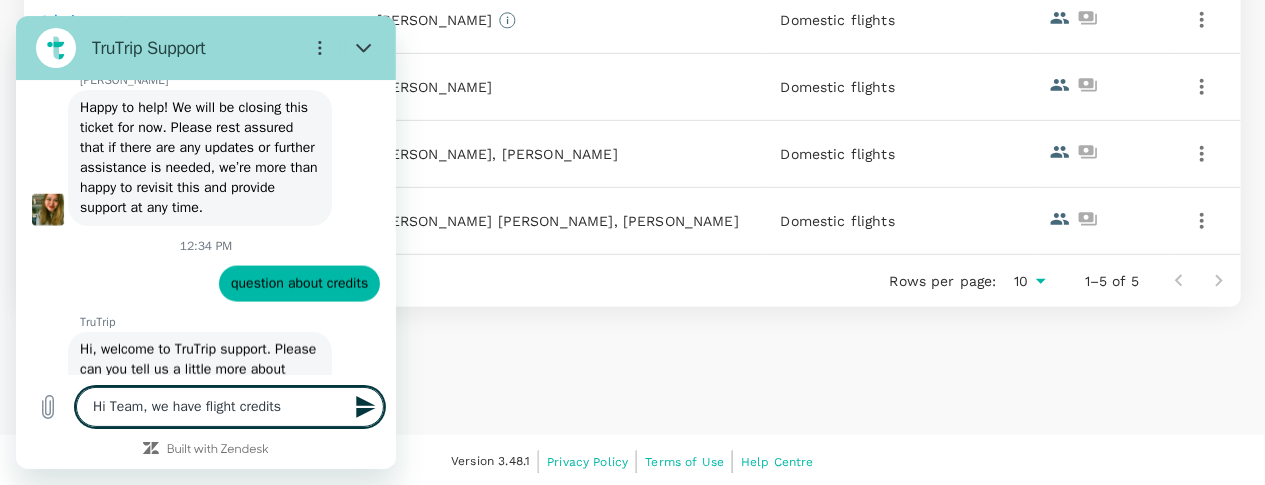 type on "Hi Team, we have flight credits w" 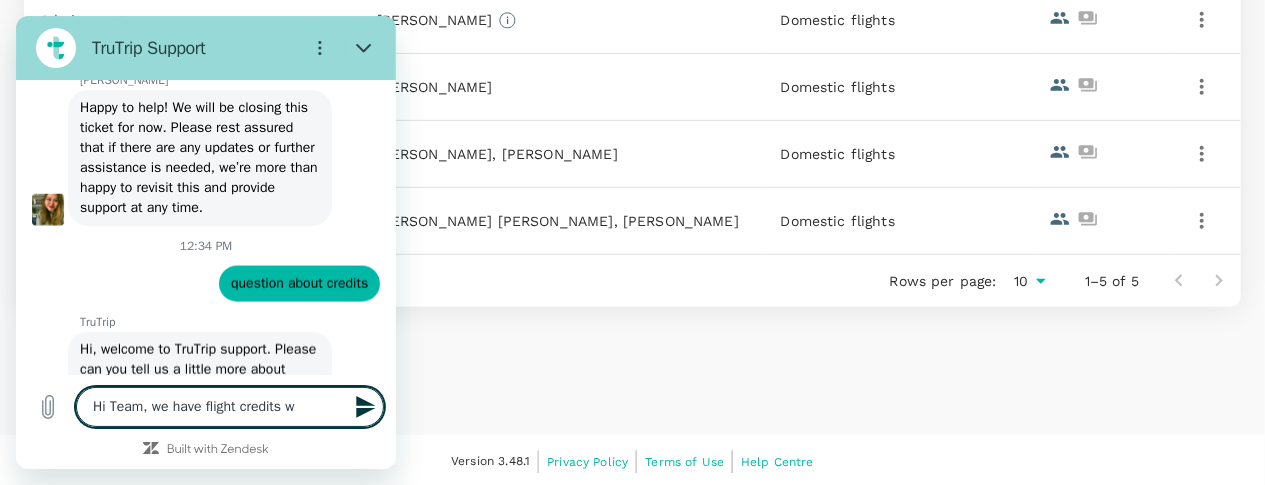 type on "Hi Team, we have flight credits wi" 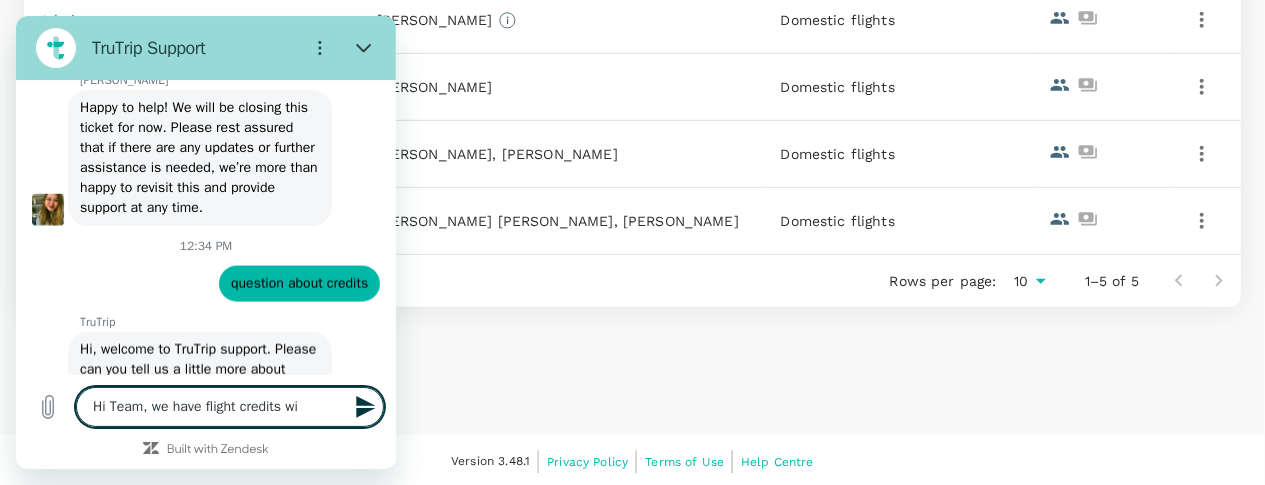 type on "x" 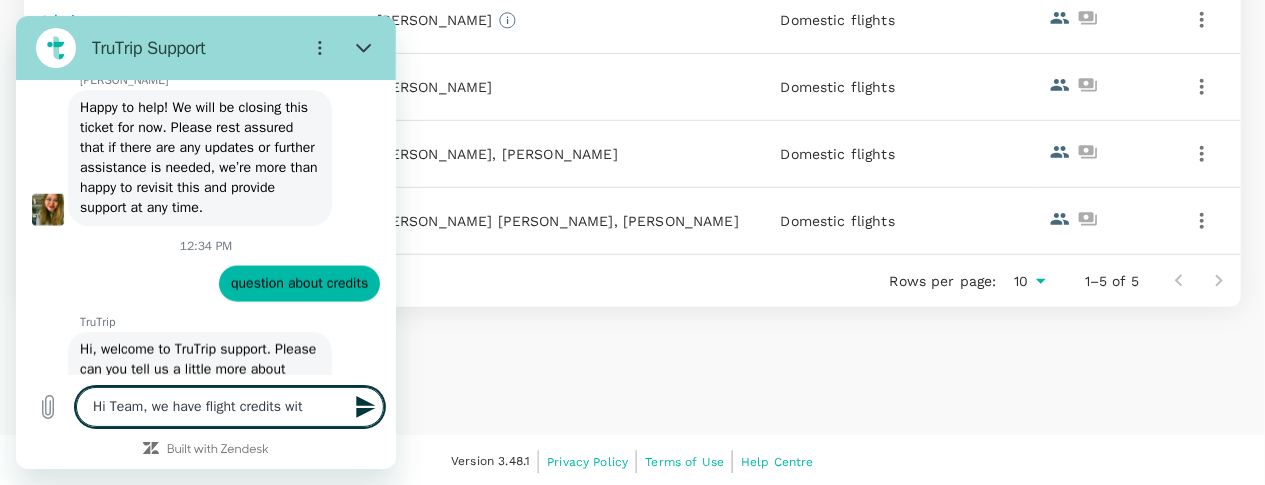 type on "Hi Team, we have flight credits with" 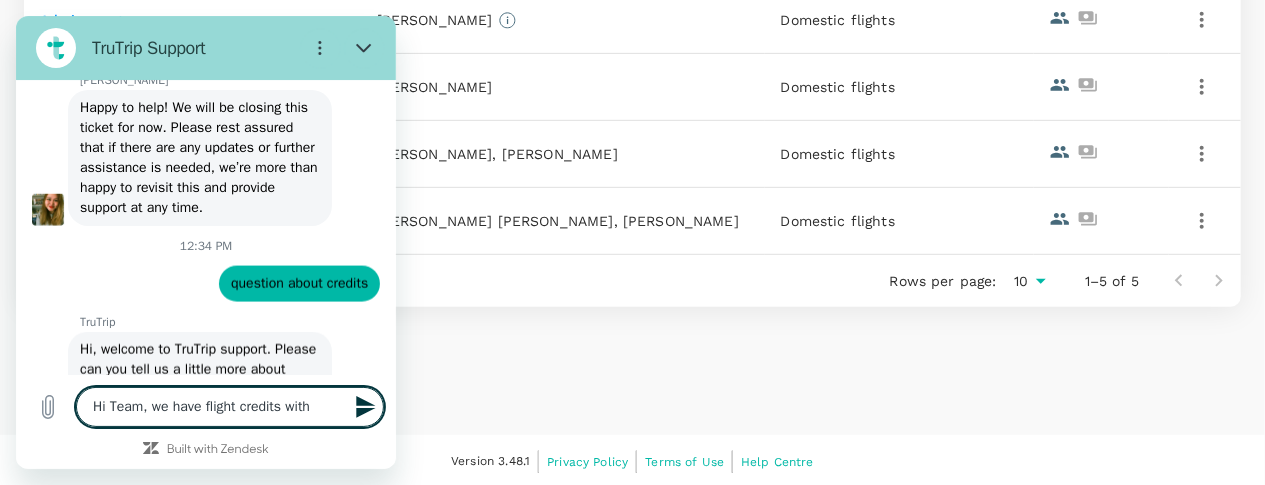 type on "Hi Team, we have flight credits with" 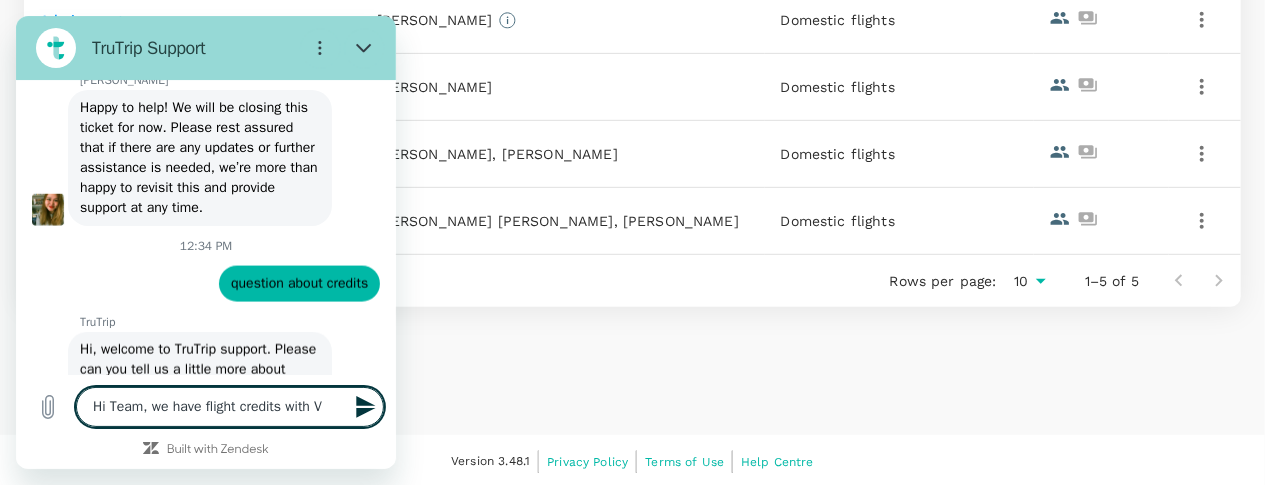 type on "Hi Team, we have flight credits with Vi" 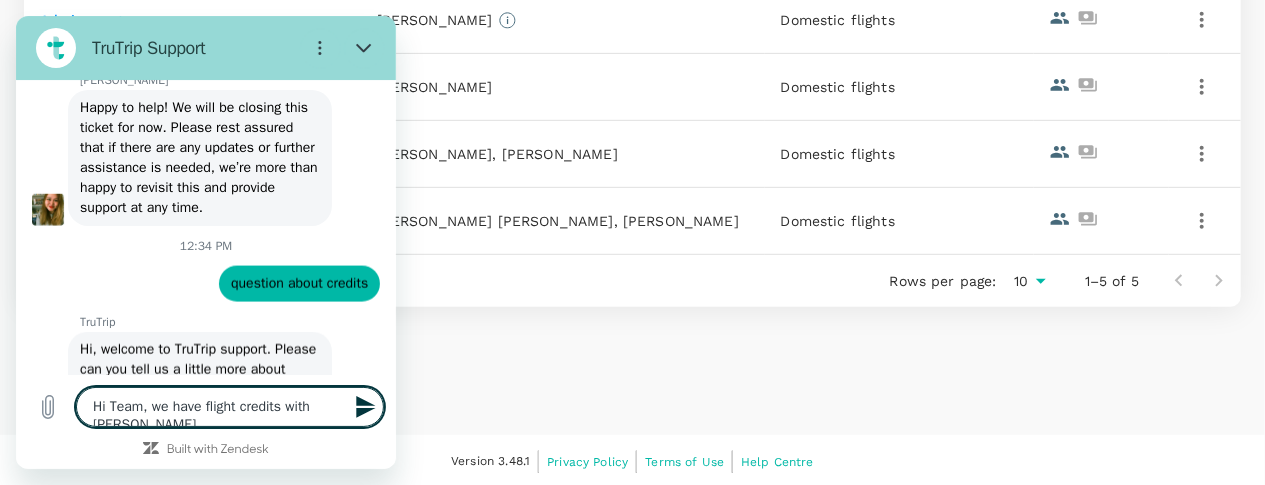 type on "Hi Team, we have flight credits with Vit" 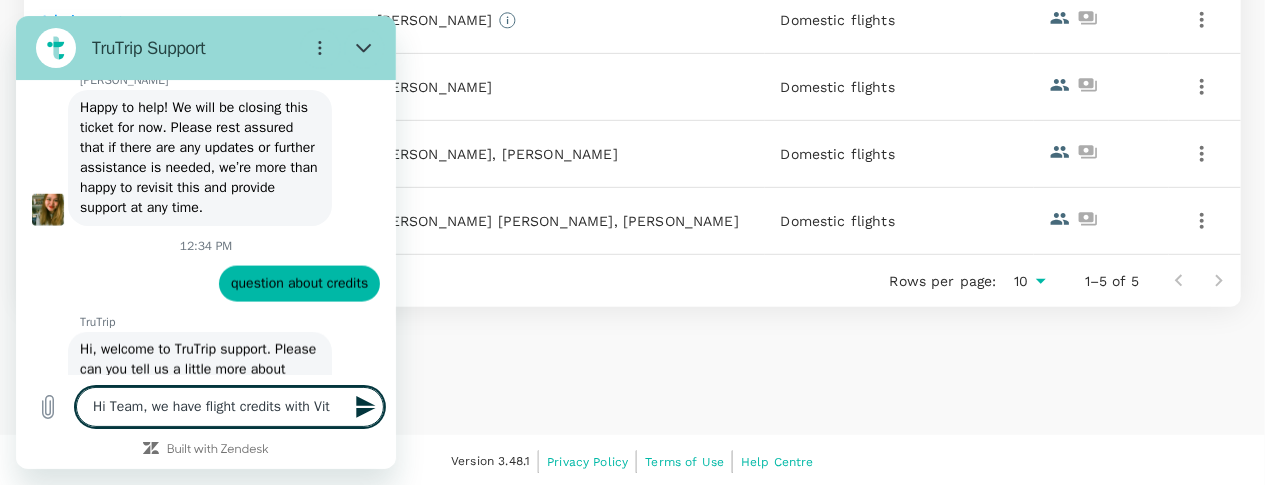 type on "Hi Team, we have flight credits with Vitg" 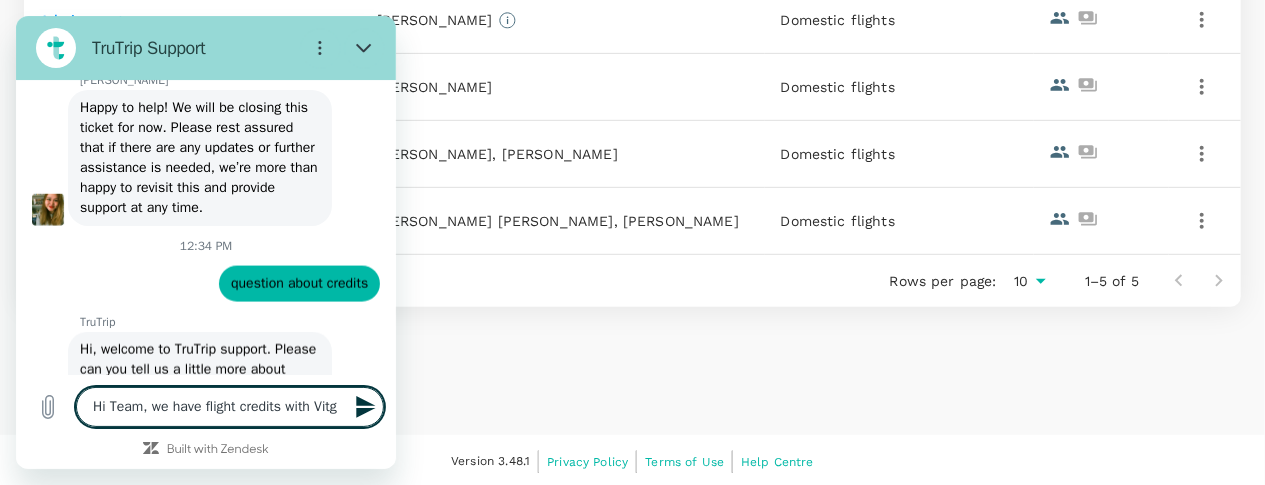 type on "Hi Team, we have flight credits with Vit" 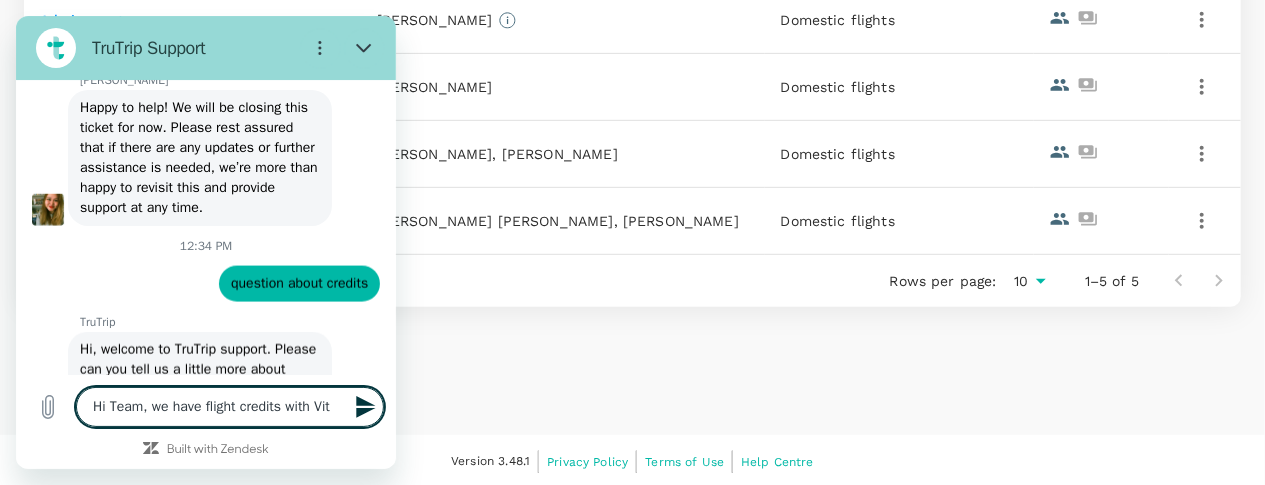 type on "Hi Team, we have flight credits with Vi" 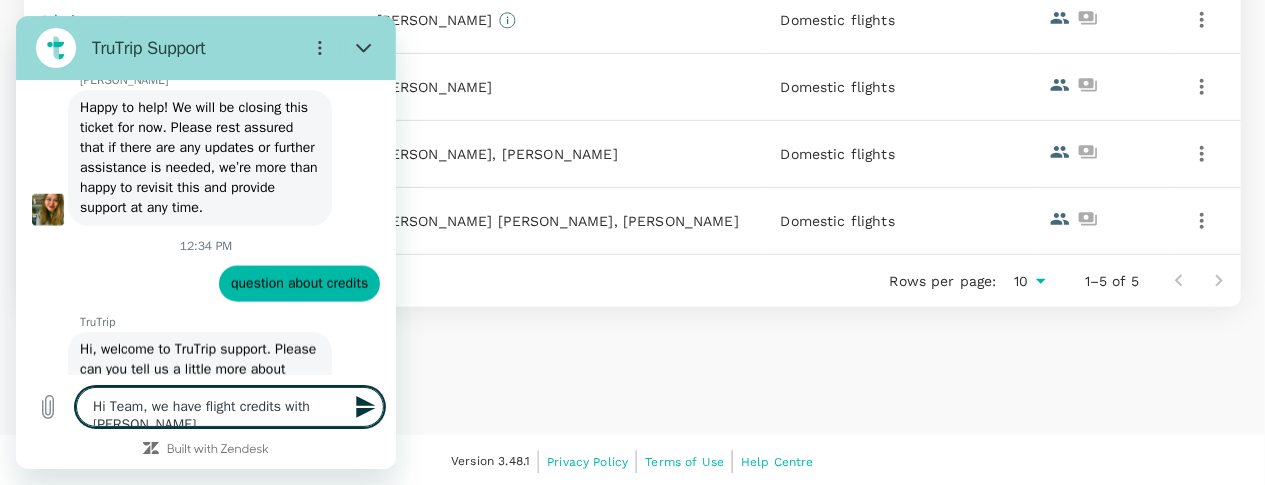 type on "Hi Team, we have flight credits with Vir" 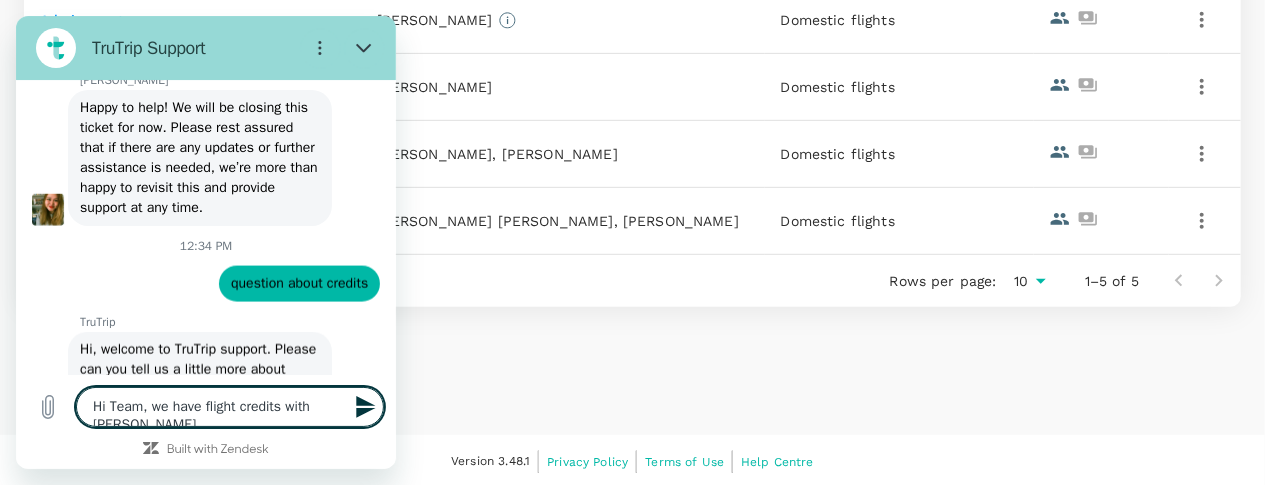 type on "x" 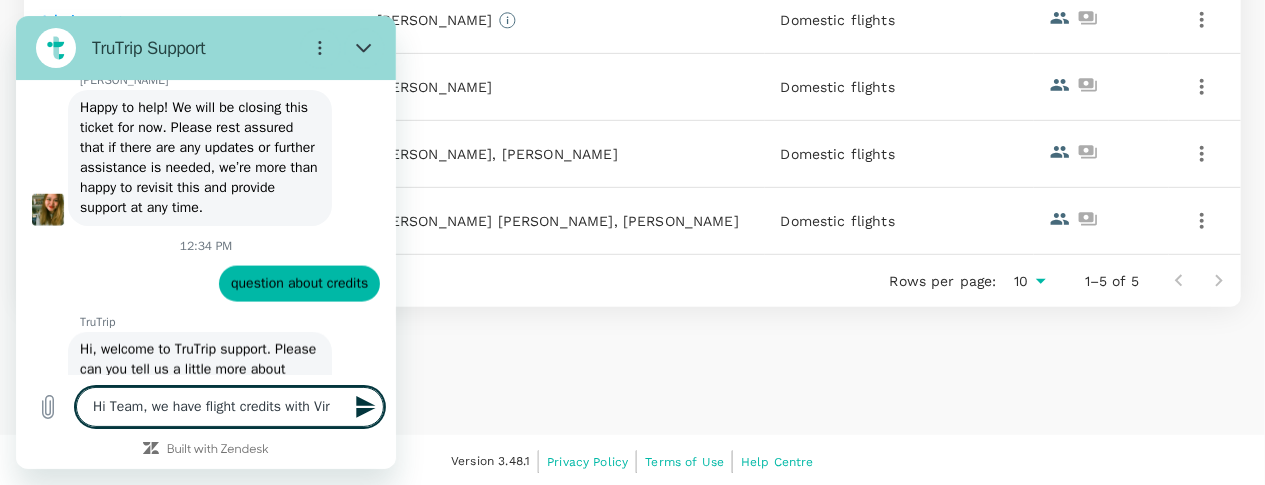 type on "Hi Team, we have flight credits with Virg" 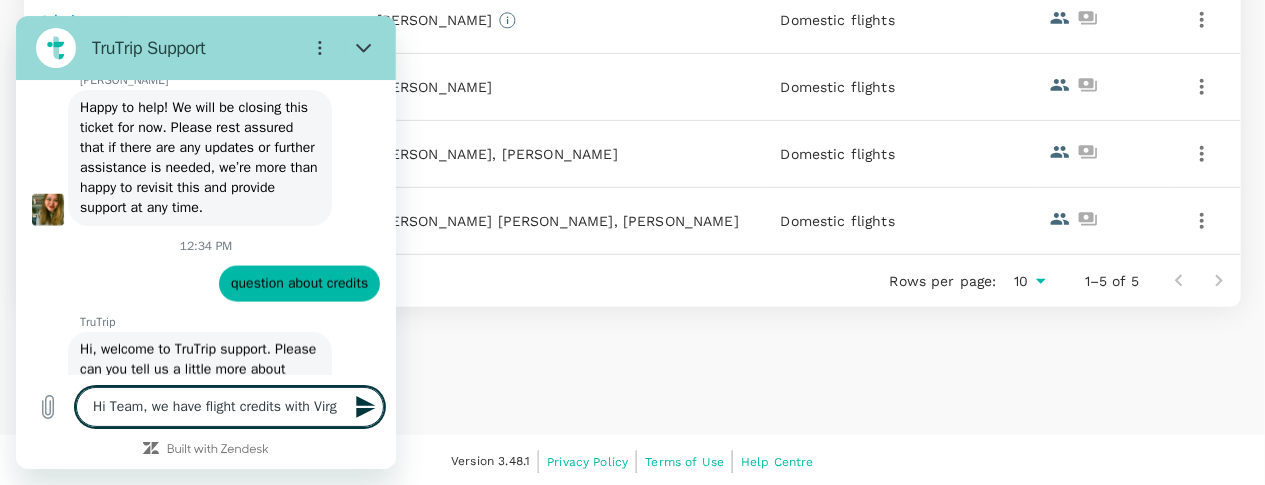 type on "Hi Team, we have flight credits with Virgi" 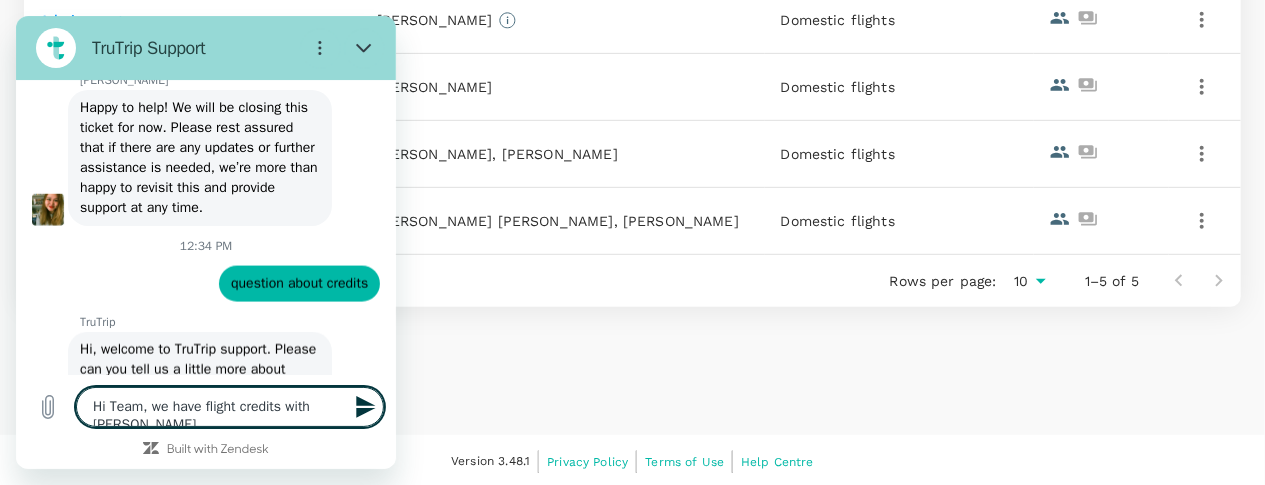 type on "Hi Team, we have flight credits with Virgin" 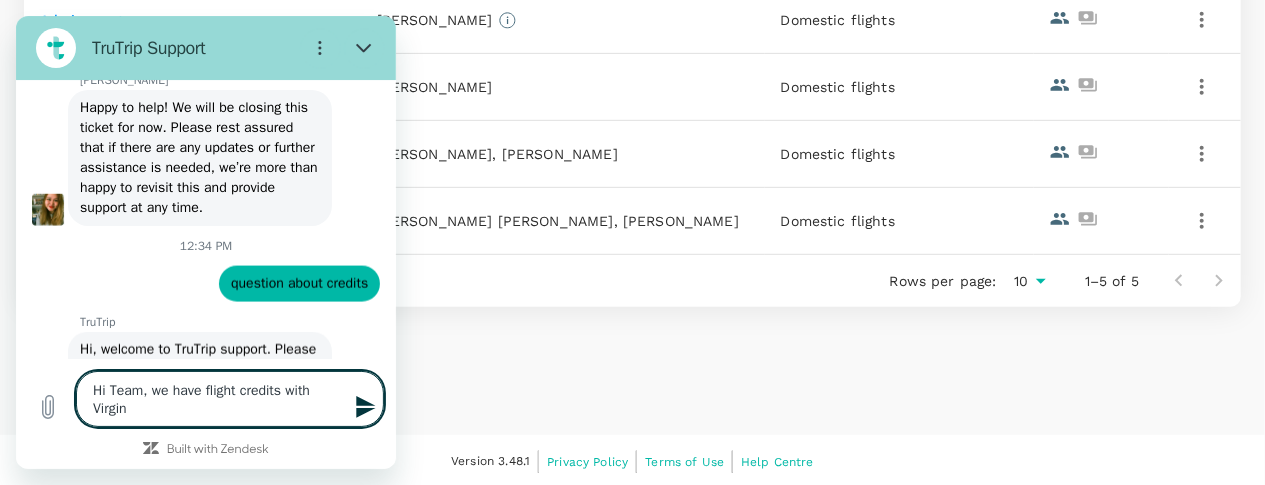 type on "Hi Team, we have flight credits with Virgin" 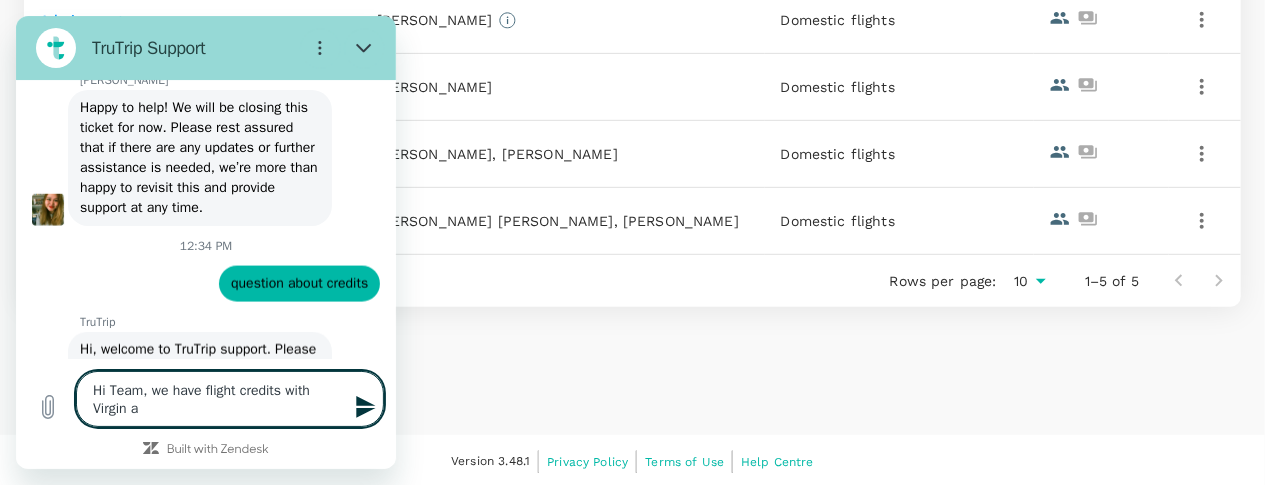 type on "Hi Team, we have flight credits with Virgin an" 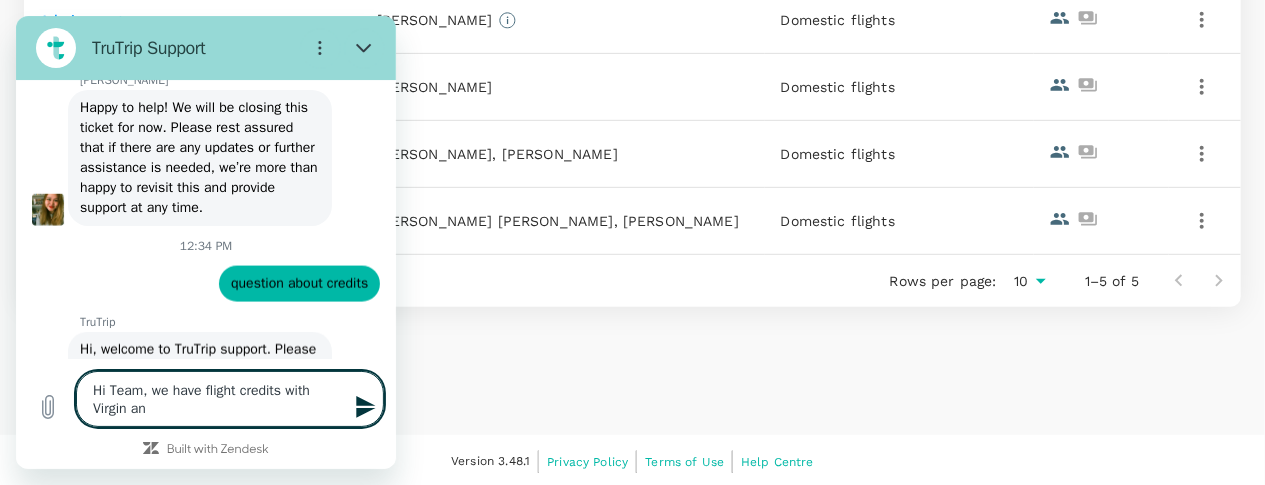 type on "Hi Team, we have flight credits with Virgin and" 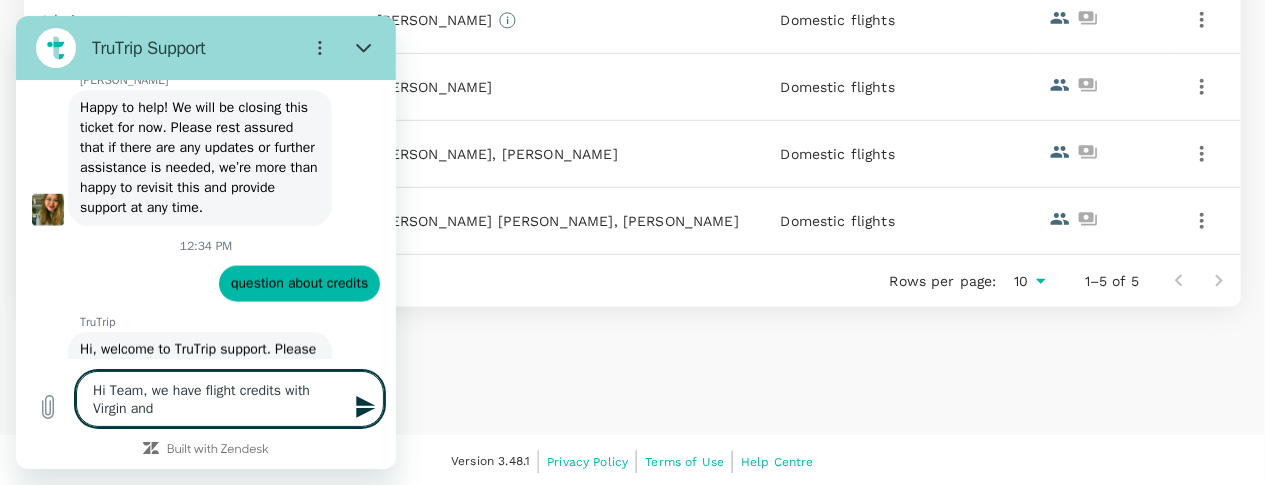 type on "Hi Team, we have flight credits with Virgin and" 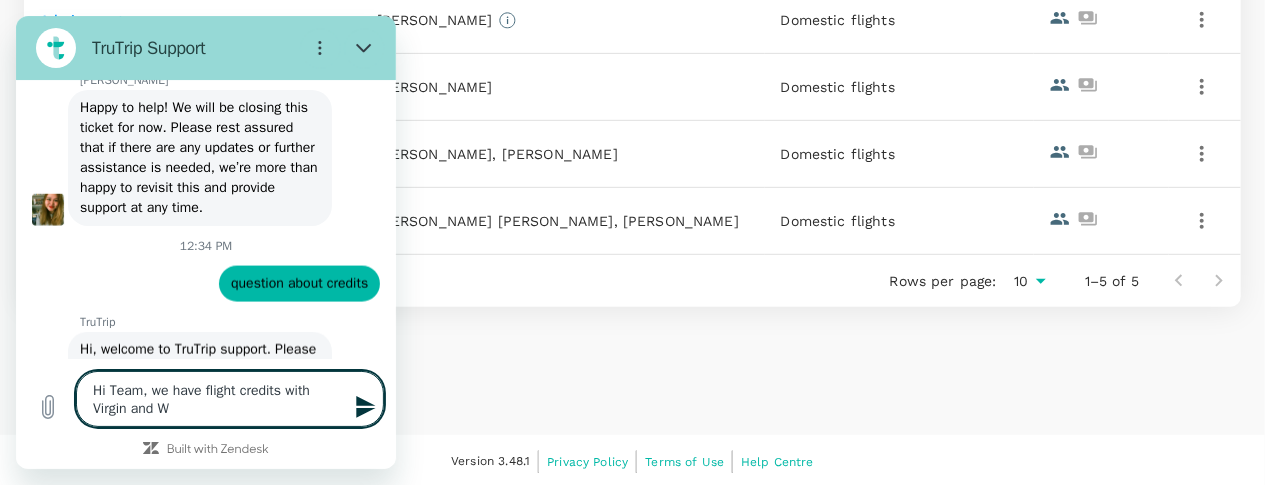 type on "Hi Team, we have flight credits with Virgin and Wa" 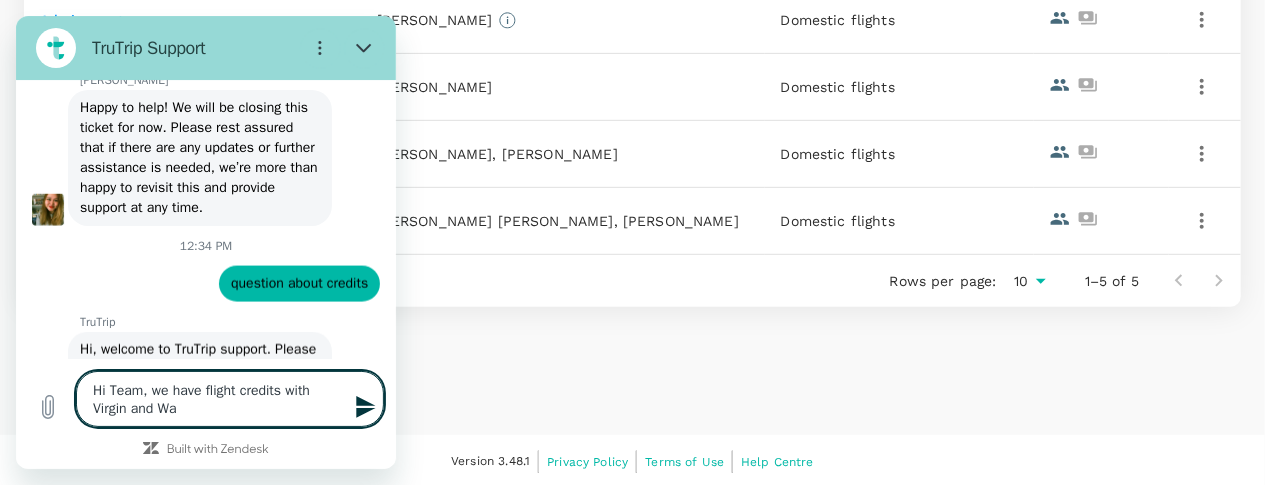 type on "Hi Team, we have flight credits with Virgin and W" 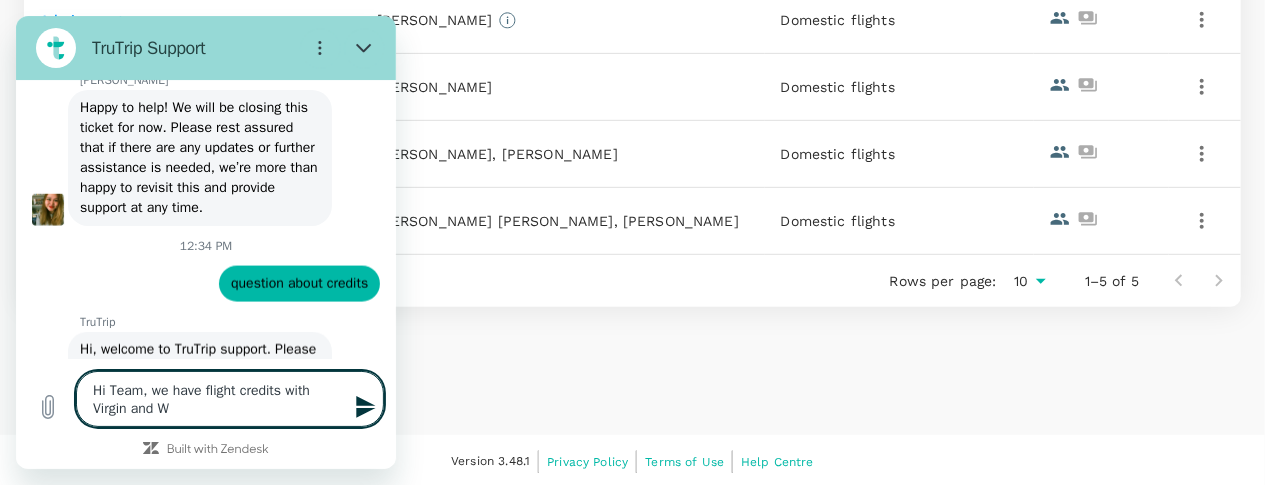 type on "Hi Team, we have flight credits with Virgin and" 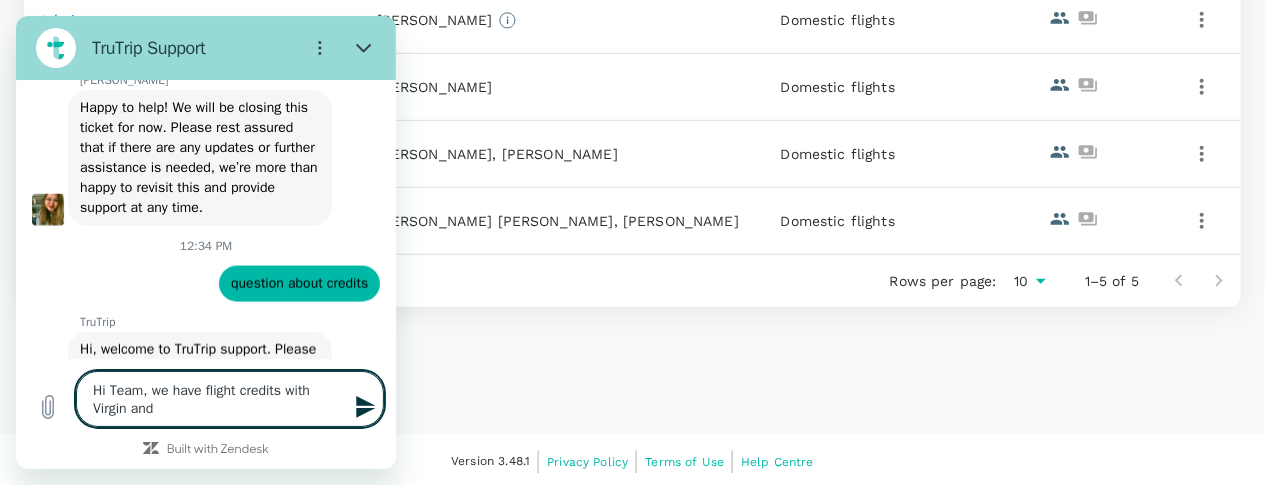 type on "Hi Team, we have flight credits with Virgin and Q" 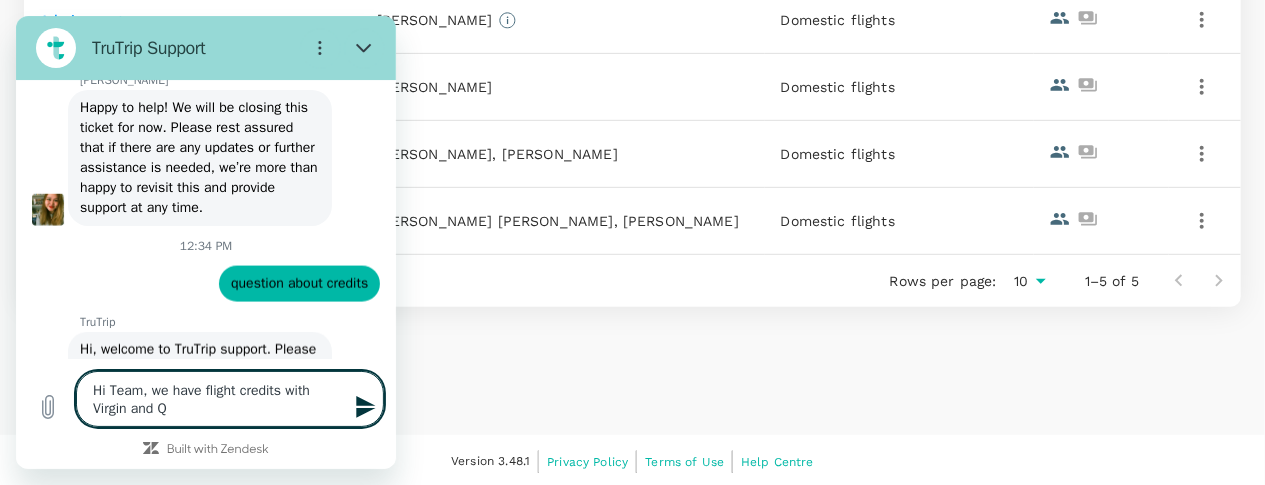 type on "Hi Team, we have flight credits with Virgin and Qa" 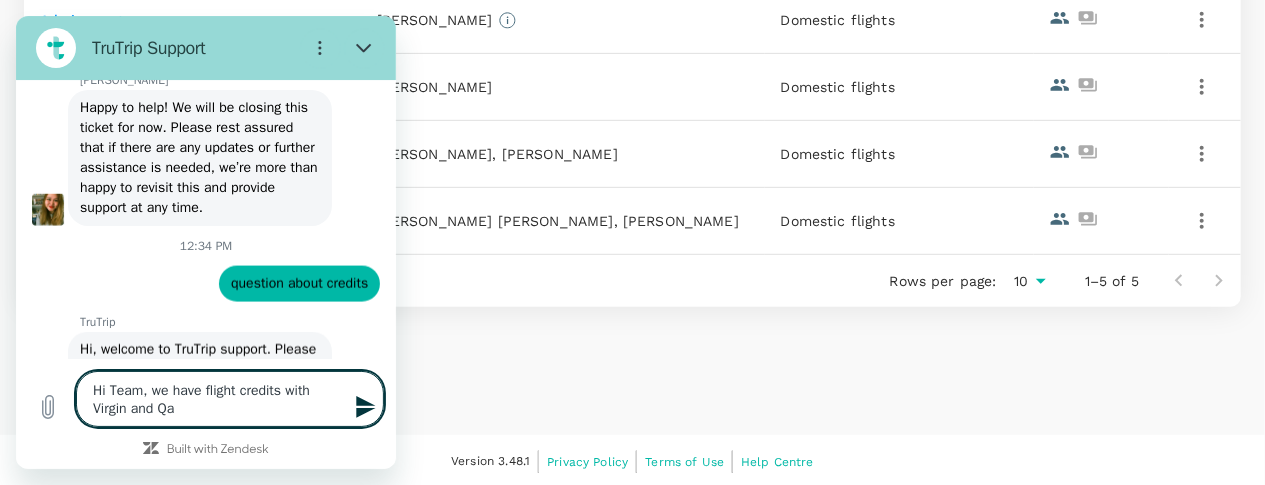 type on "Hi Team, we have flight credits with Virgin and Qab" 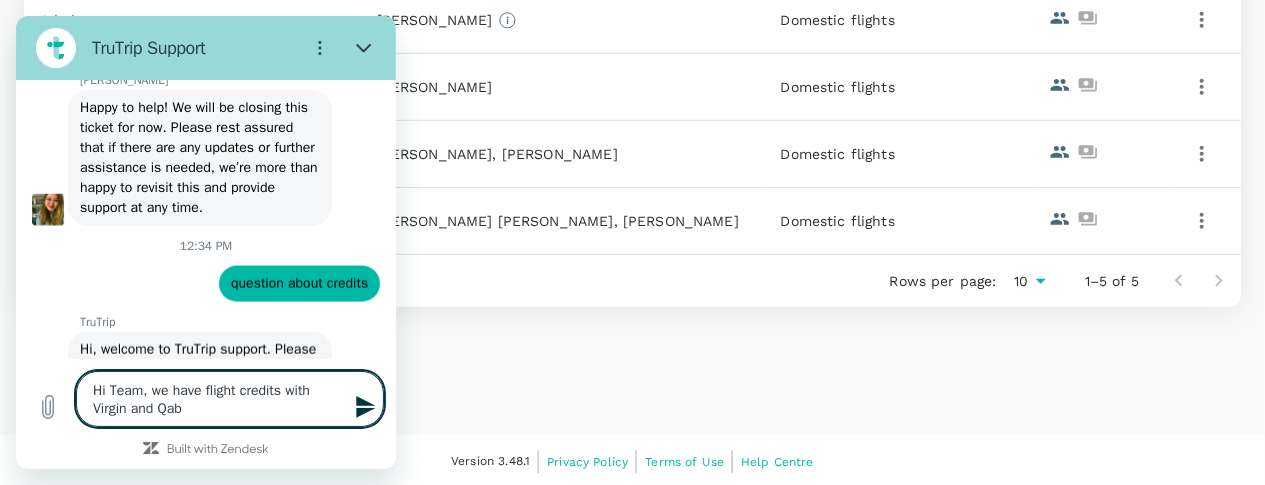 type on "Hi Team, we have flight credits with Virgin and Qabt" 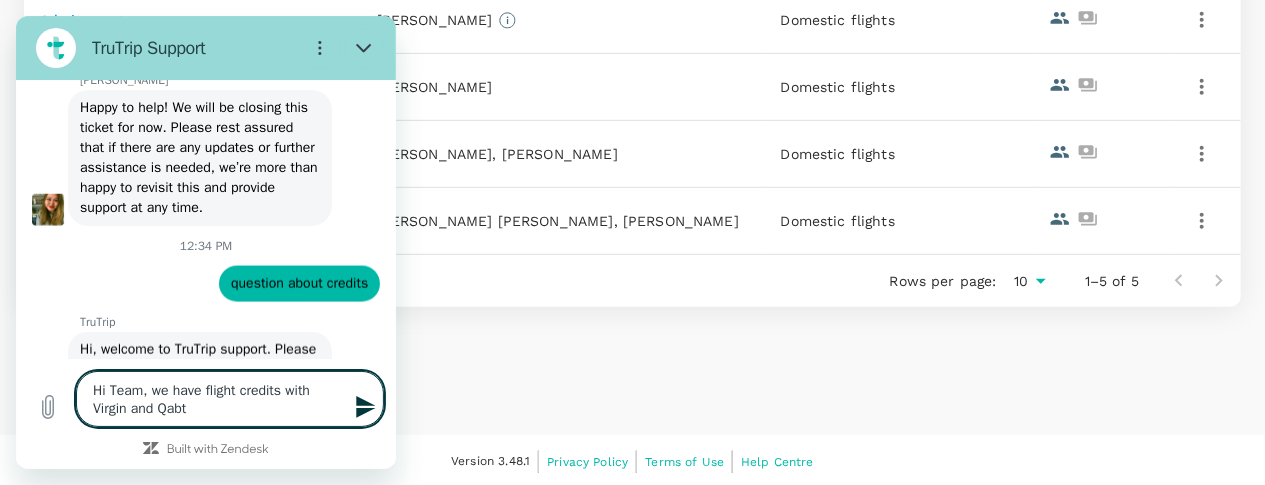 type on "Hi Team, we have flight credits with Virgin and Qabta" 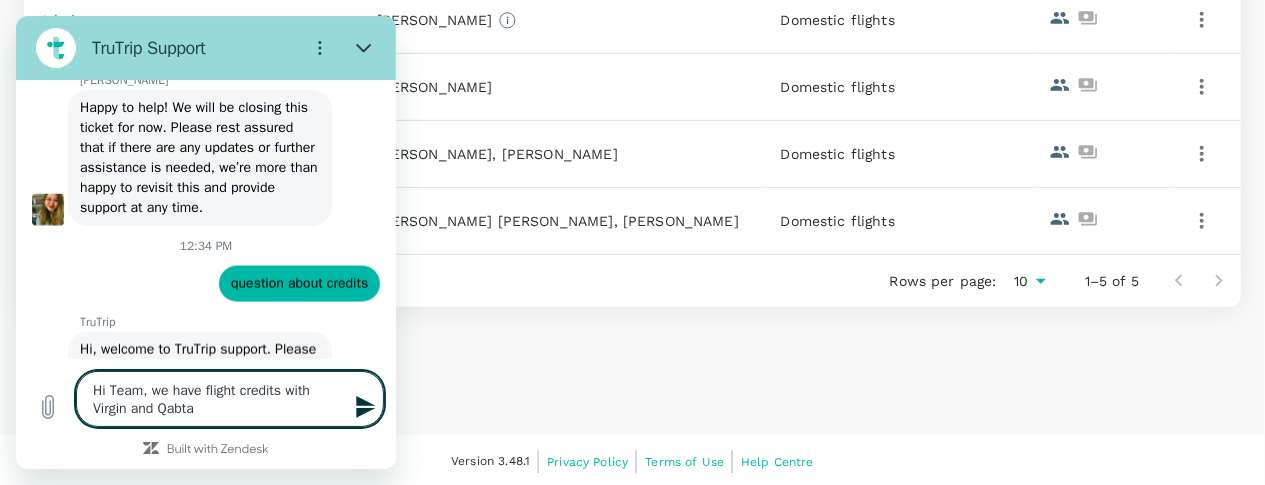 type on "x" 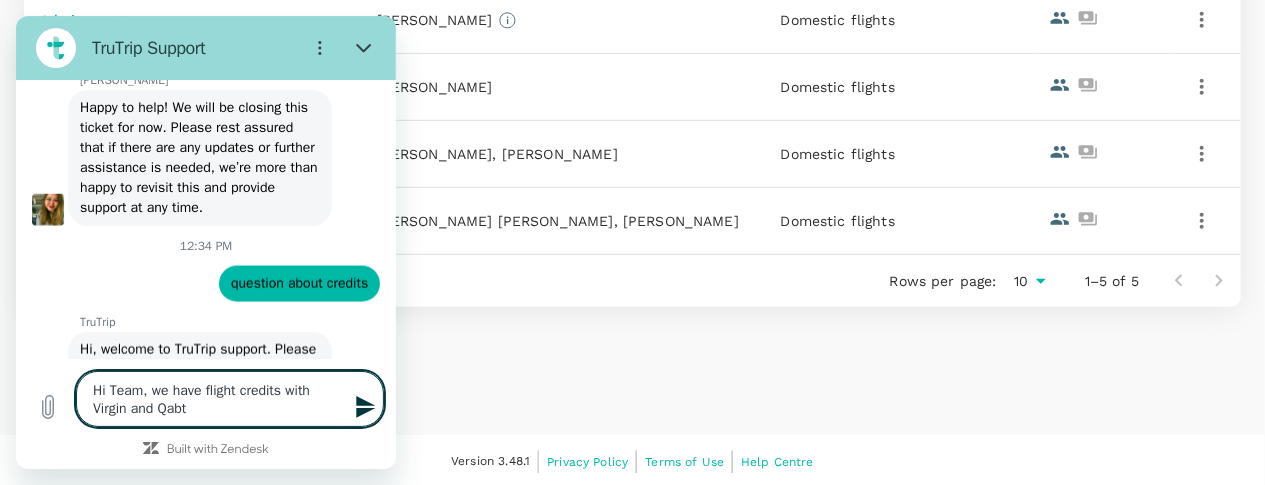 type on "Hi Team, we have flight credits with Virgin and Qab" 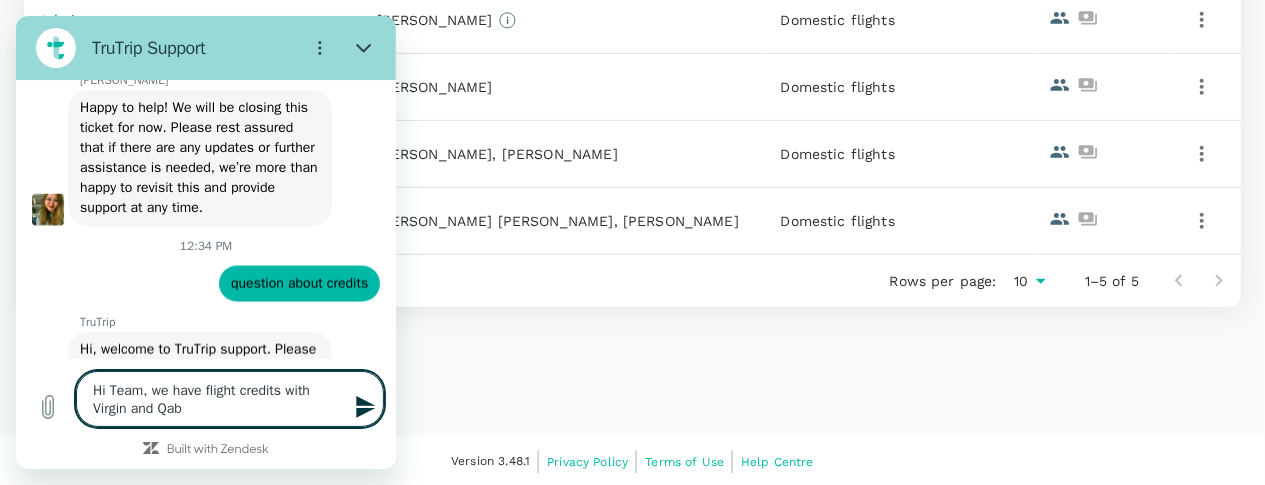 type on "Hi Team, we have flight credits with Virgin and Qa" 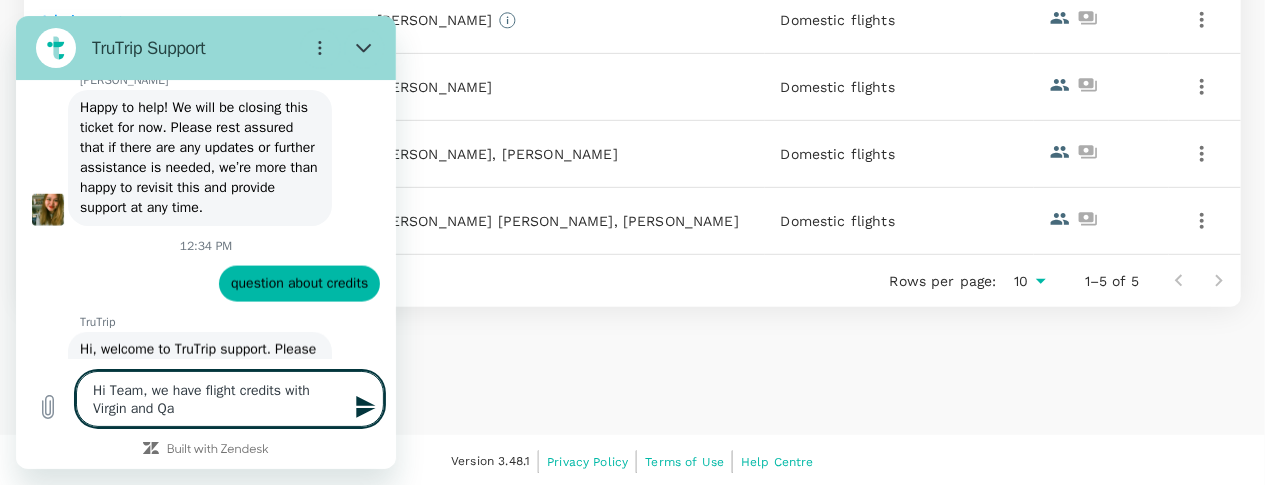 type 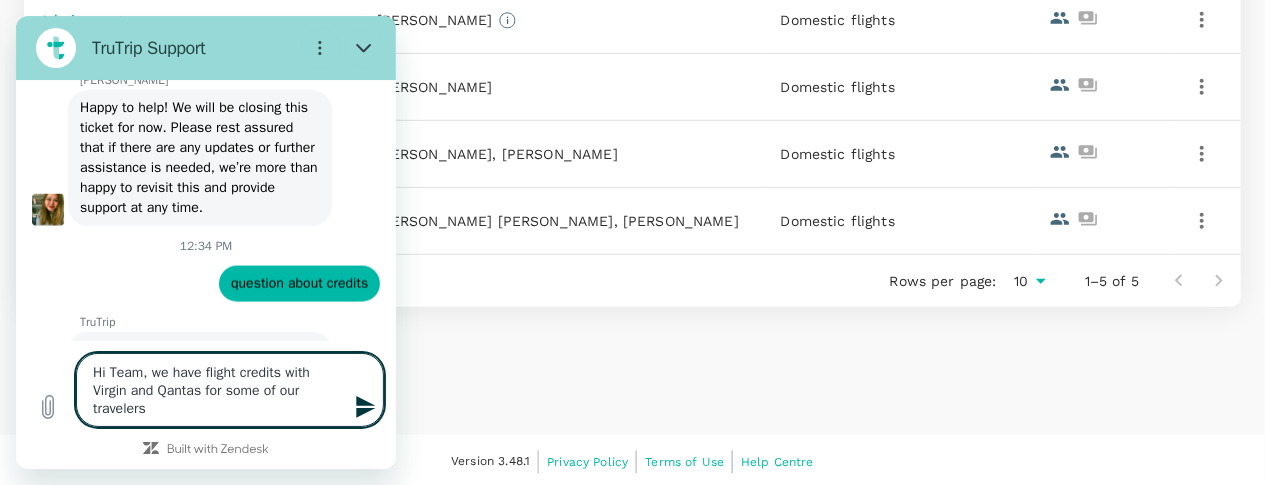click on "Hi Team, we have flight credits with Virgin and Qantas for some of our travelers" at bounding box center (230, 390) 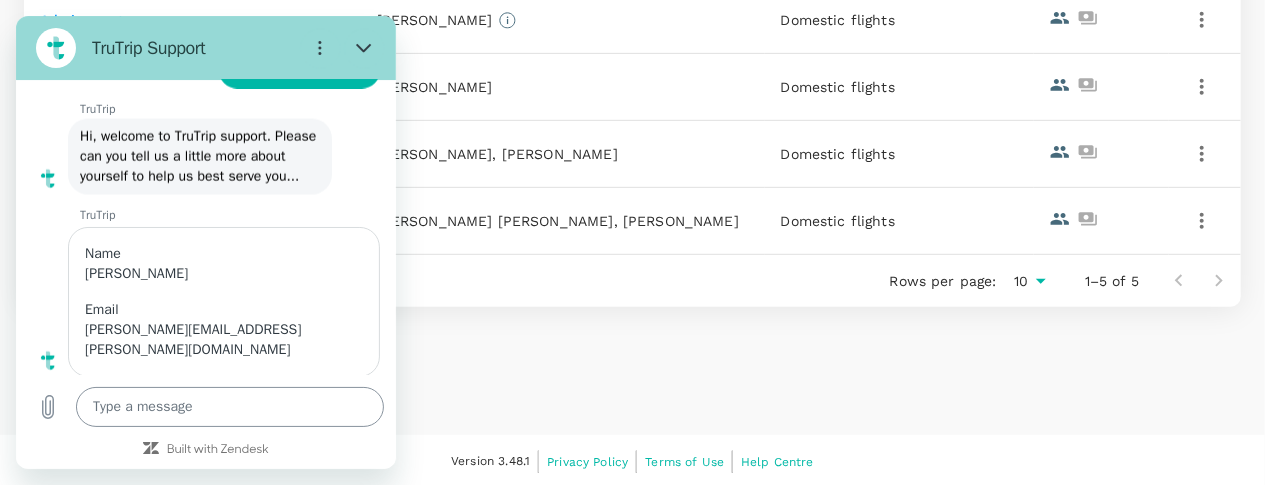 scroll, scrollTop: 9230, scrollLeft: 0, axis: vertical 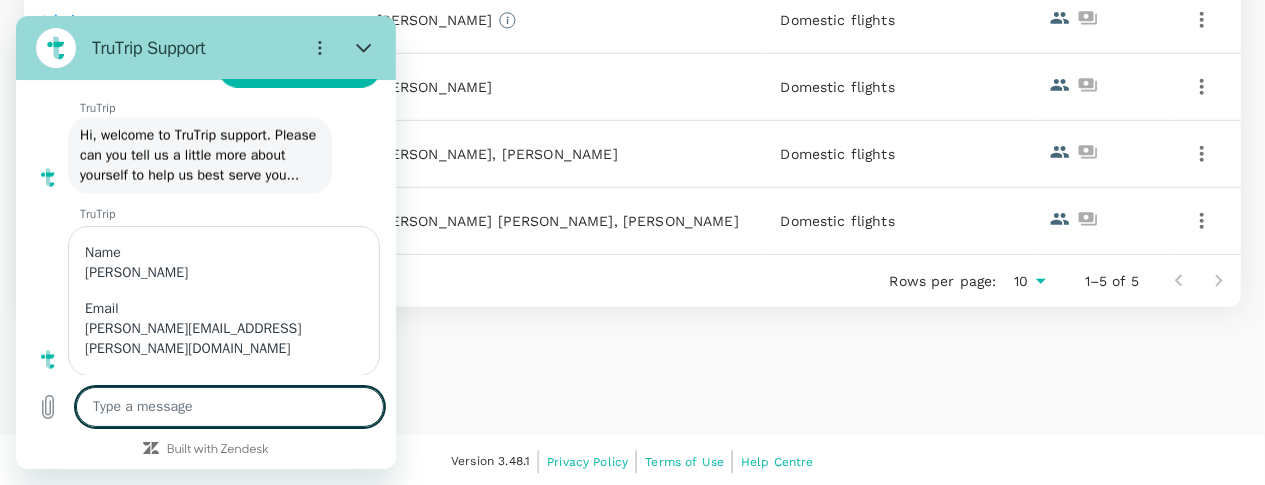 click on "Hi! Thank you for contacting Trutrip, this is Rhouny. Let me check that for you." at bounding box center (200, 708) 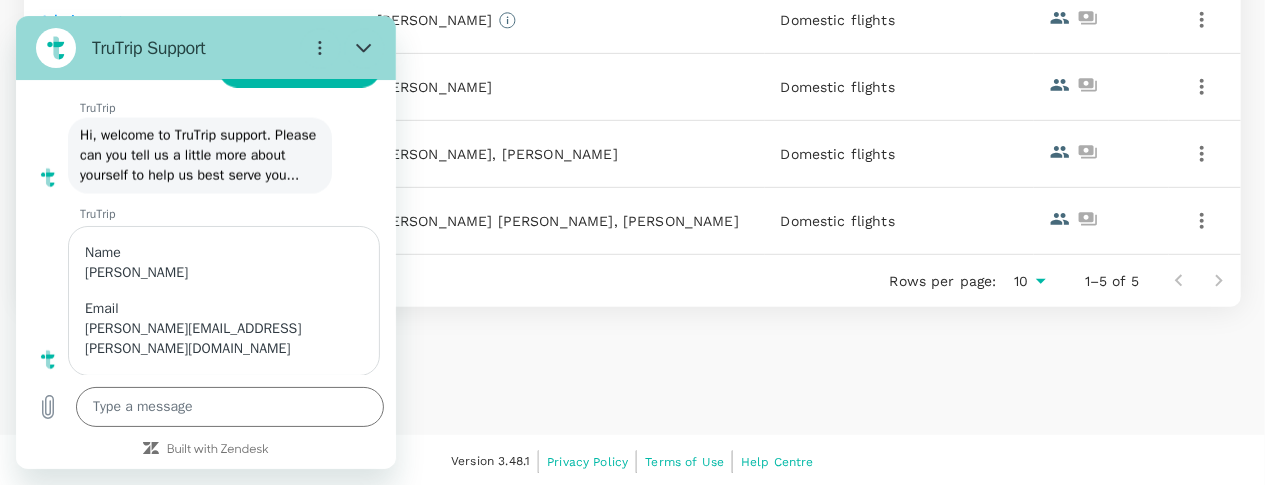 click on "Hi! Thank you for contacting Trutrip, this is Rhouny. Let me check that for you." at bounding box center (200, 708) 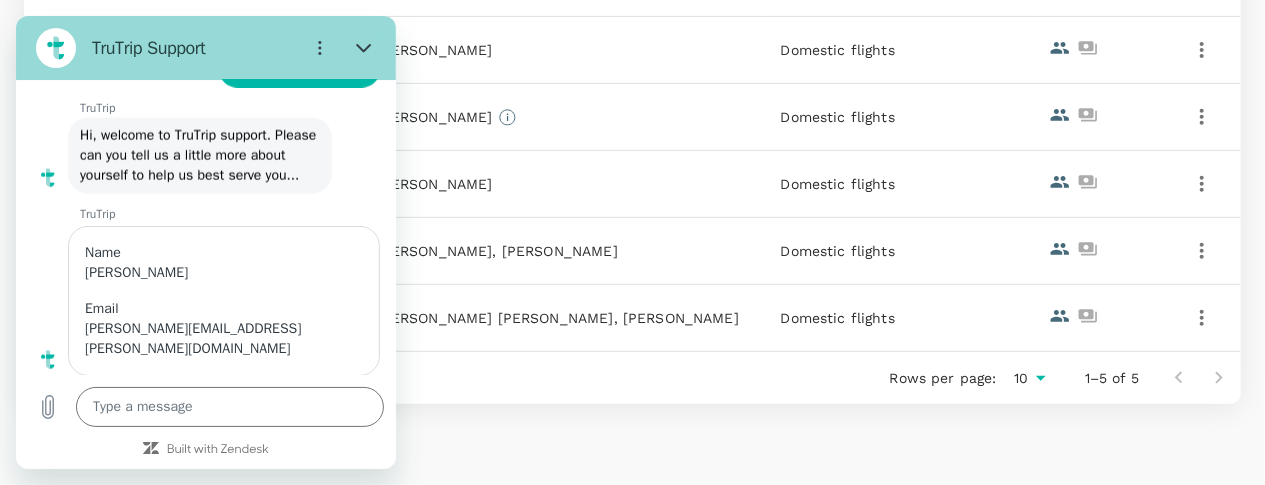 scroll, scrollTop: 372, scrollLeft: 0, axis: vertical 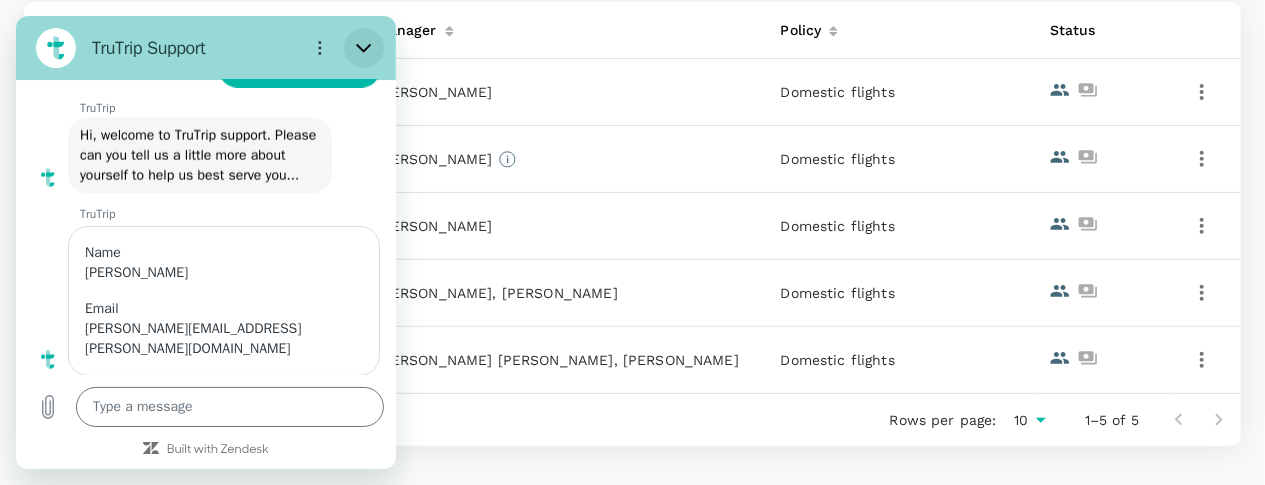click 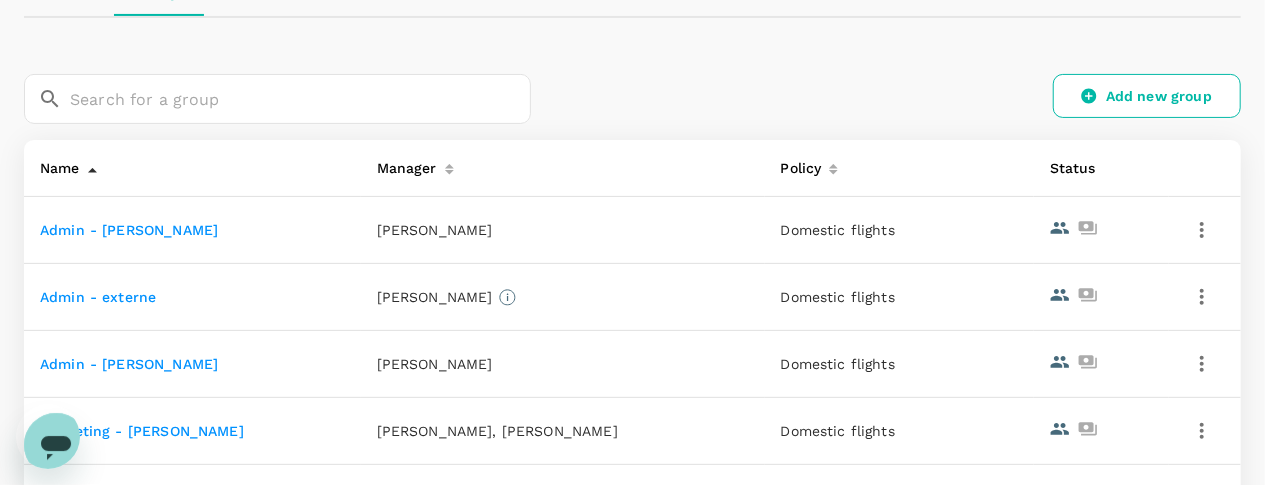 scroll, scrollTop: 0, scrollLeft: 0, axis: both 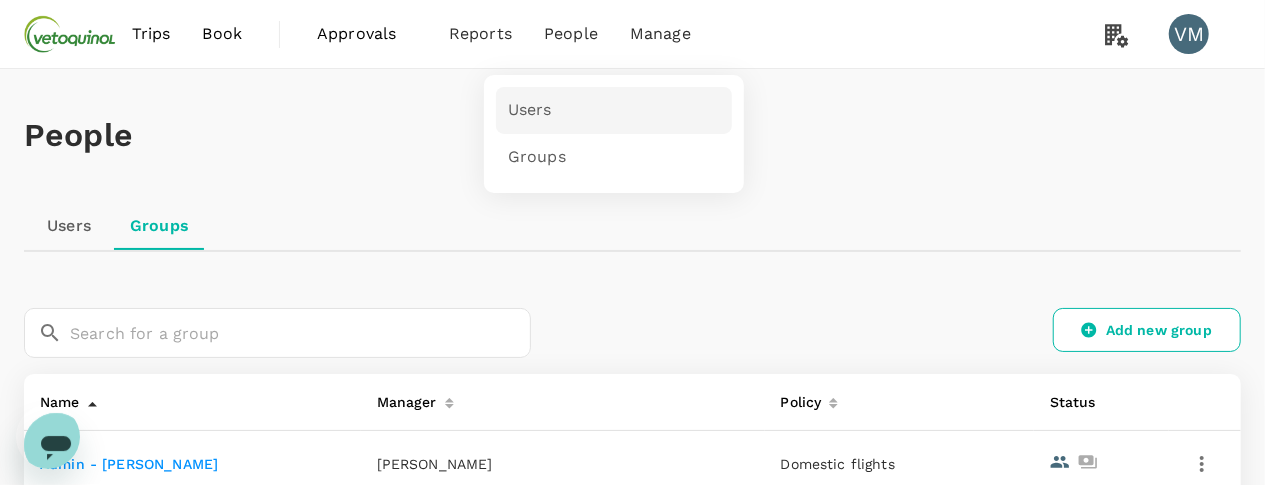 click on "Users" at bounding box center [530, 110] 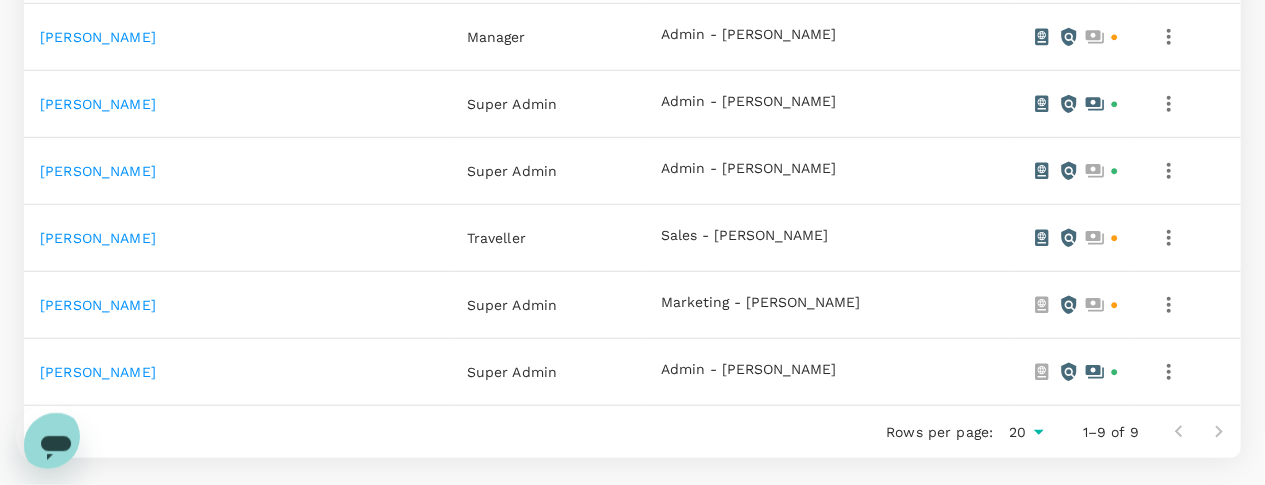 scroll, scrollTop: 745, scrollLeft: 0, axis: vertical 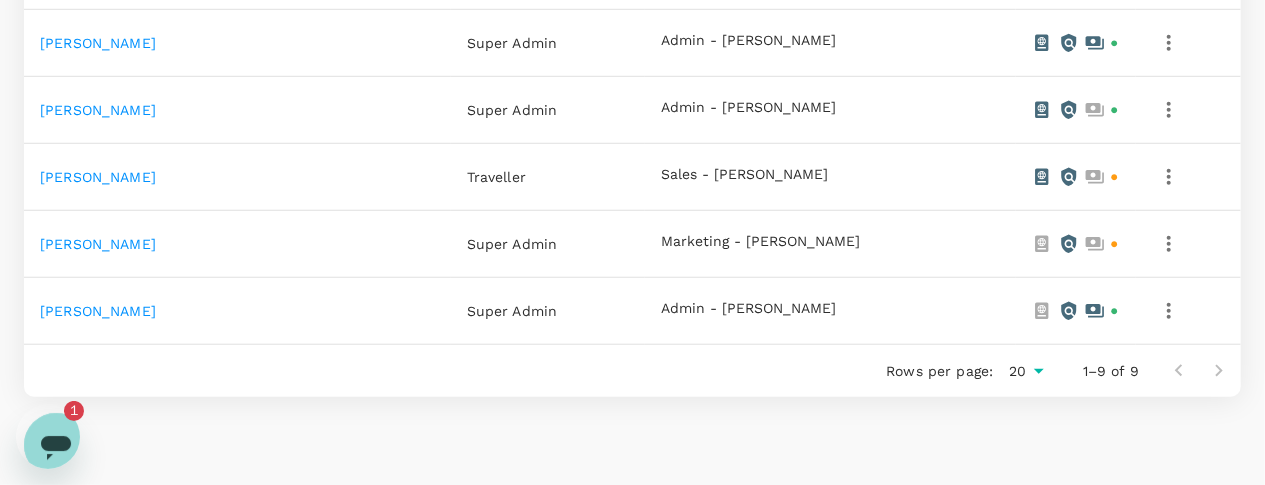 click 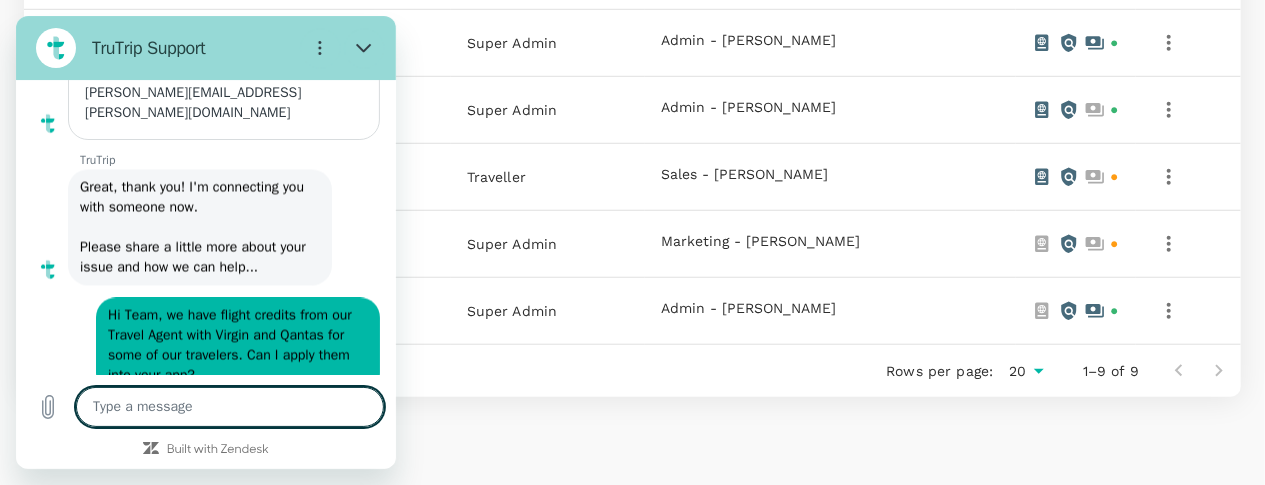 scroll, scrollTop: 9442, scrollLeft: 0, axis: vertical 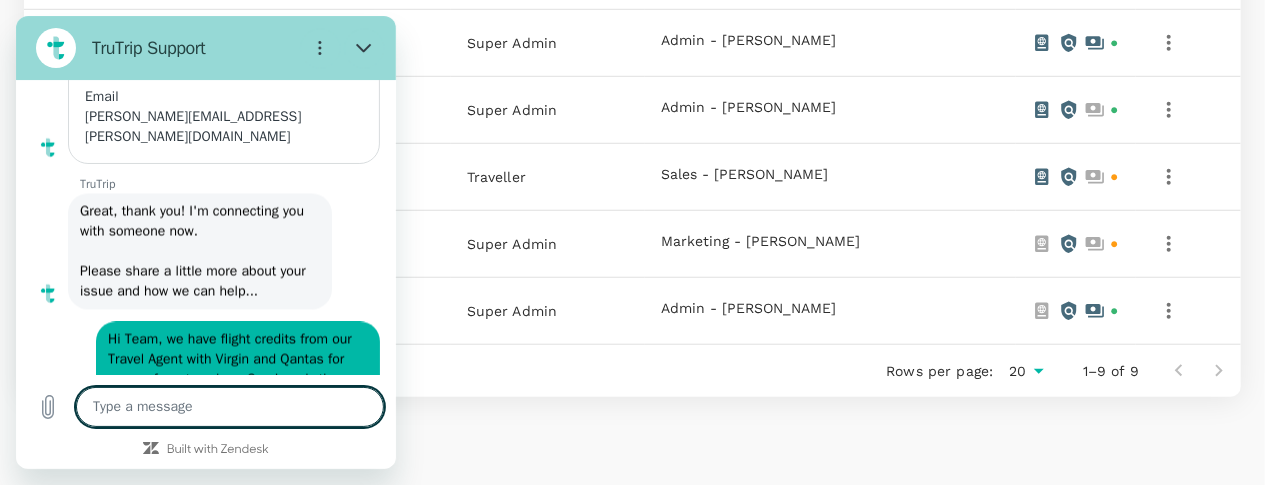 click on "Dear Valerie, if the booking was made through your previous travel agency, we unfortunately do not have access to the credit.  Airline credits can only be applied to upcoming trips with us if the original booking was made directly with the airline. Please let us know if you have any questions or if we can assist further." at bounding box center [200, 712] 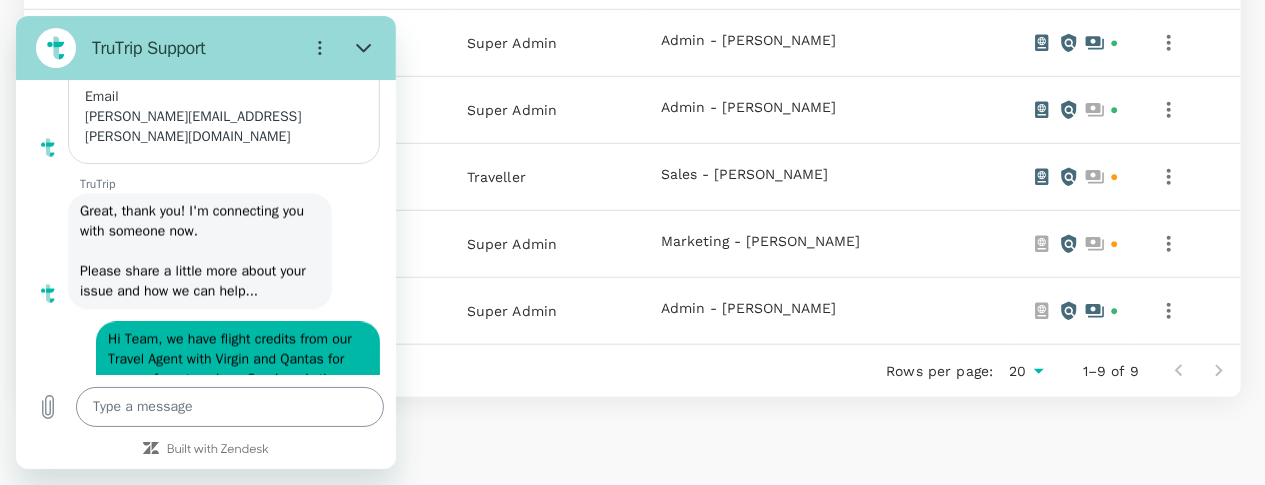 click at bounding box center (230, 407) 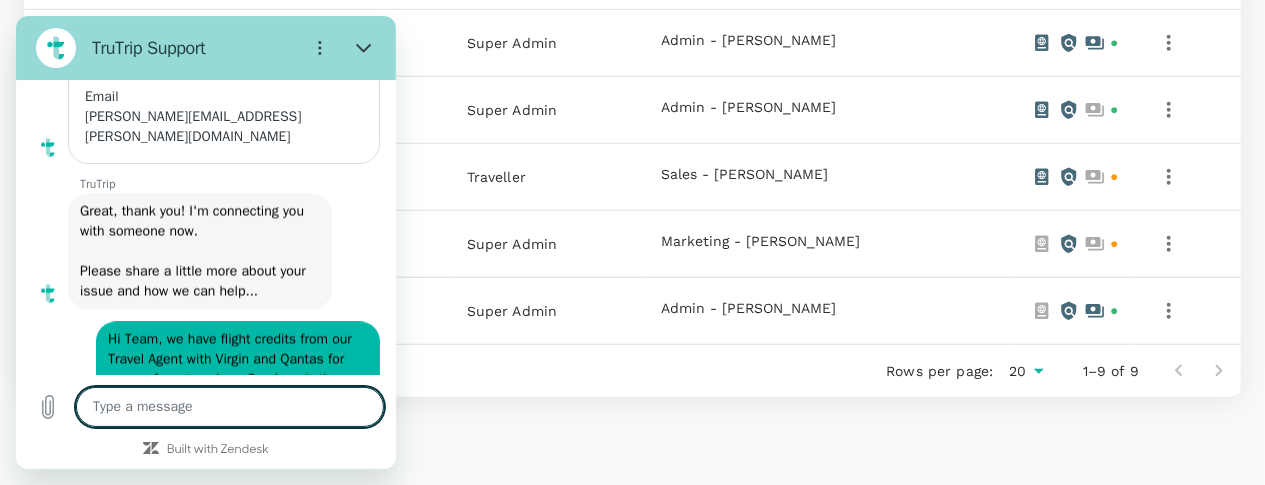scroll, scrollTop: 9614, scrollLeft: 0, axis: vertical 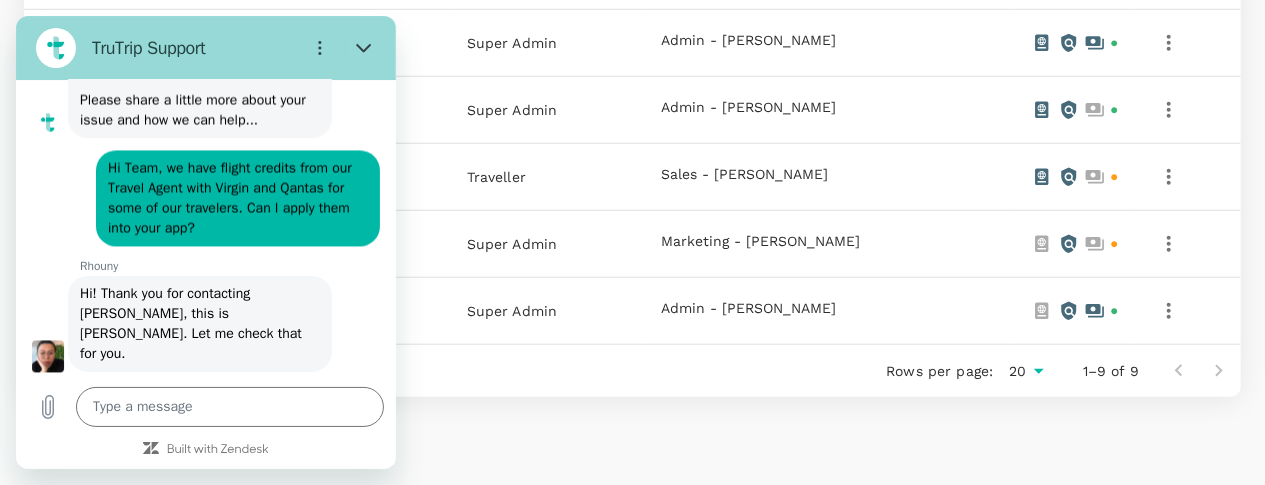 click on "Ok, fair enough. Thanks for confirming." at bounding box center [249, 723] 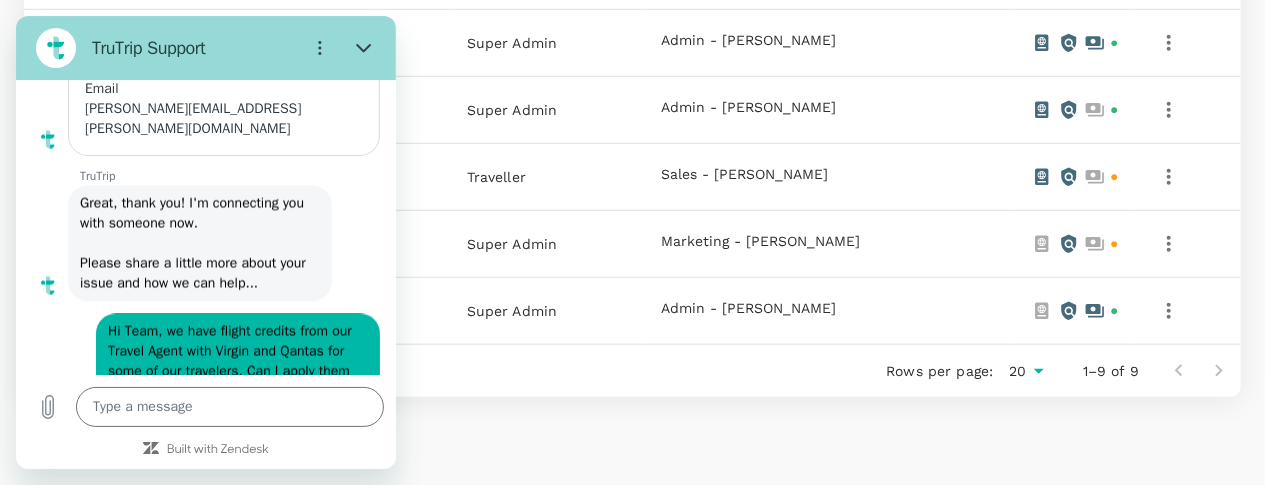 scroll, scrollTop: 9481, scrollLeft: 0, axis: vertical 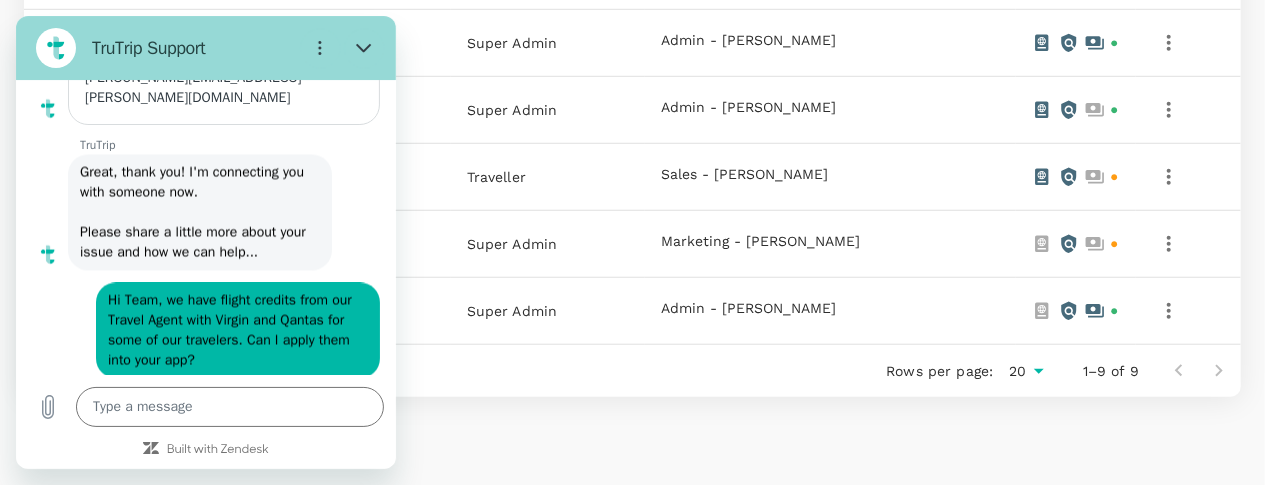 click on "Dear Valerie, if the booking was made through your previous travel agency, we unfortunately do not have access to the credit.  Airline credits can only be applied to upcoming trips with us if the original booking was made directly with the airline. Please let us know if you have any questions or if we can assist further." at bounding box center [200, 673] 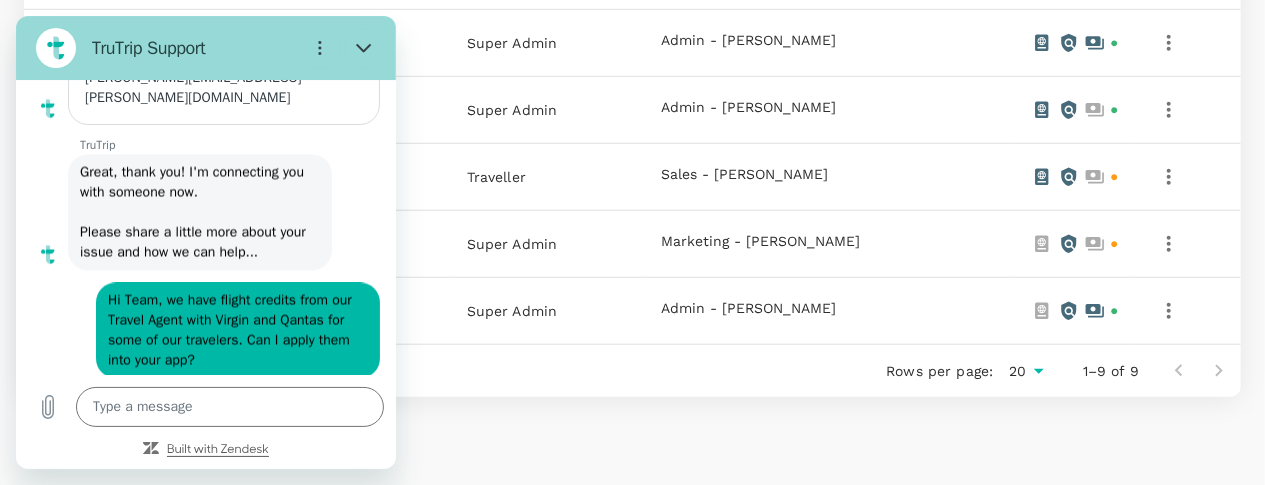 copy 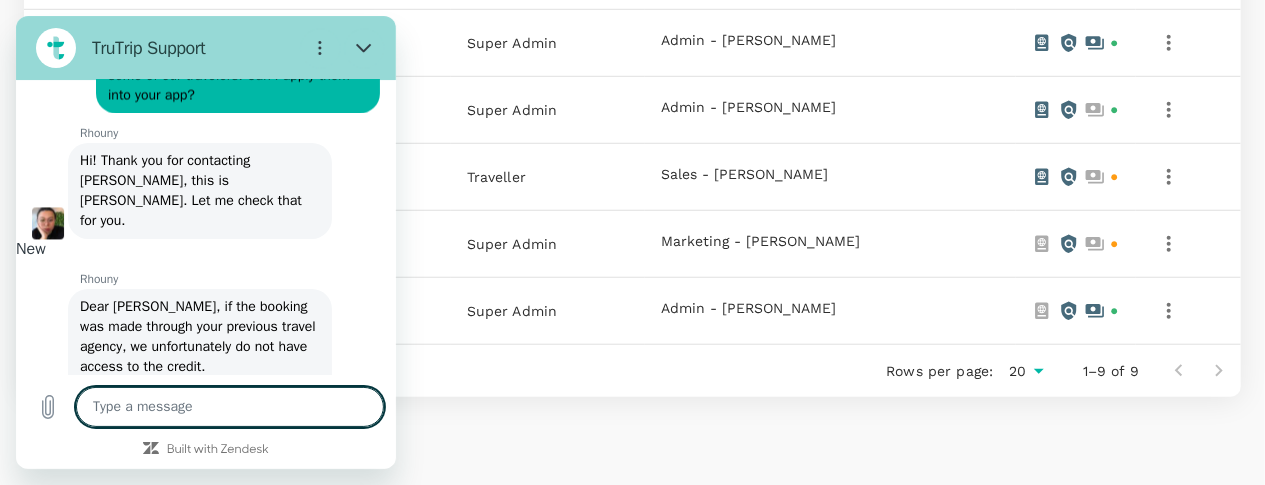 scroll, scrollTop: 9748, scrollLeft: 0, axis: vertical 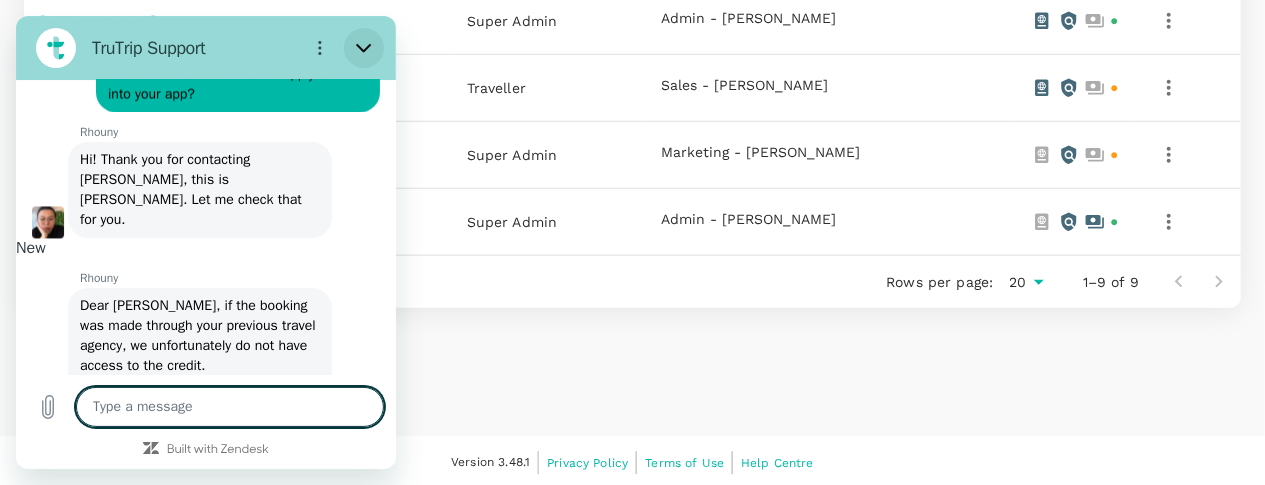 drag, startPoint x: 359, startPoint y: 49, endPoint x: 377, endPoint y: 65, distance: 24.083189 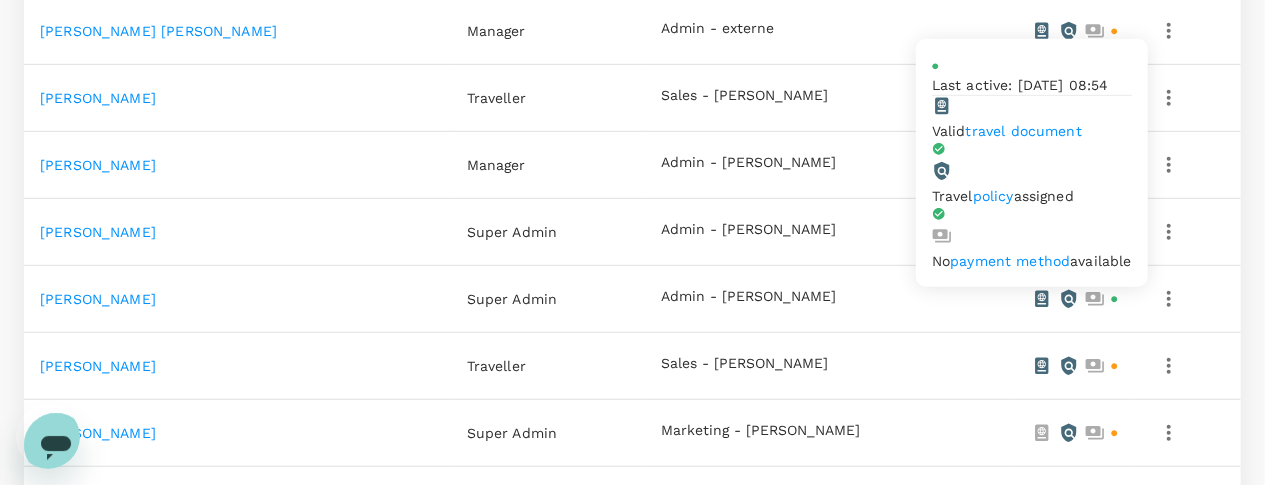 scroll, scrollTop: 279, scrollLeft: 0, axis: vertical 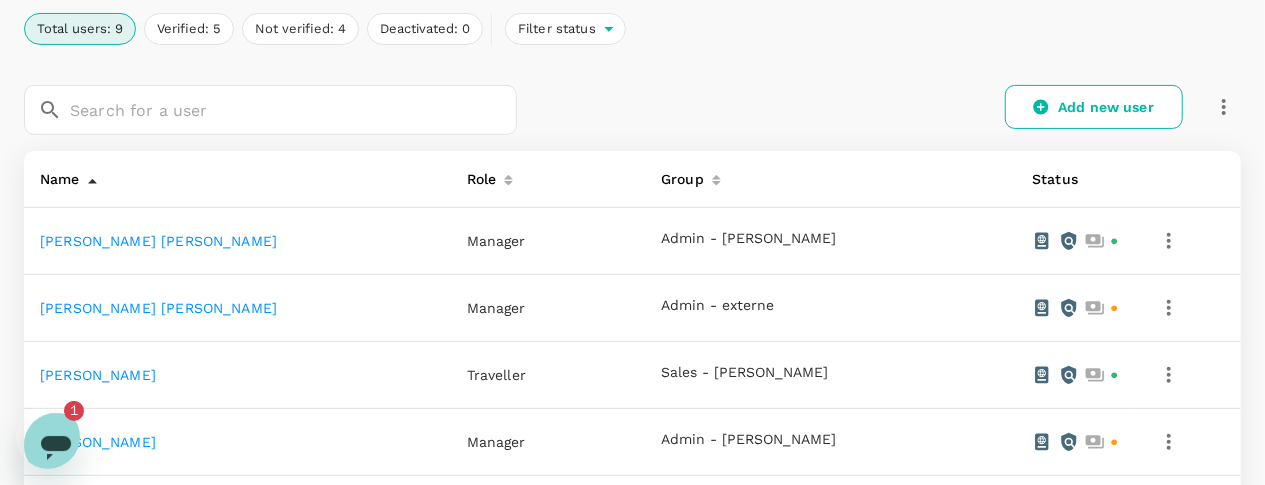 click 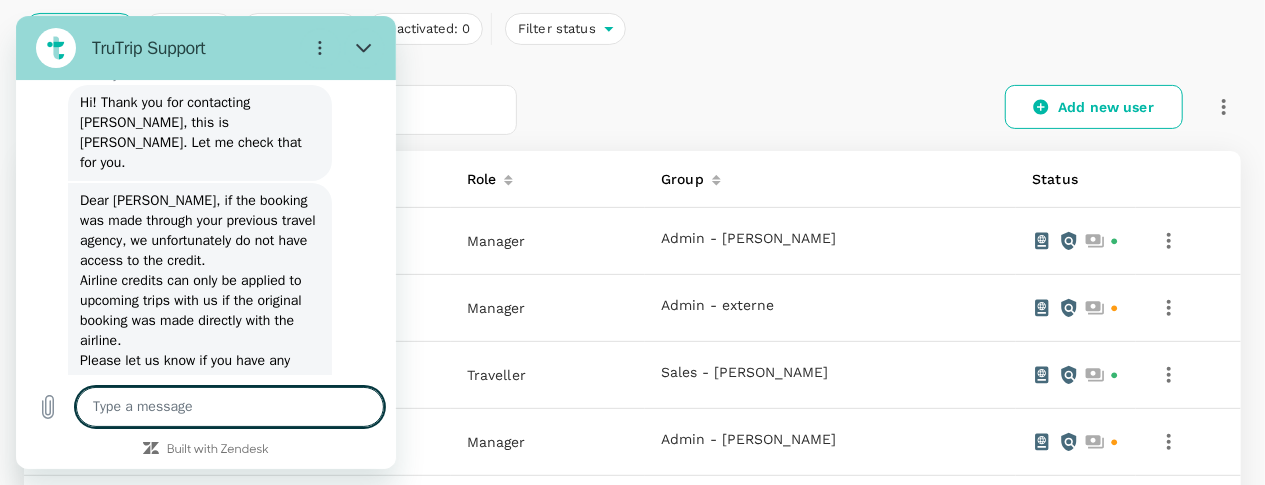 scroll, scrollTop: 9806, scrollLeft: 0, axis: vertical 